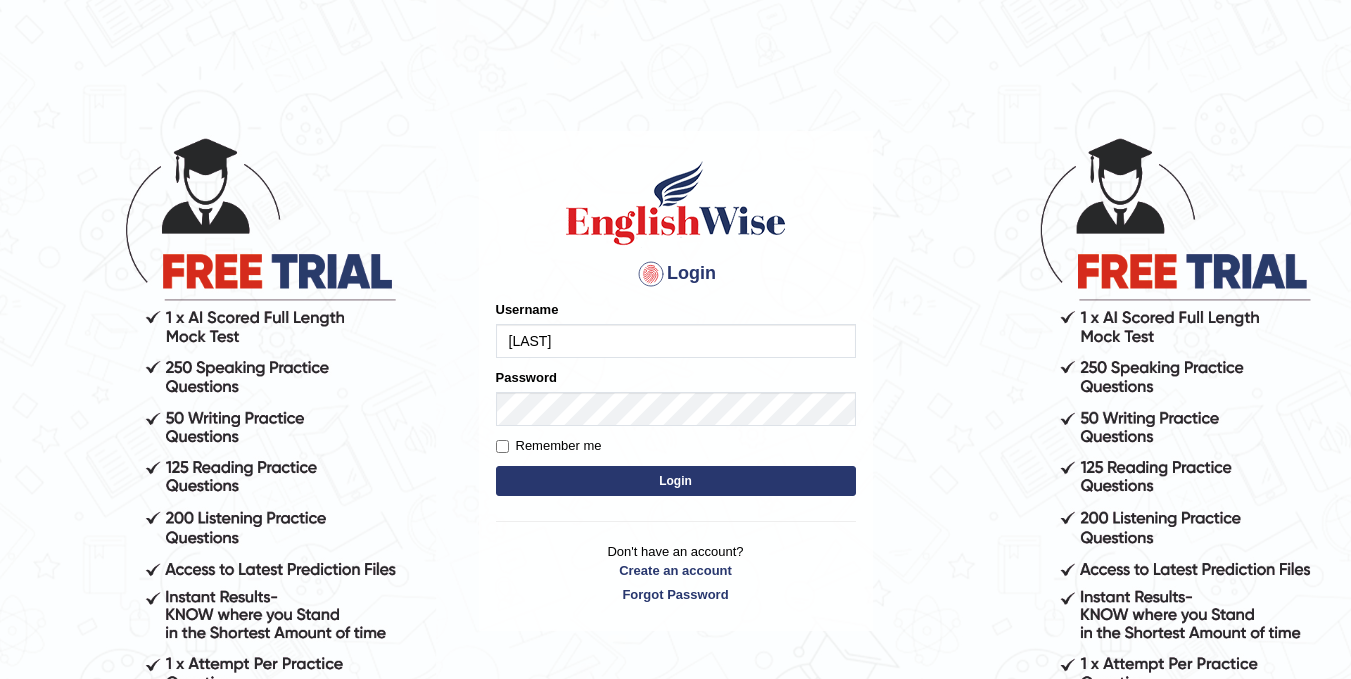 scroll, scrollTop: 0, scrollLeft: 0, axis: both 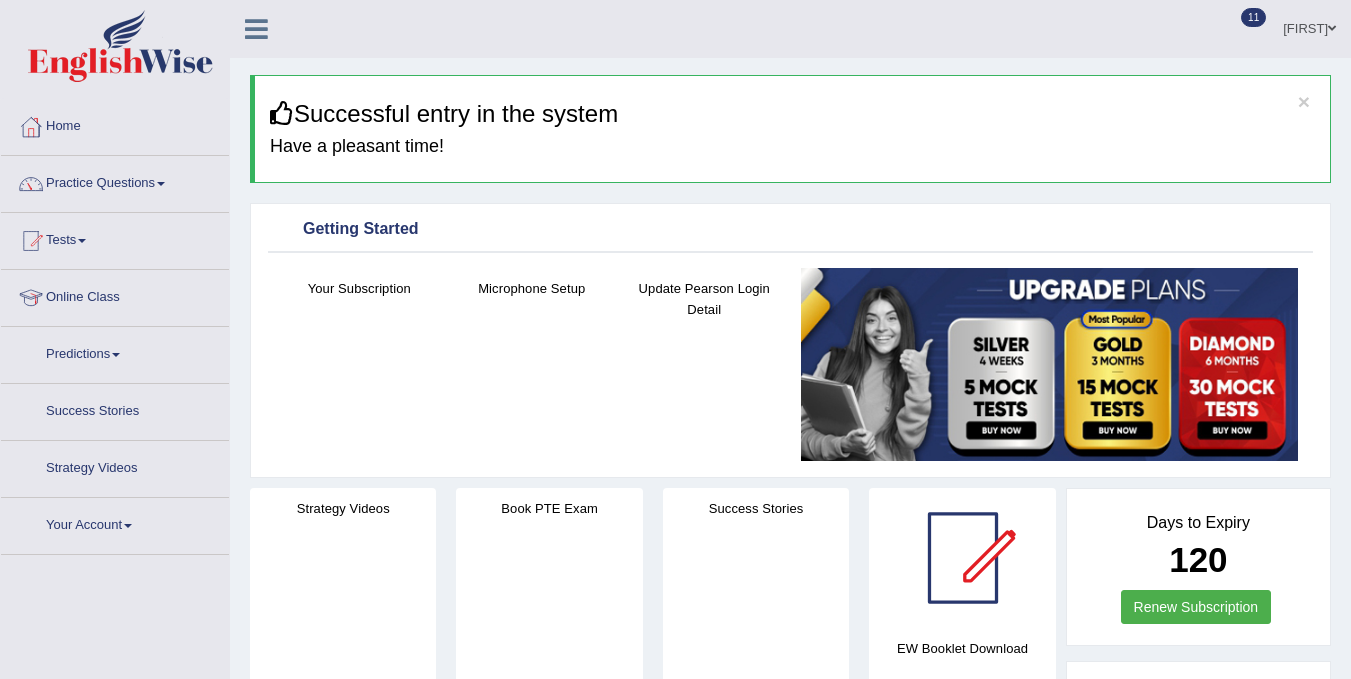 click on "Practice Questions" at bounding box center [115, 181] 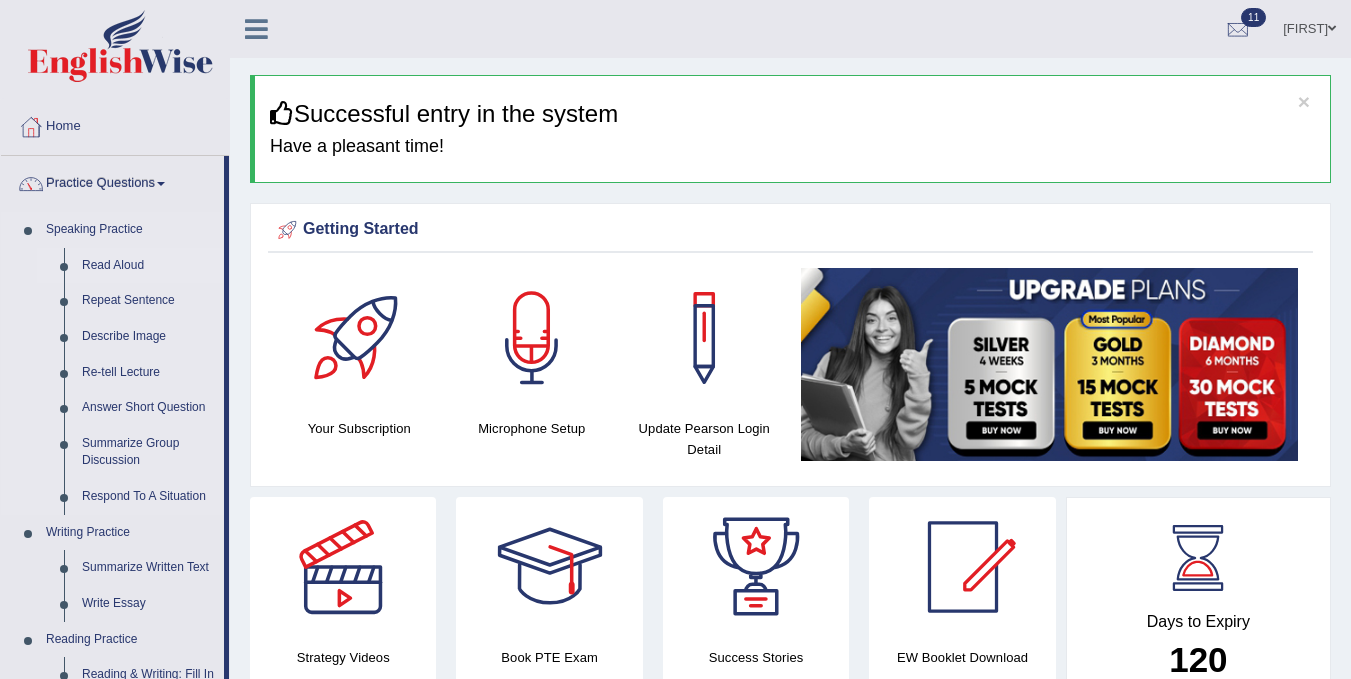 click on "Read Aloud" at bounding box center (148, 266) 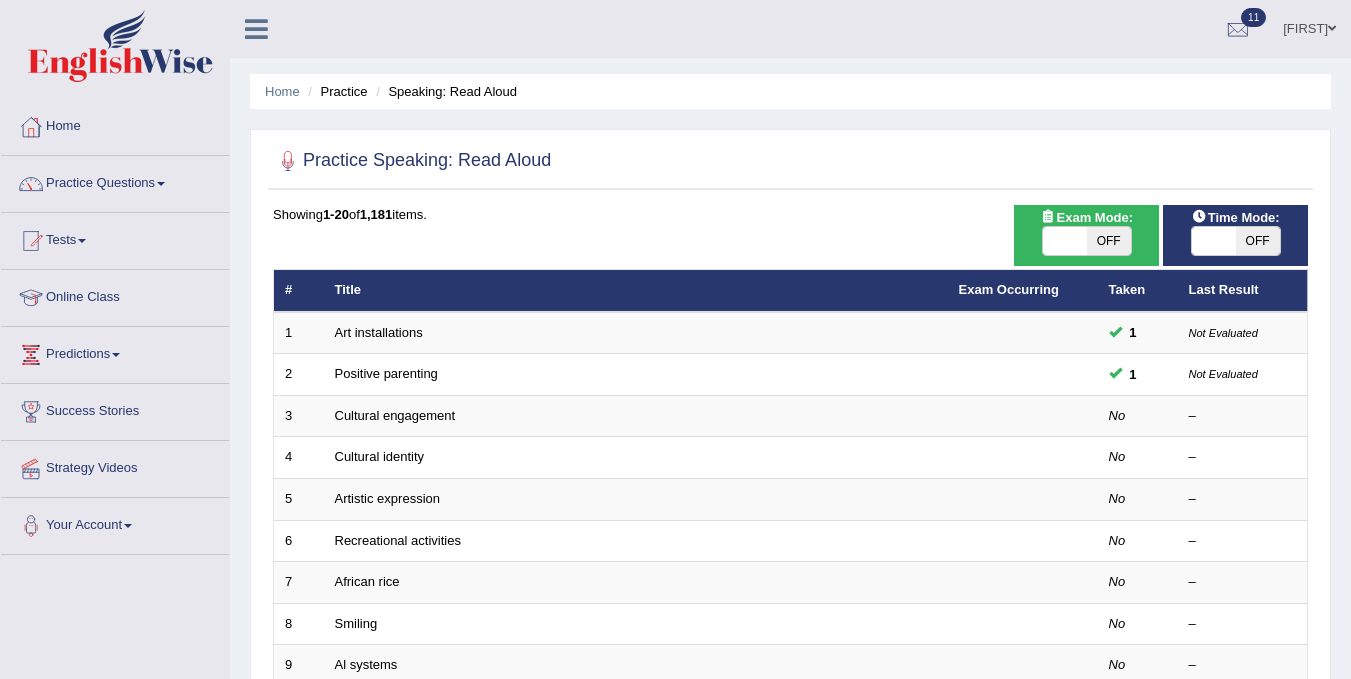 scroll, scrollTop: 0, scrollLeft: 0, axis: both 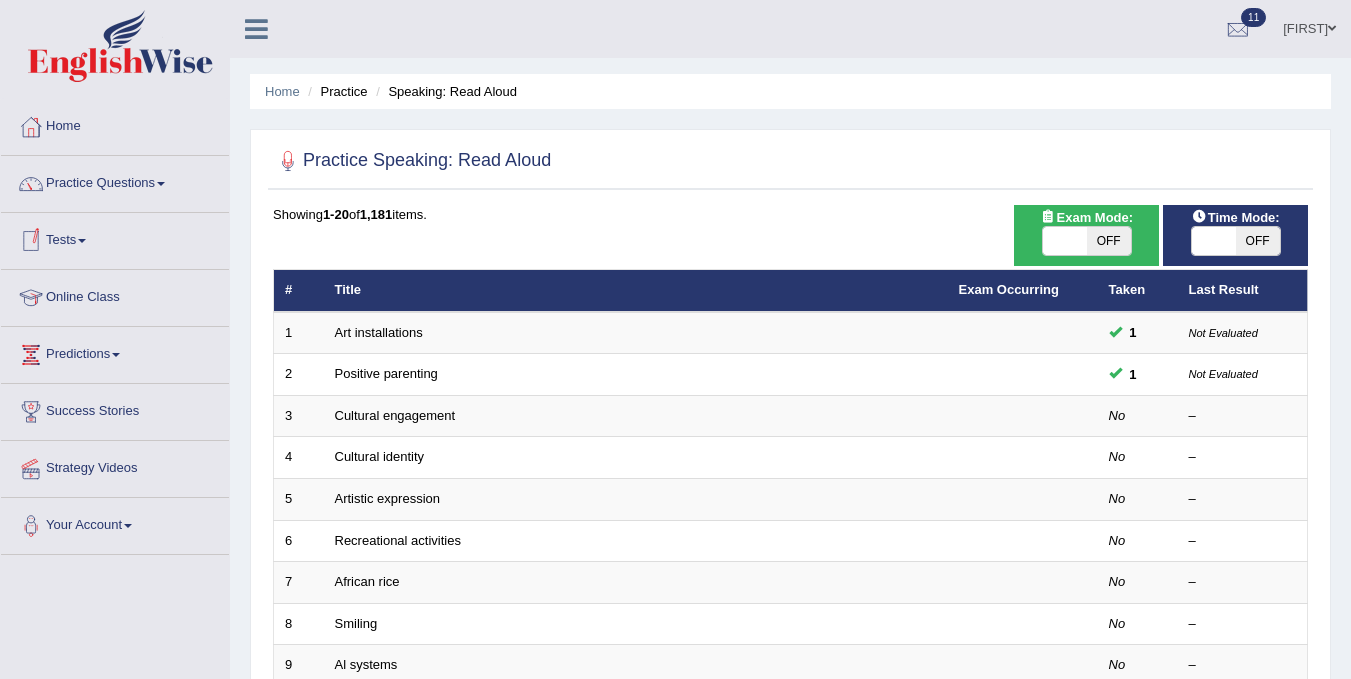 click on "OFF" at bounding box center (1109, 241) 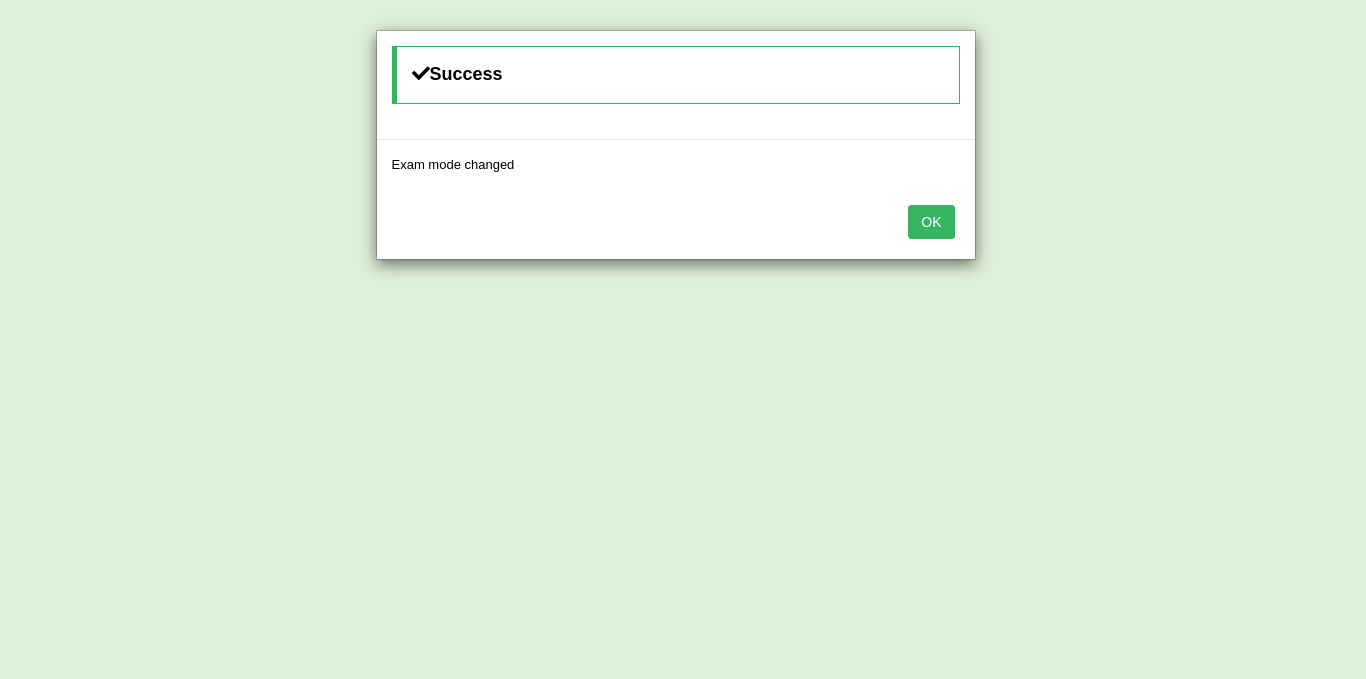 click on "Success Exam mode changed OK" at bounding box center (683, 339) 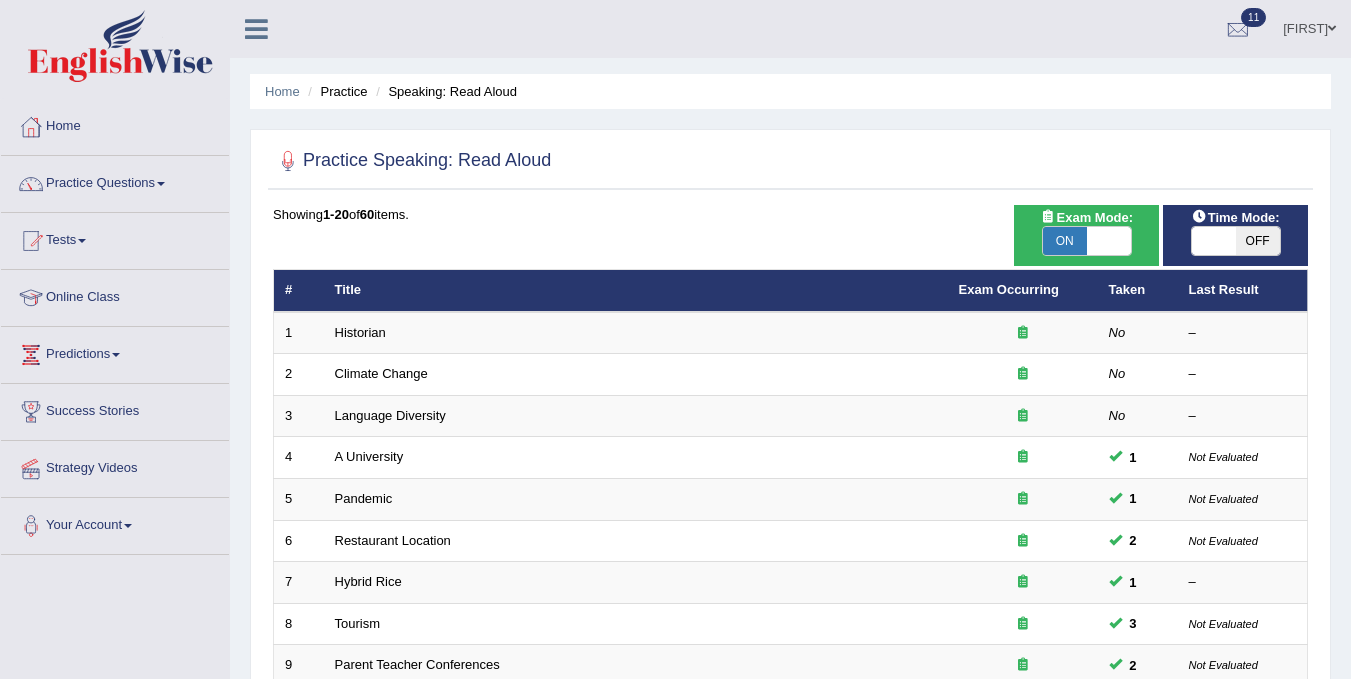click on "OFF" at bounding box center [1258, 241] 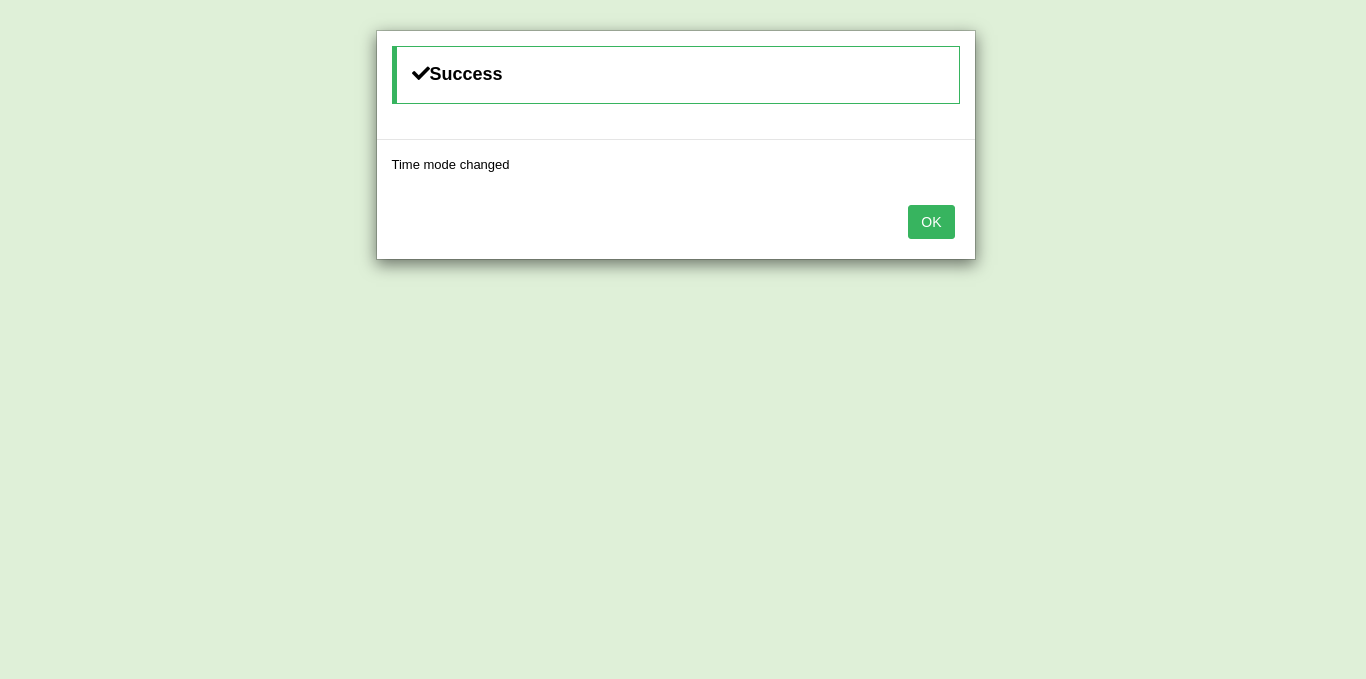click on "OK" at bounding box center [931, 222] 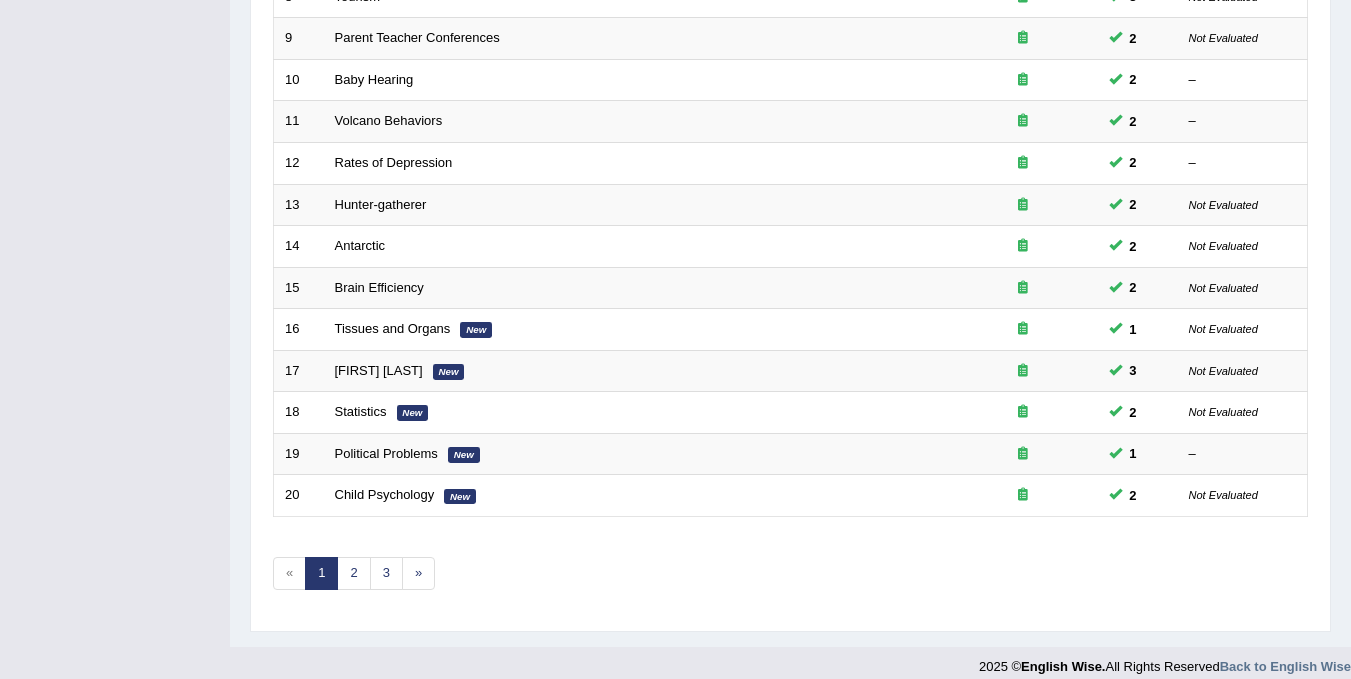 scroll, scrollTop: 645, scrollLeft: 0, axis: vertical 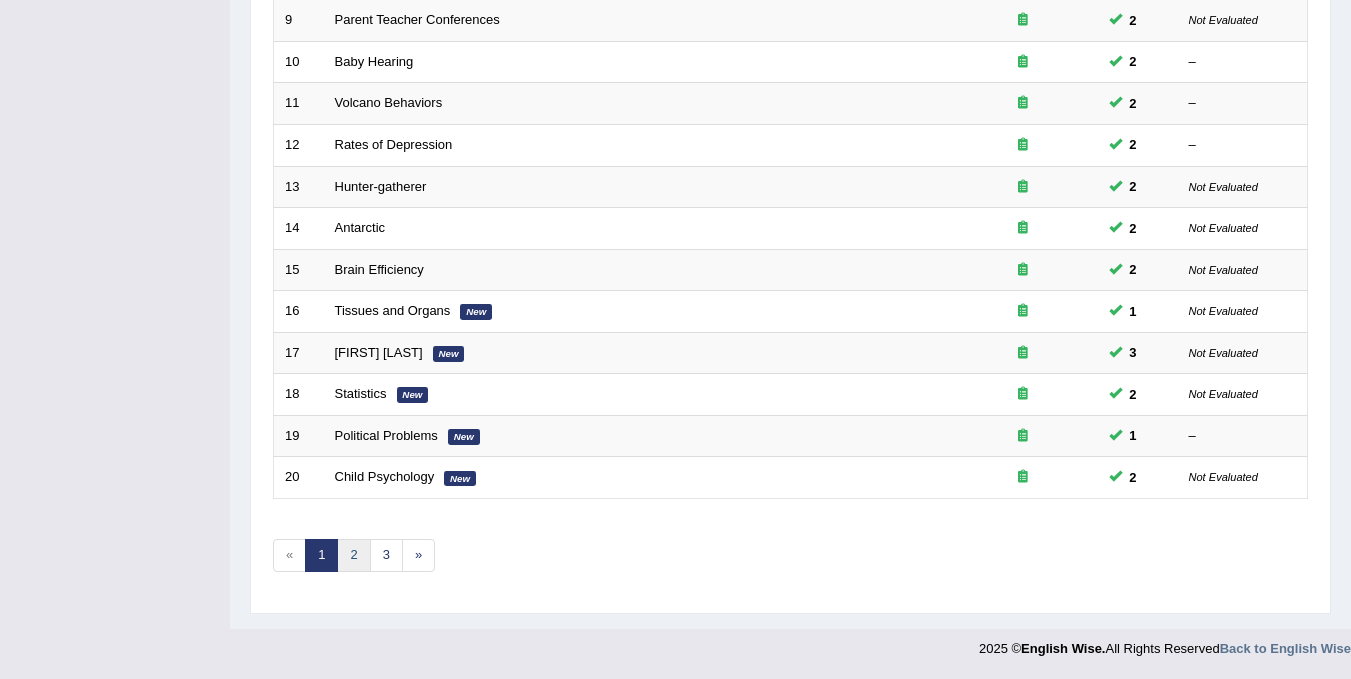 click on "2" at bounding box center (353, 555) 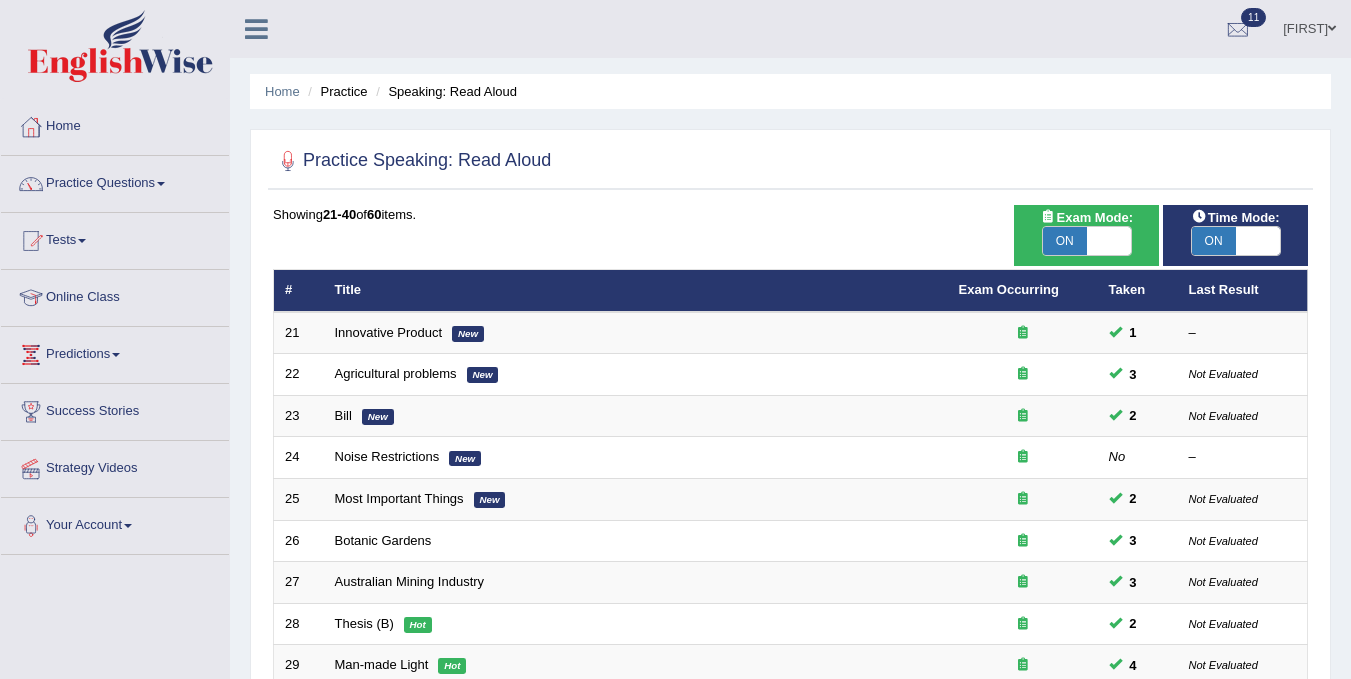 scroll, scrollTop: 0, scrollLeft: 0, axis: both 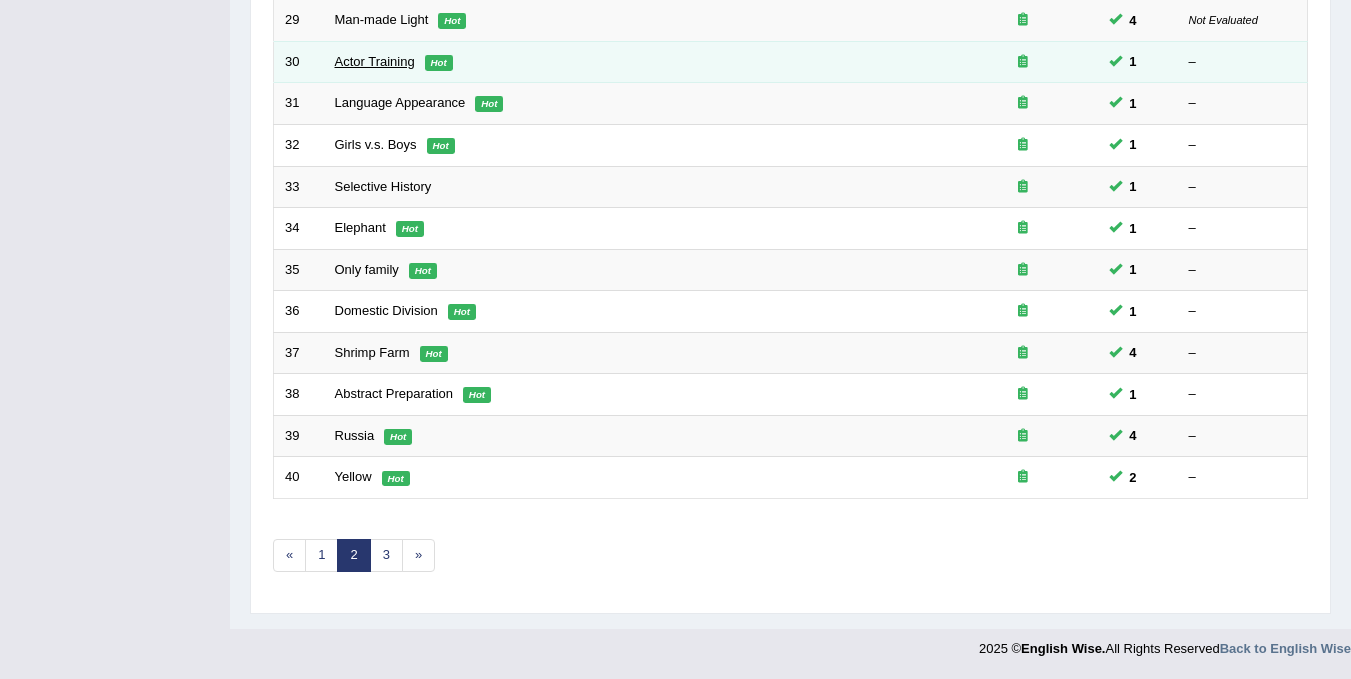 click on "Actor Training" at bounding box center (375, 61) 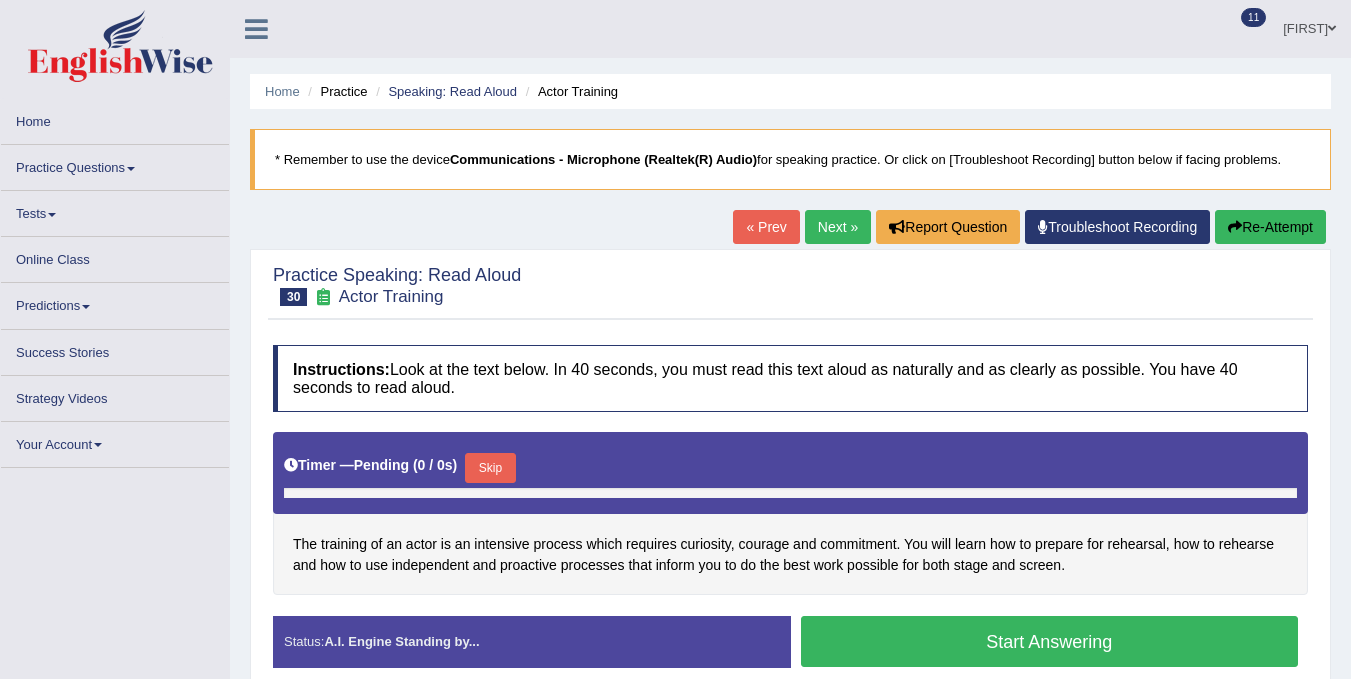 scroll, scrollTop: 0, scrollLeft: 0, axis: both 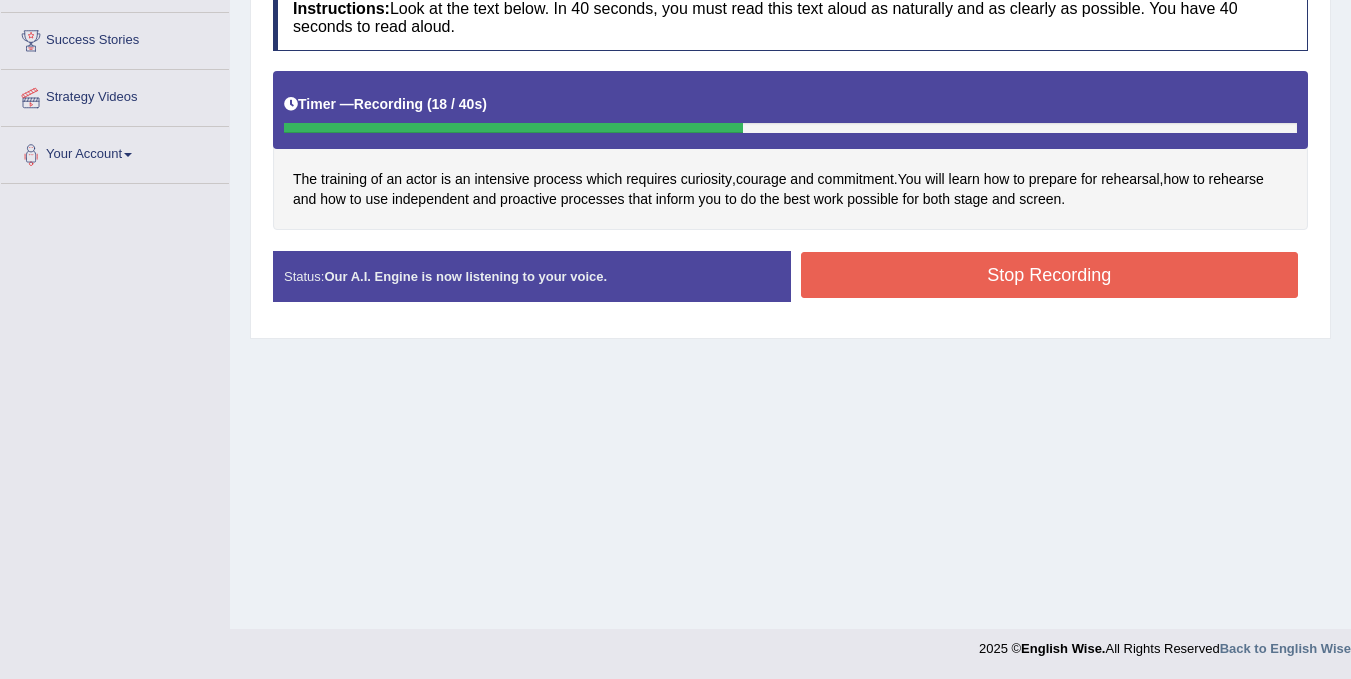 click on "Stop Recording" at bounding box center [1050, 275] 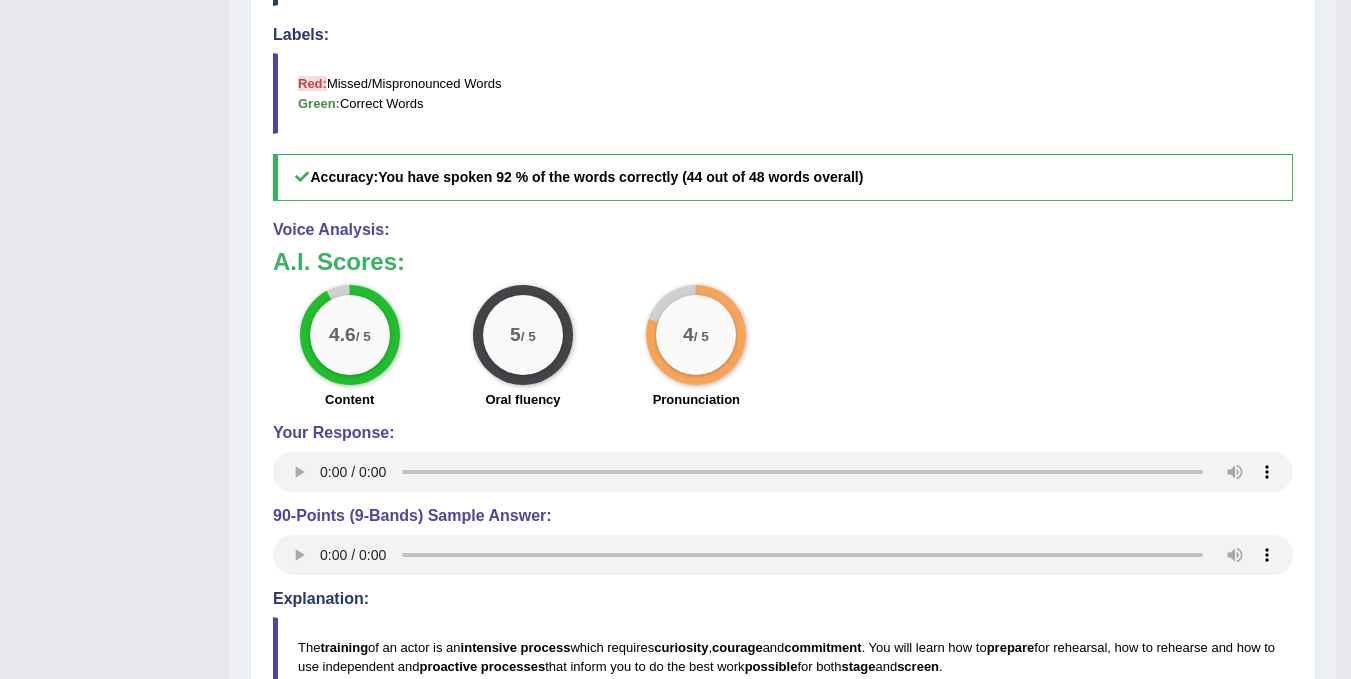 scroll, scrollTop: 731, scrollLeft: 0, axis: vertical 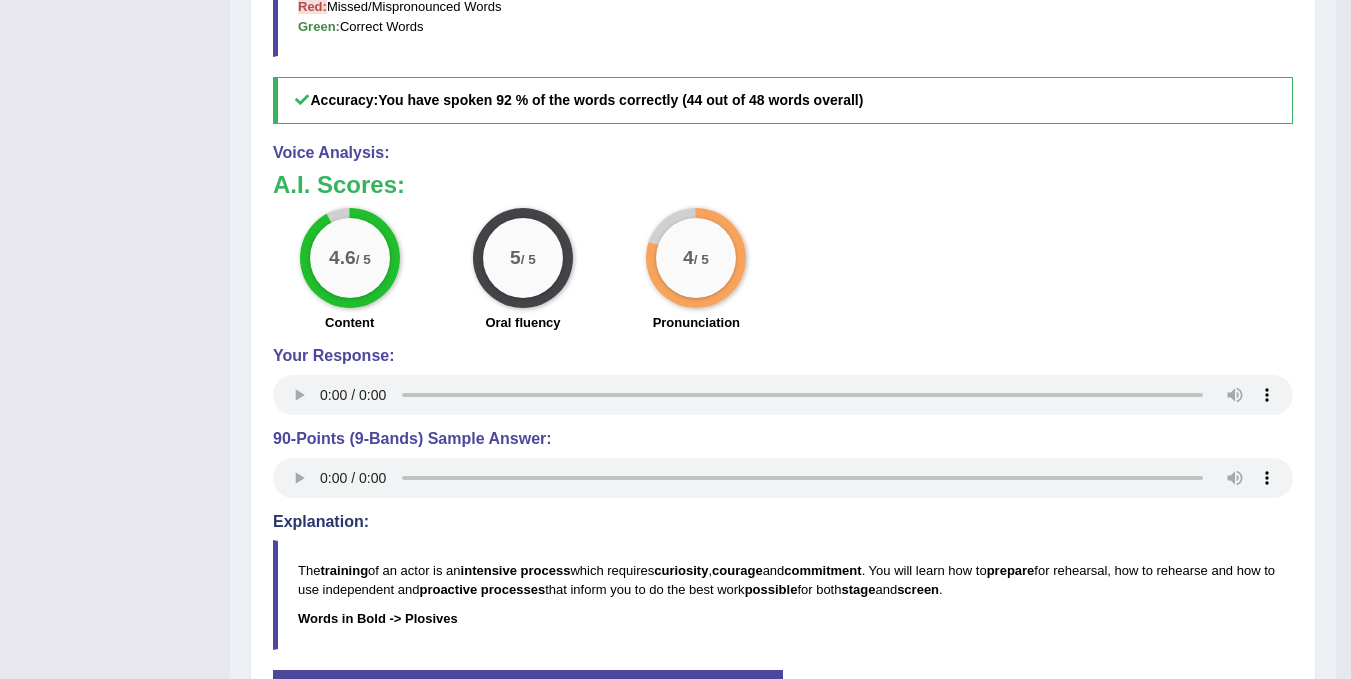 click on "The  training  of an actor is an  intensive process  which requires  curiosity ,  courage  and  commitment . You will learn how to  prepare  for rehearsal, how to rehearse and how to use independent and  proactive processes  that inform you to do the best work  possible  for both  stage  and  screen . Words in Bold -> Plosives" at bounding box center [783, 594] 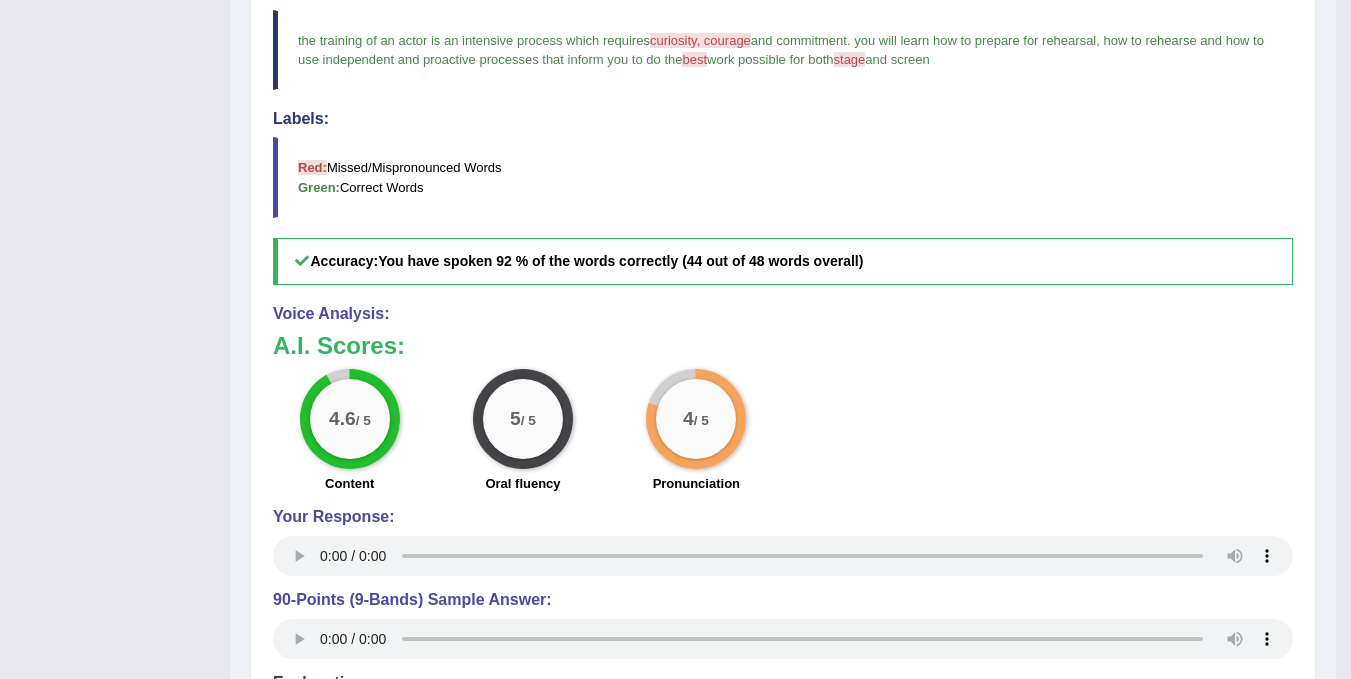 scroll, scrollTop: 611, scrollLeft: 0, axis: vertical 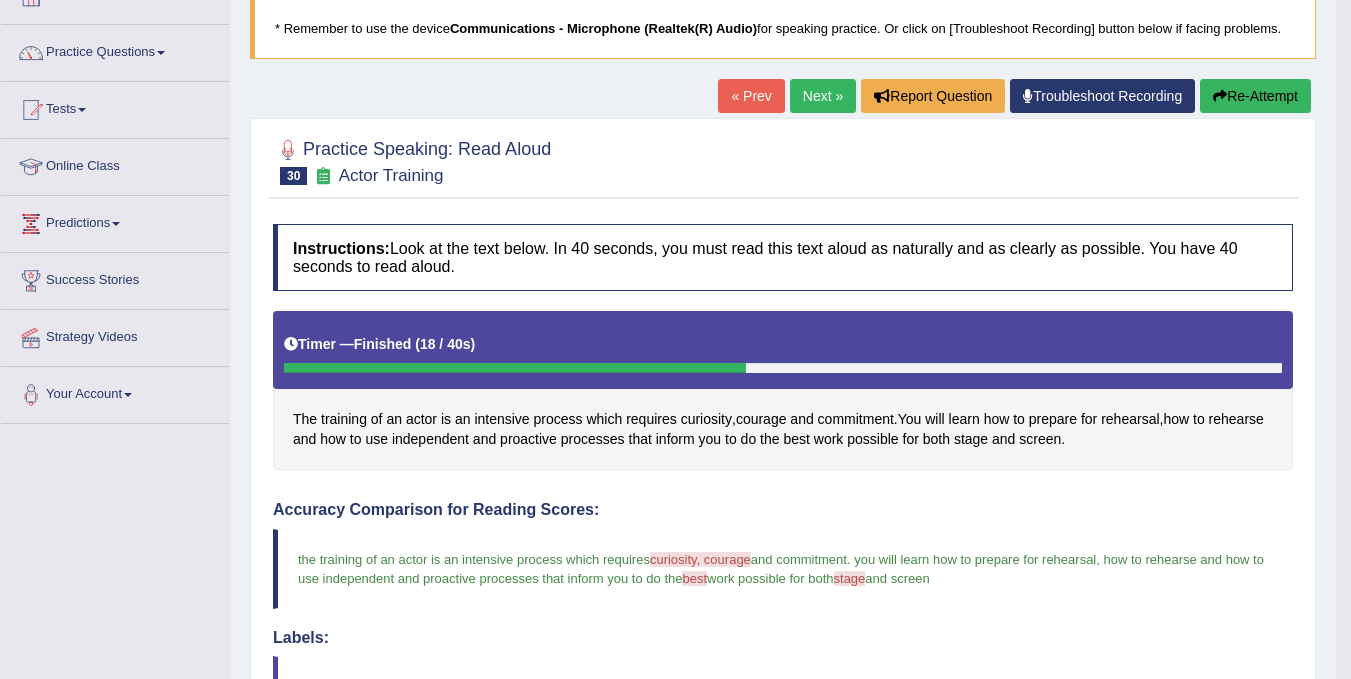 click on "Next »" at bounding box center (823, 96) 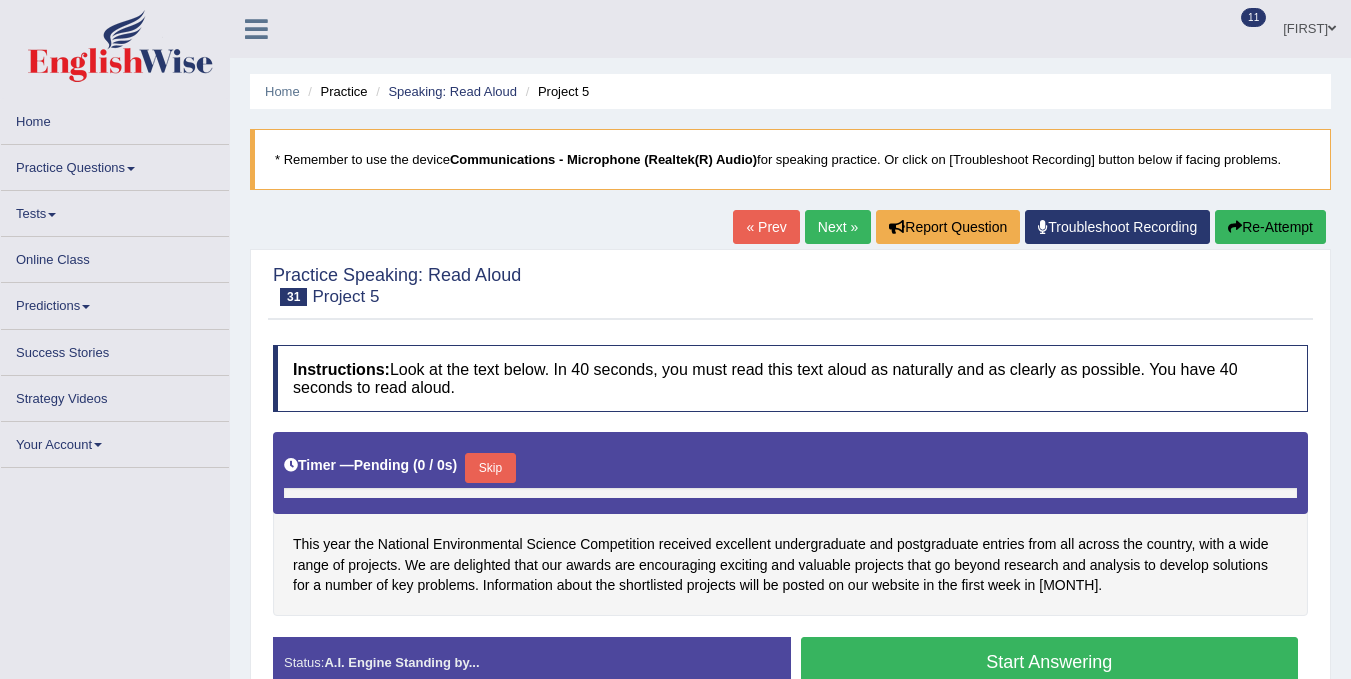 scroll, scrollTop: 371, scrollLeft: 0, axis: vertical 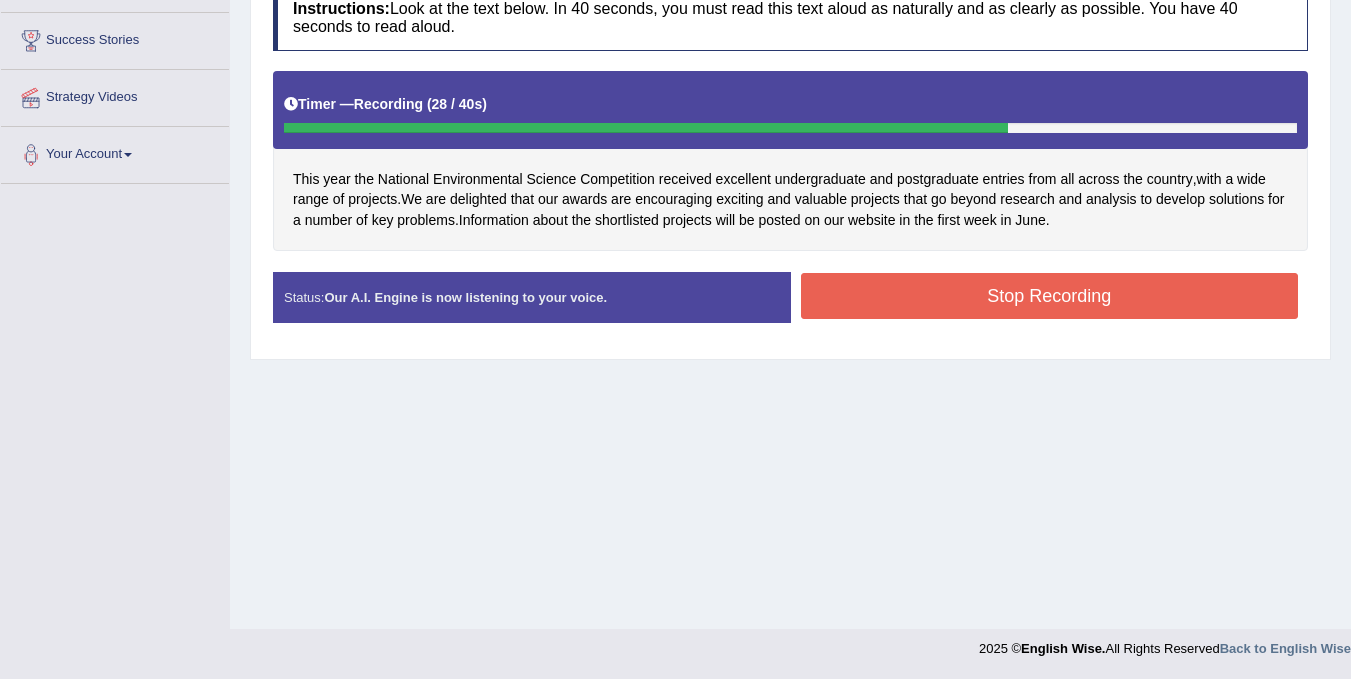 click on "Stop Recording" at bounding box center [1050, 296] 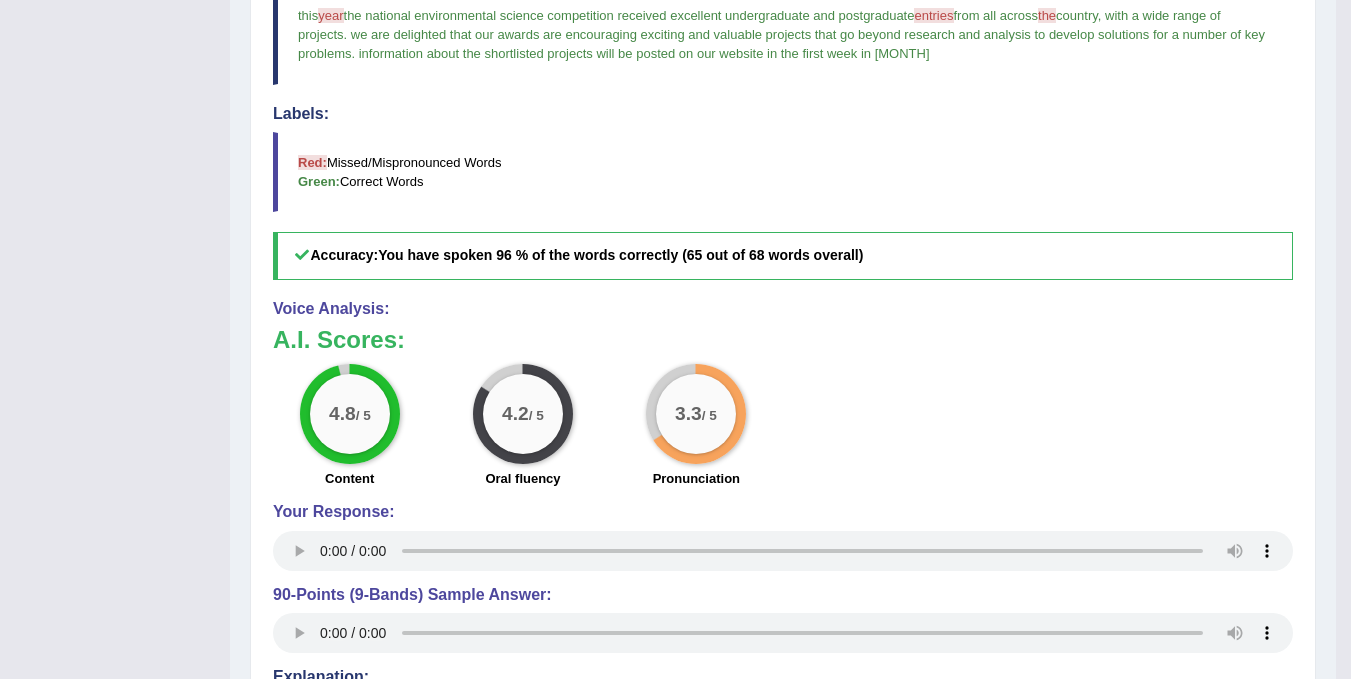 scroll, scrollTop: 691, scrollLeft: 0, axis: vertical 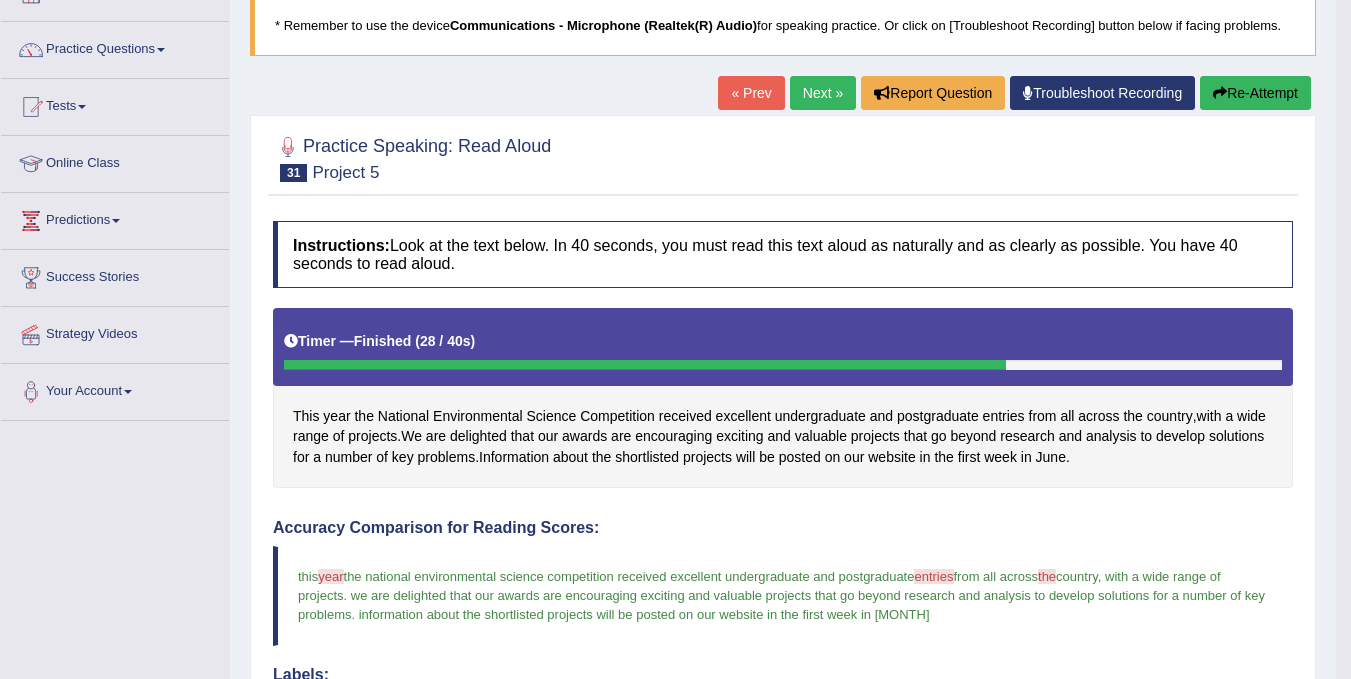 click on "Next »" at bounding box center [823, 93] 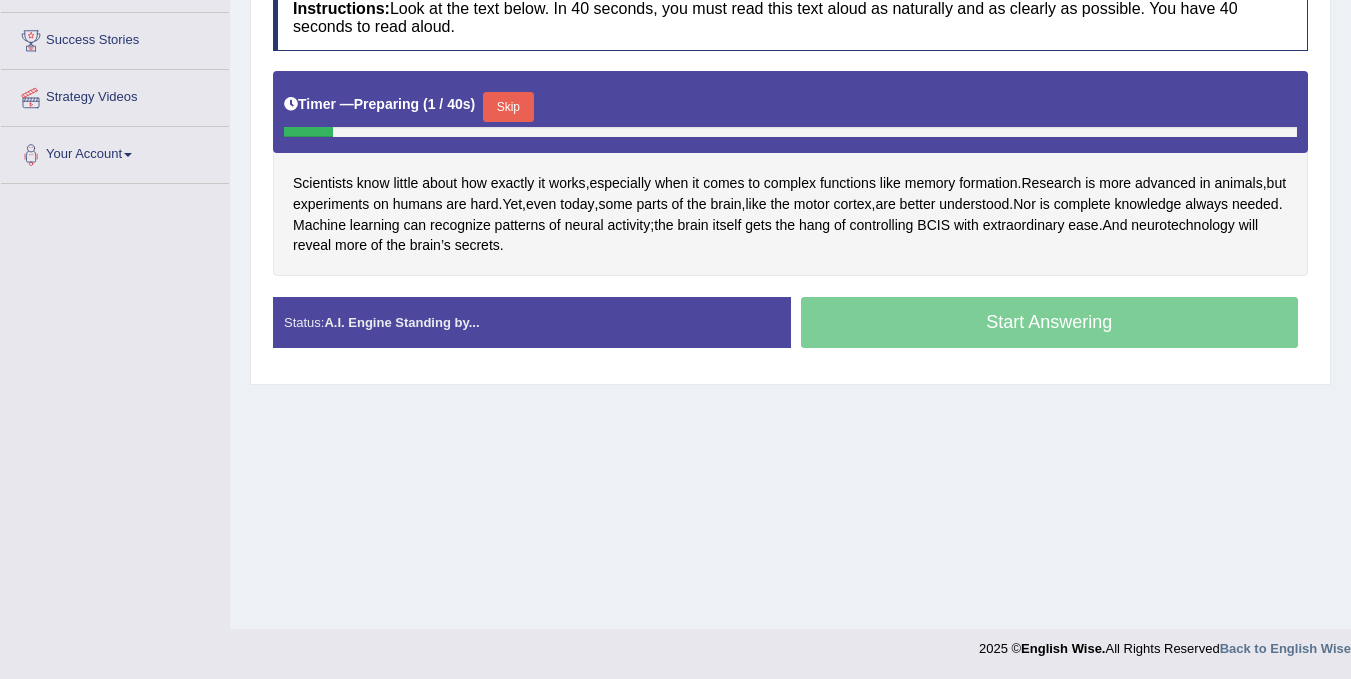 scroll, scrollTop: 371, scrollLeft: 0, axis: vertical 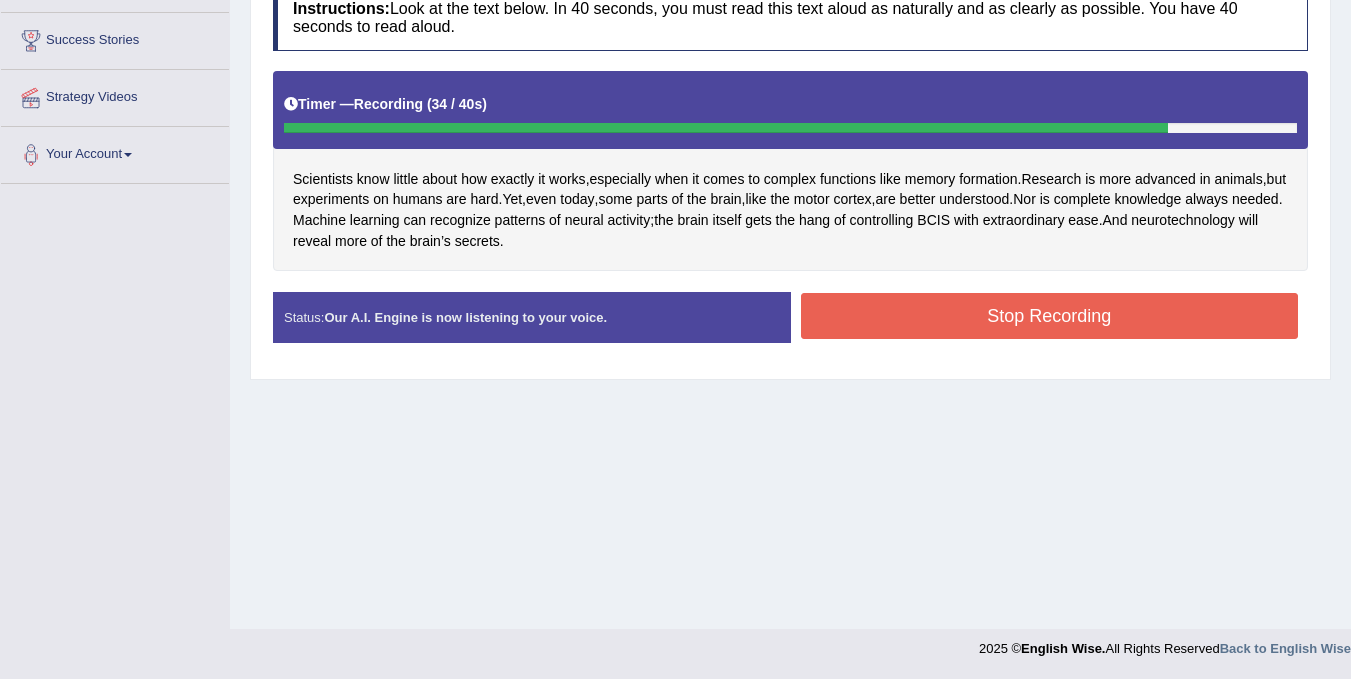 click on "Stop Recording" at bounding box center [1050, 316] 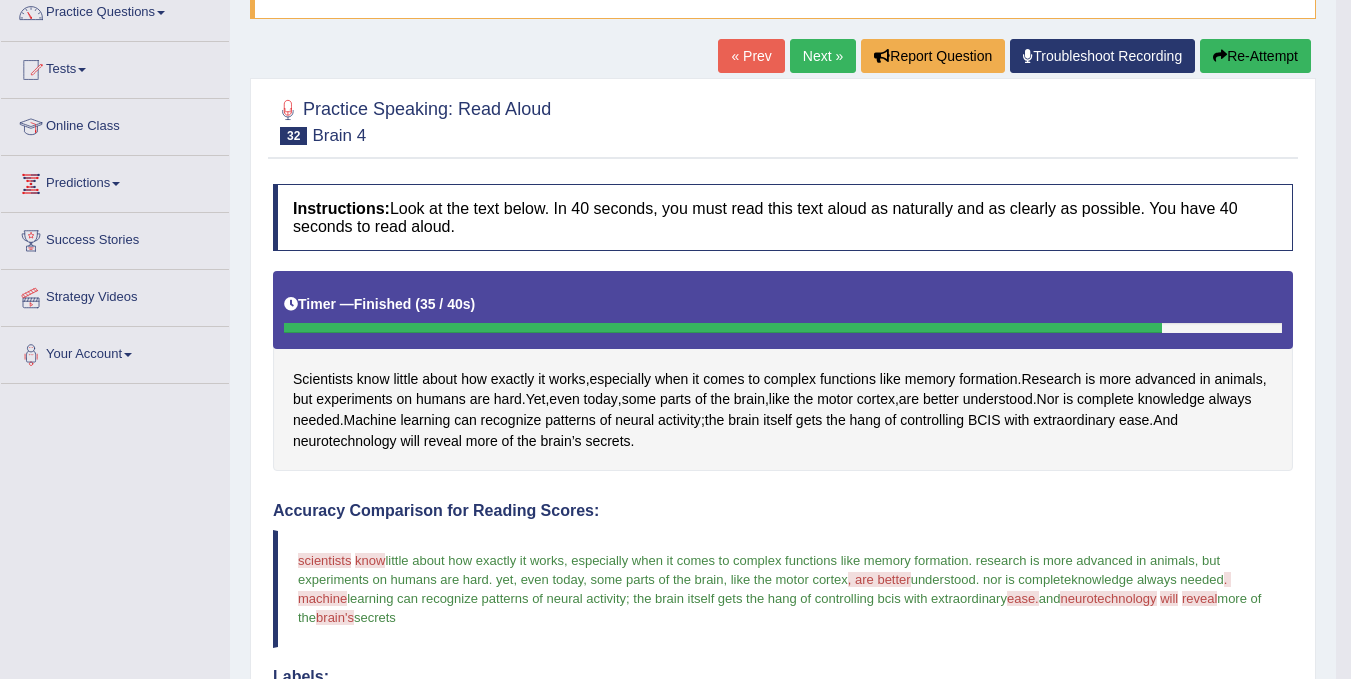 scroll, scrollTop: 131, scrollLeft: 0, axis: vertical 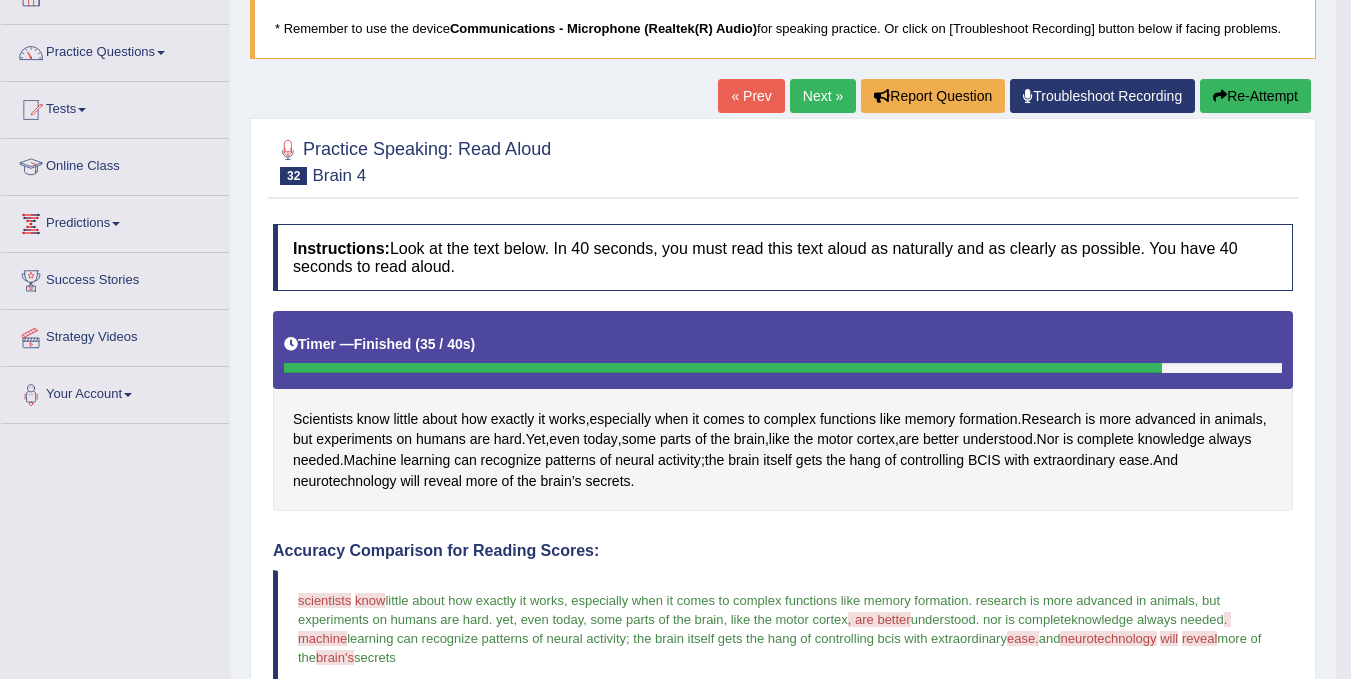 click on "Next »" at bounding box center [823, 96] 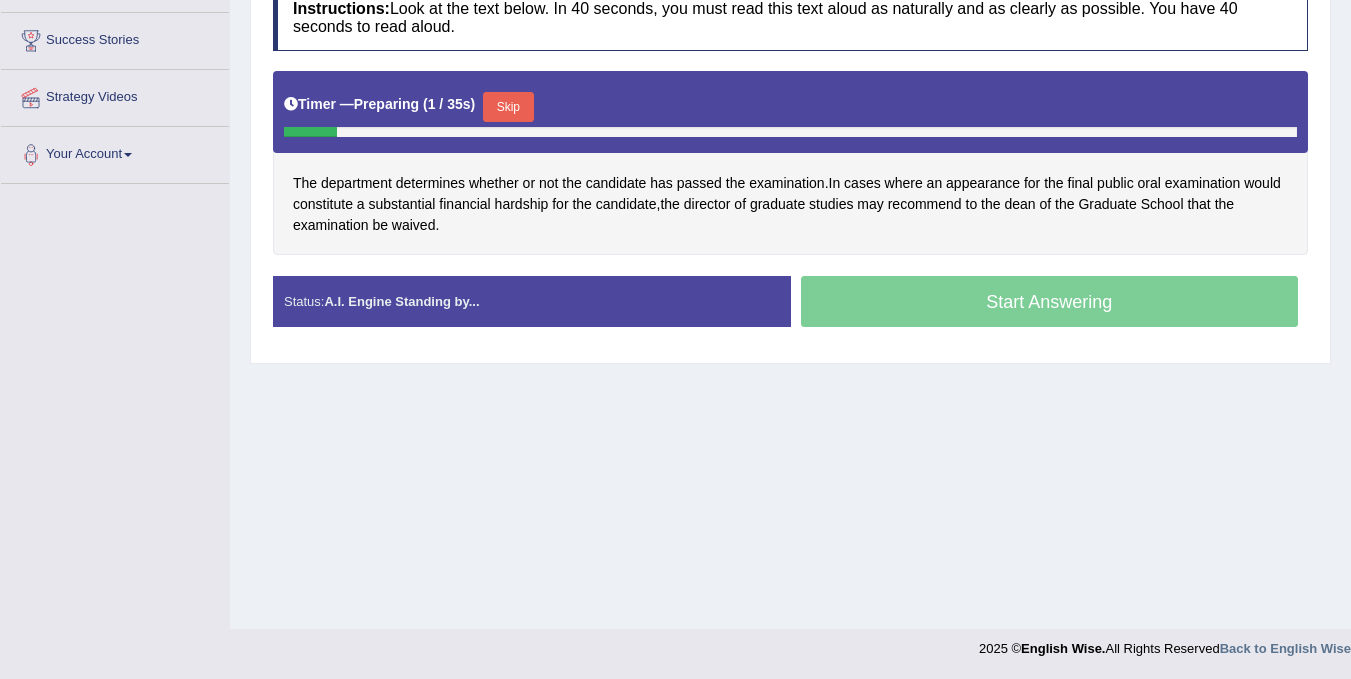 scroll, scrollTop: 0, scrollLeft: 0, axis: both 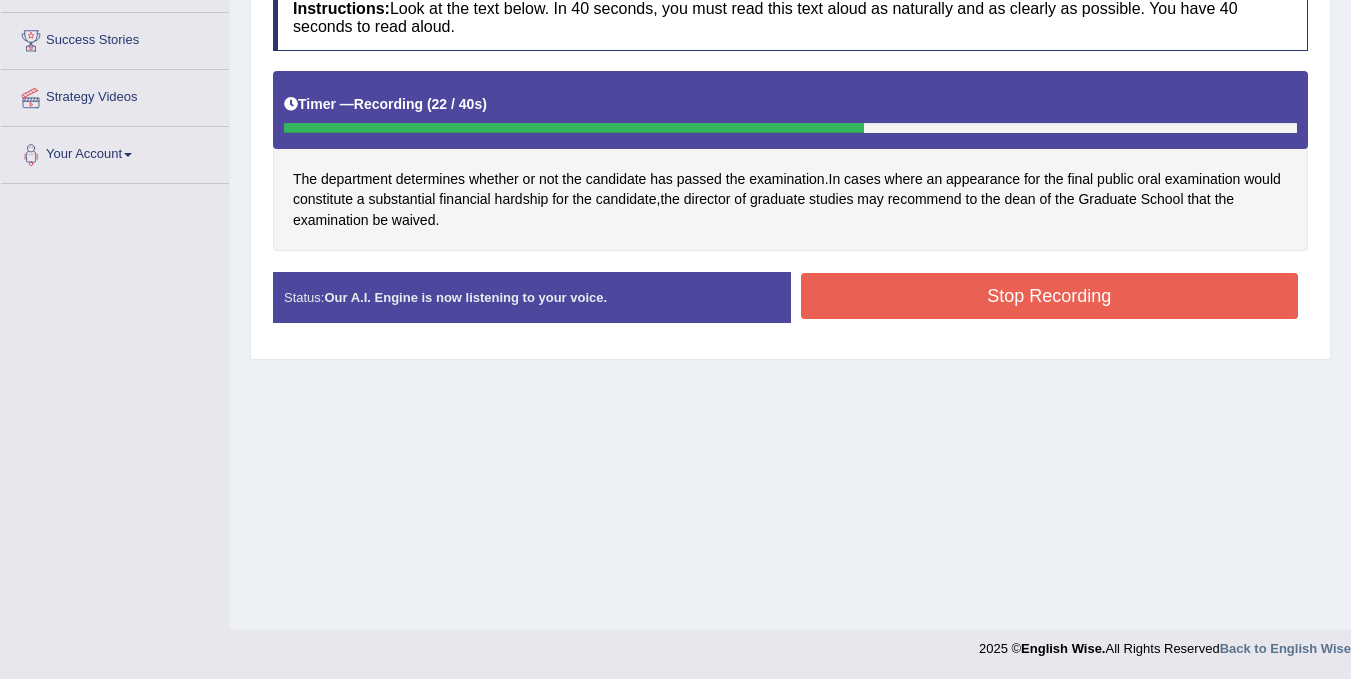 click on "Stop Recording" at bounding box center (1050, 296) 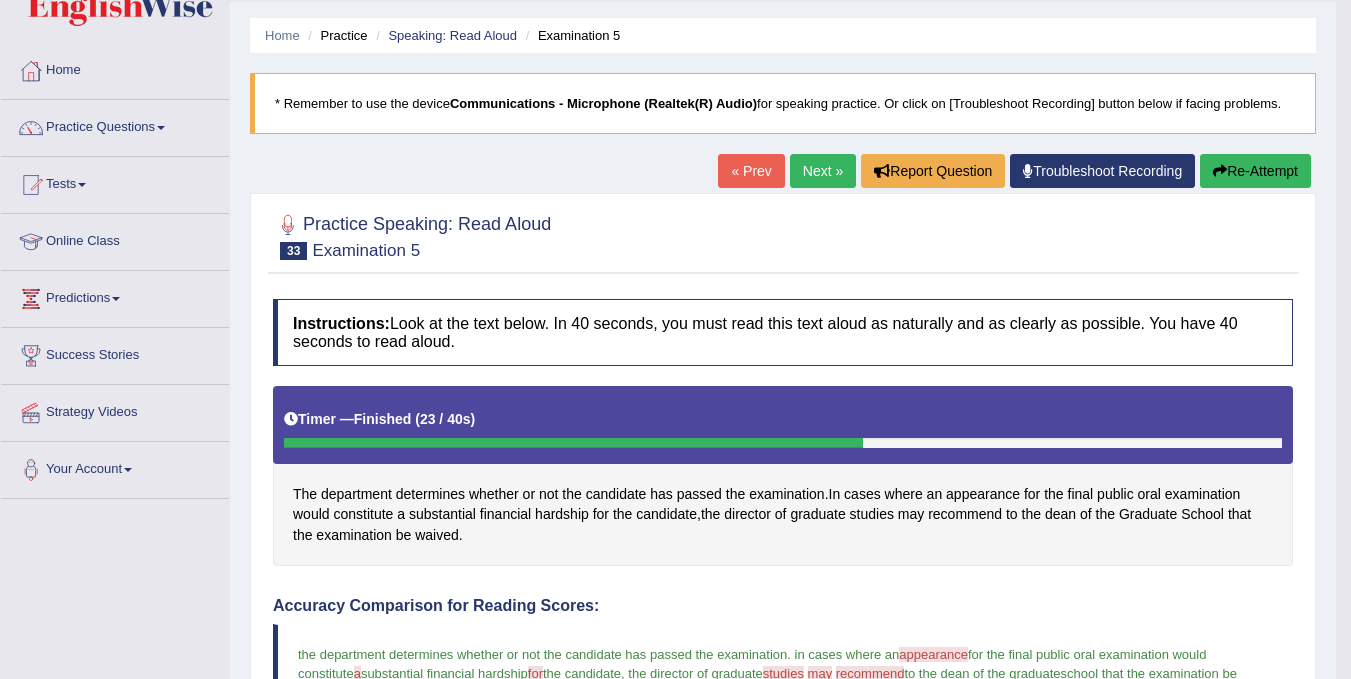 scroll, scrollTop: 51, scrollLeft: 0, axis: vertical 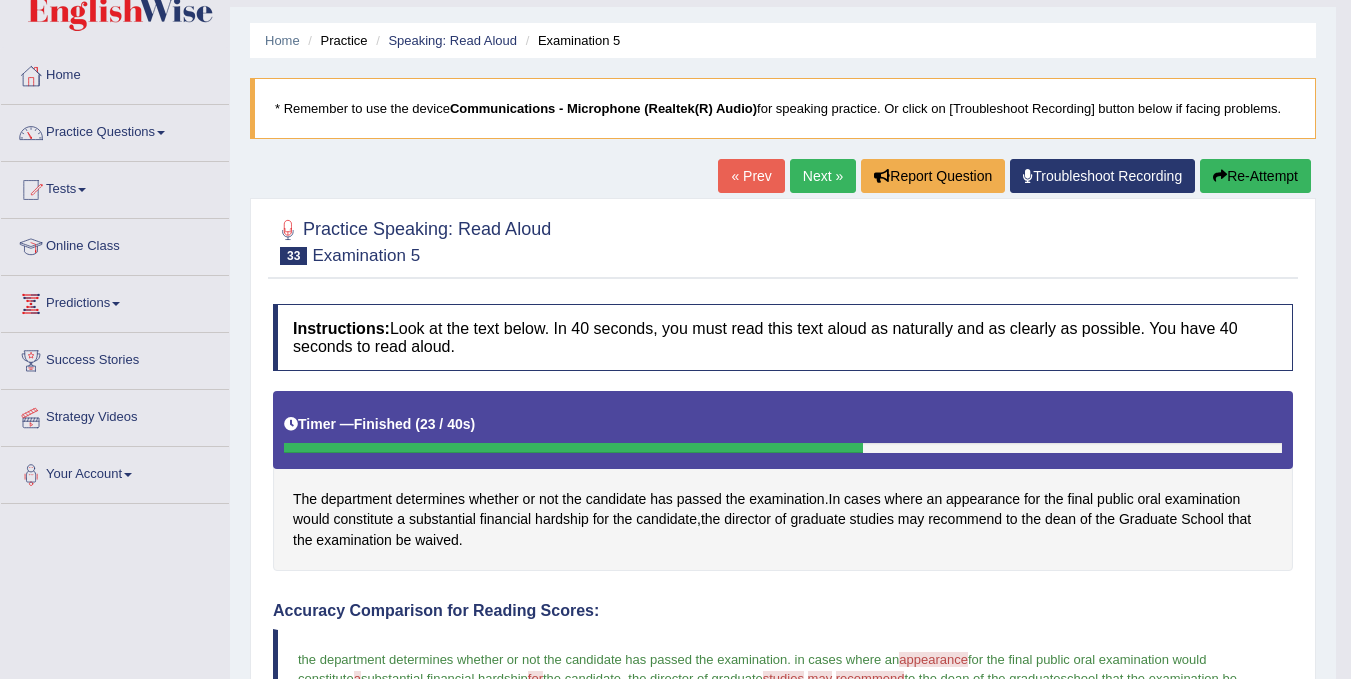 click on "Next »" at bounding box center (823, 176) 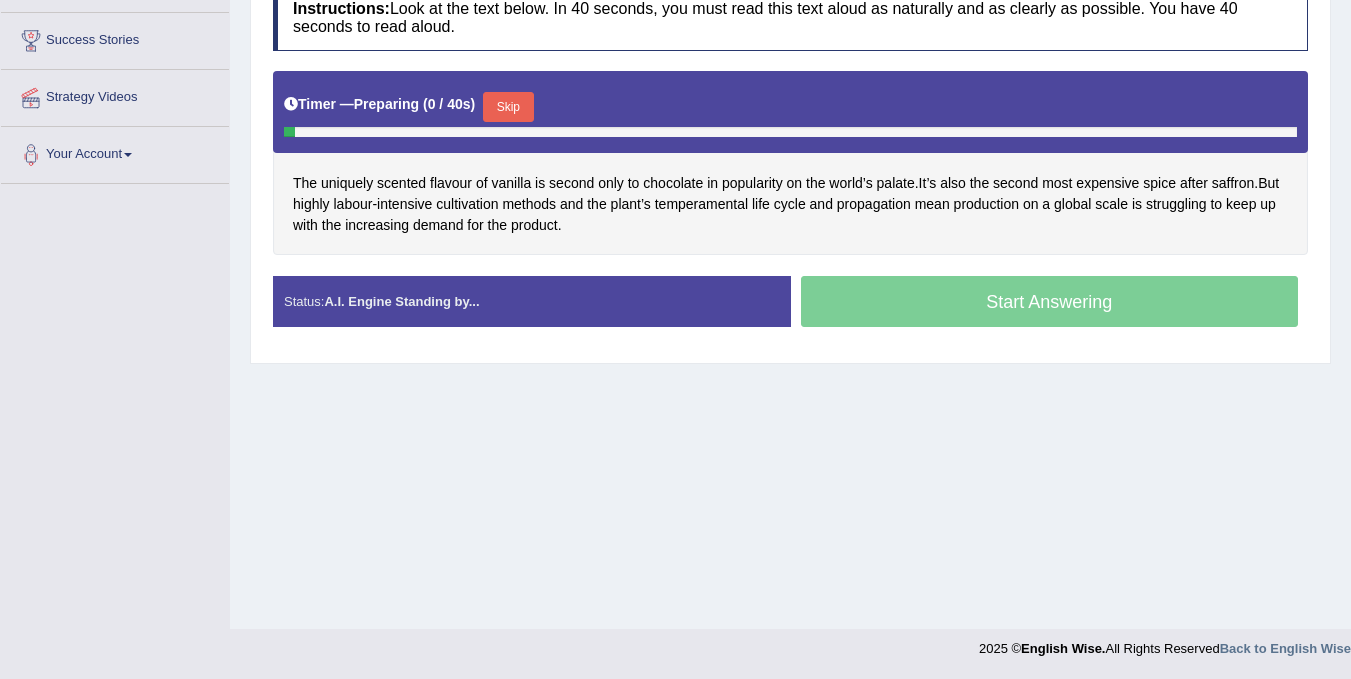 scroll, scrollTop: 371, scrollLeft: 0, axis: vertical 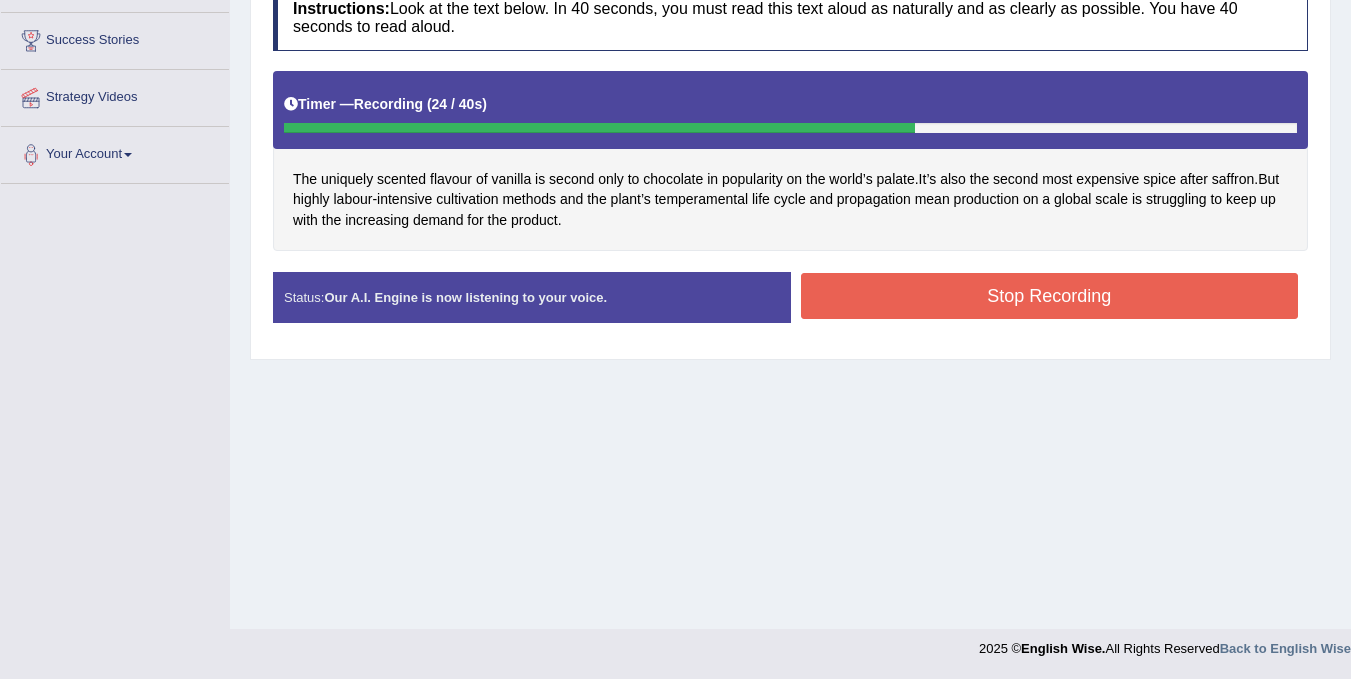 click on "Stop Recording" at bounding box center (1050, 296) 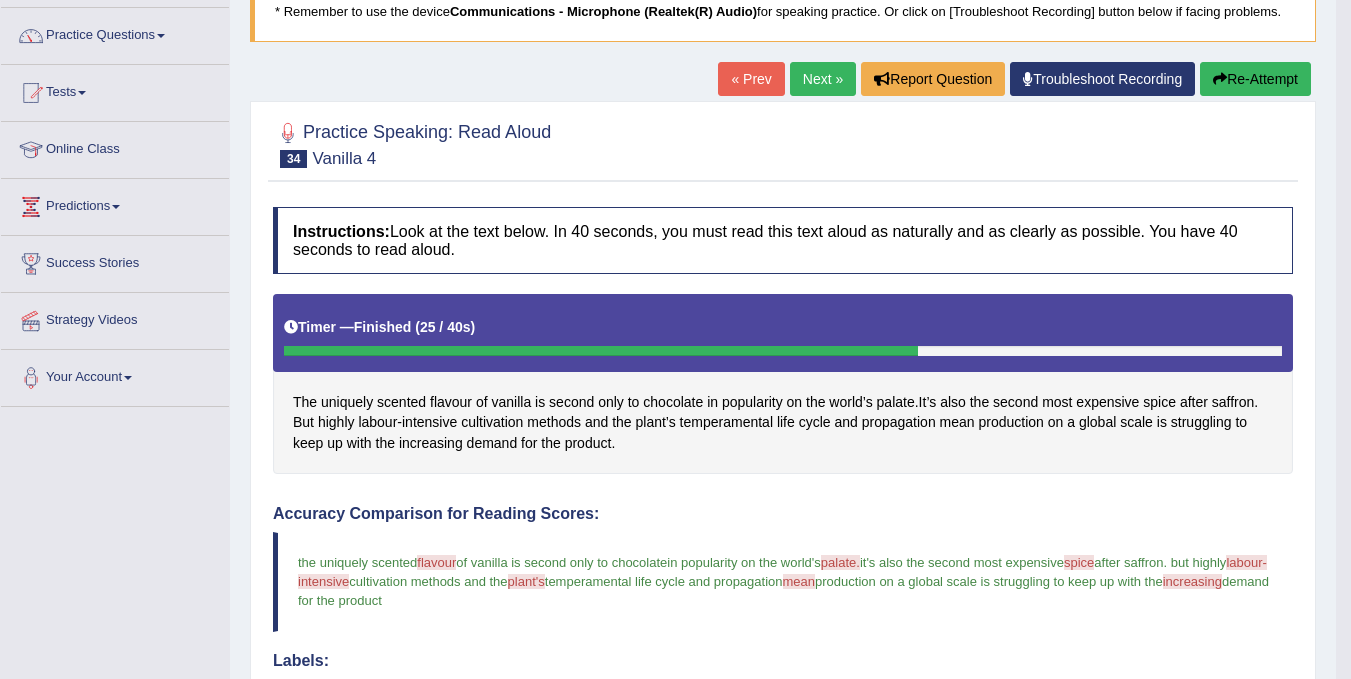 scroll, scrollTop: 131, scrollLeft: 0, axis: vertical 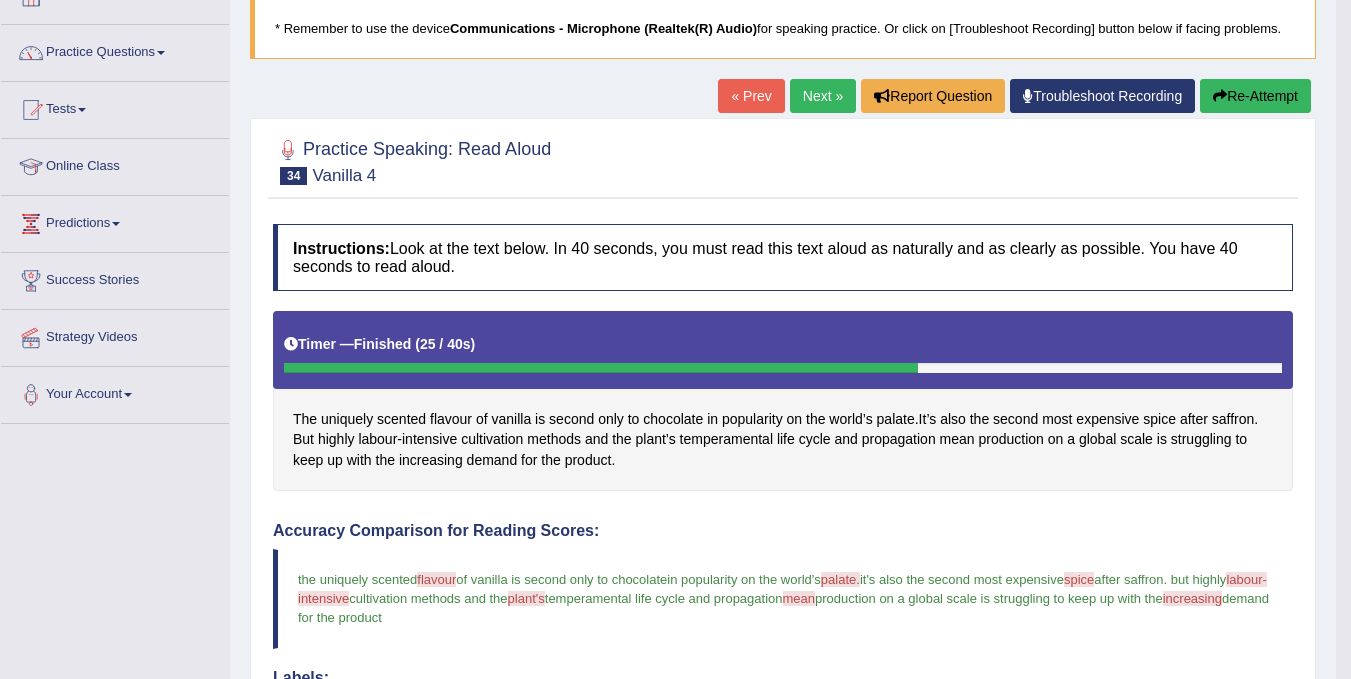 click on "Next »" at bounding box center [823, 96] 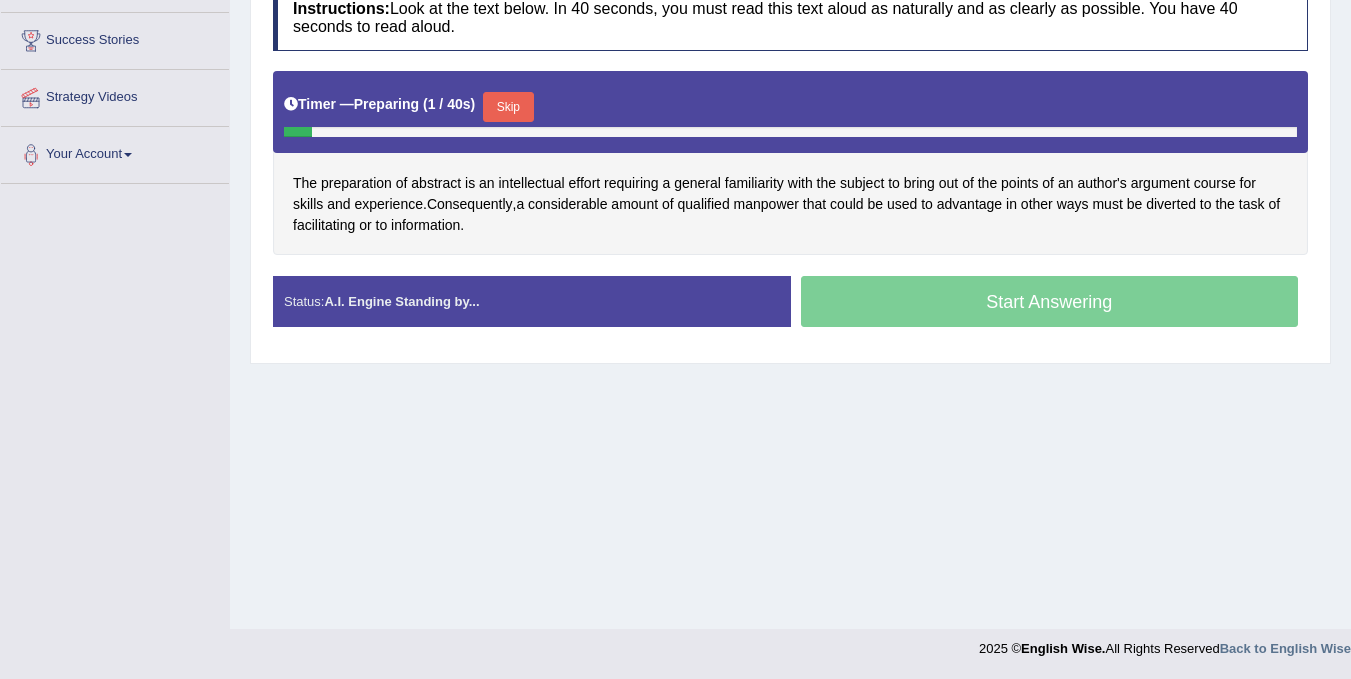 scroll, scrollTop: 371, scrollLeft: 0, axis: vertical 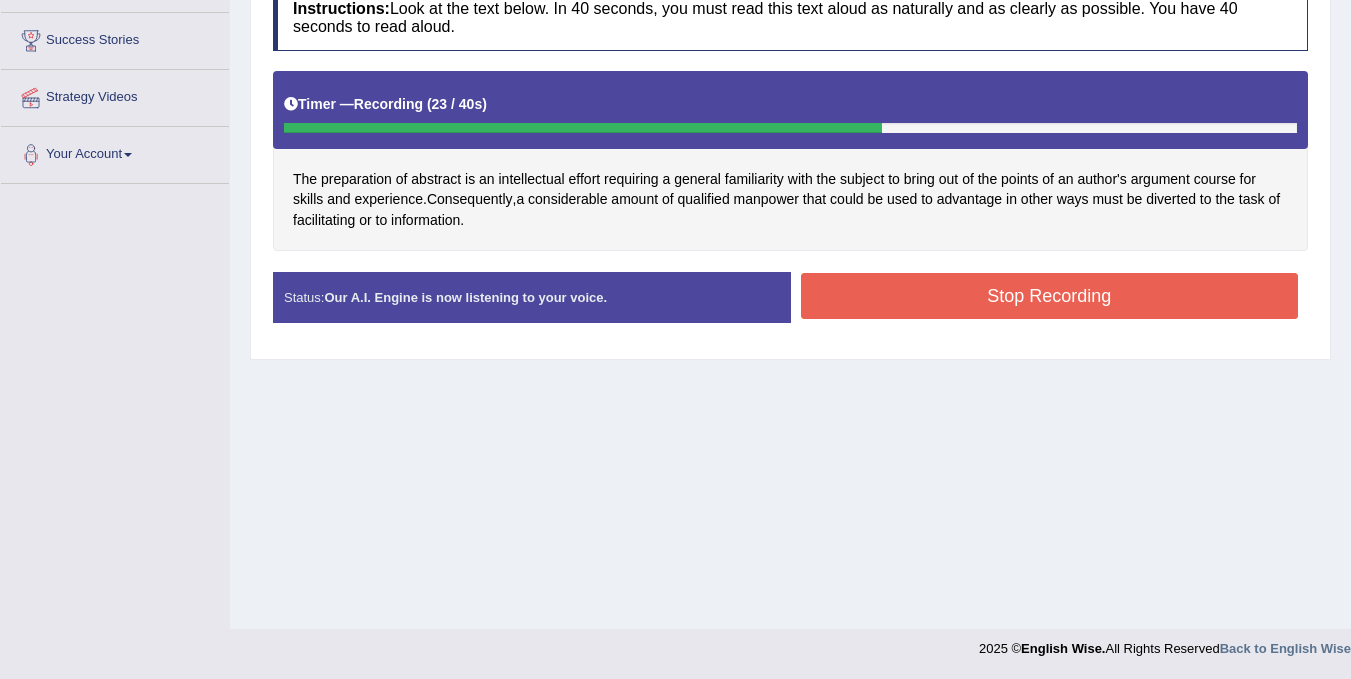 click on "Stop Recording" at bounding box center (1050, 296) 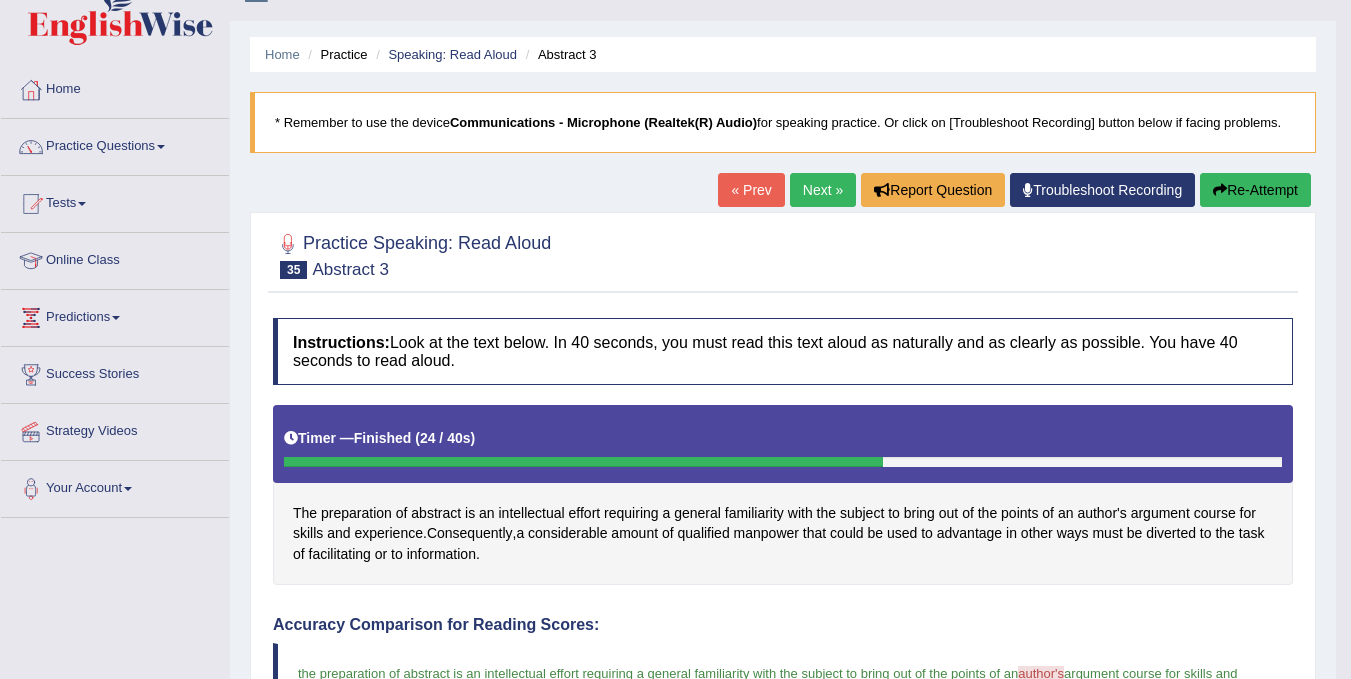 scroll, scrollTop: 0, scrollLeft: 0, axis: both 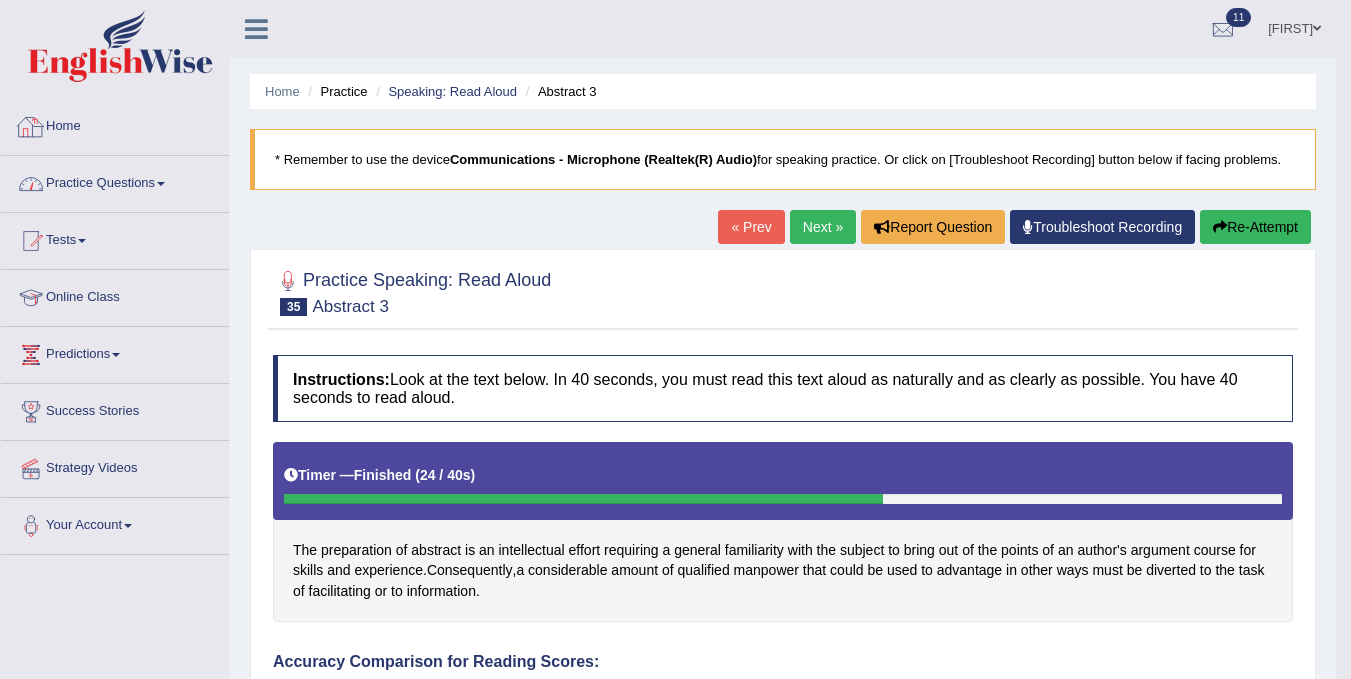 click on "Practice Questions" at bounding box center (115, 181) 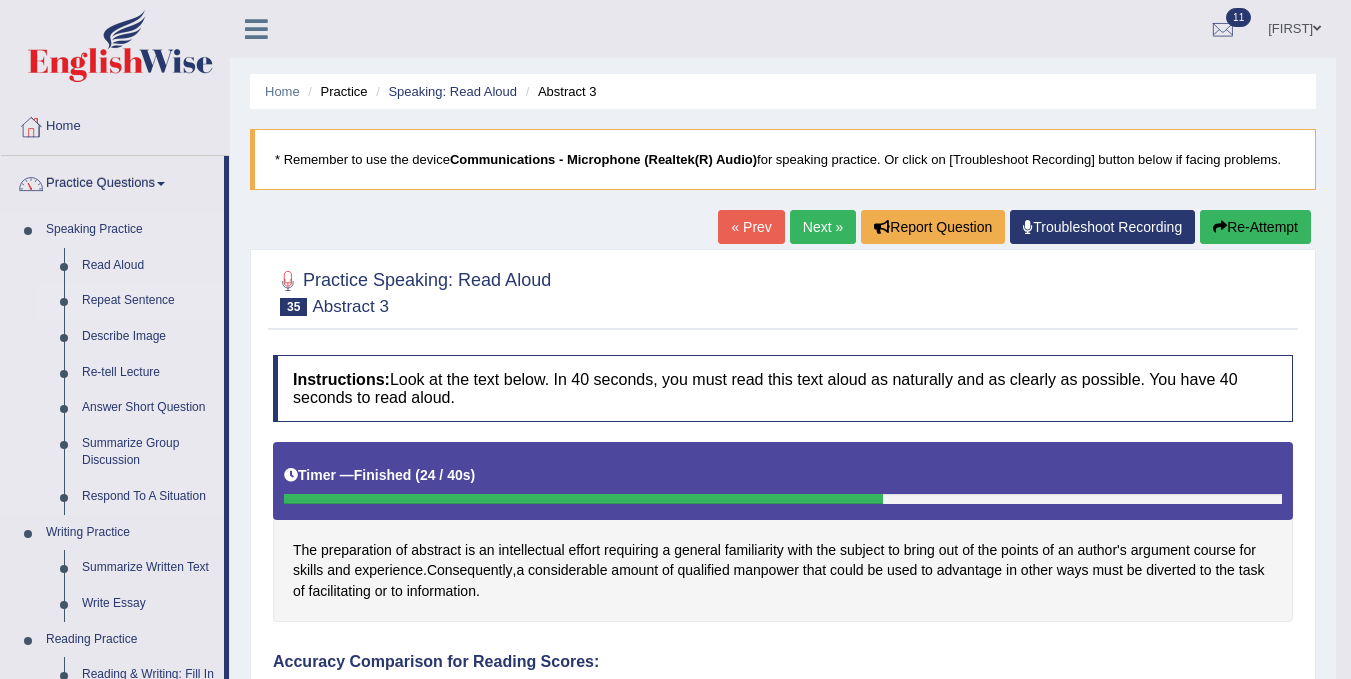 click on "Repeat Sentence" at bounding box center [148, 301] 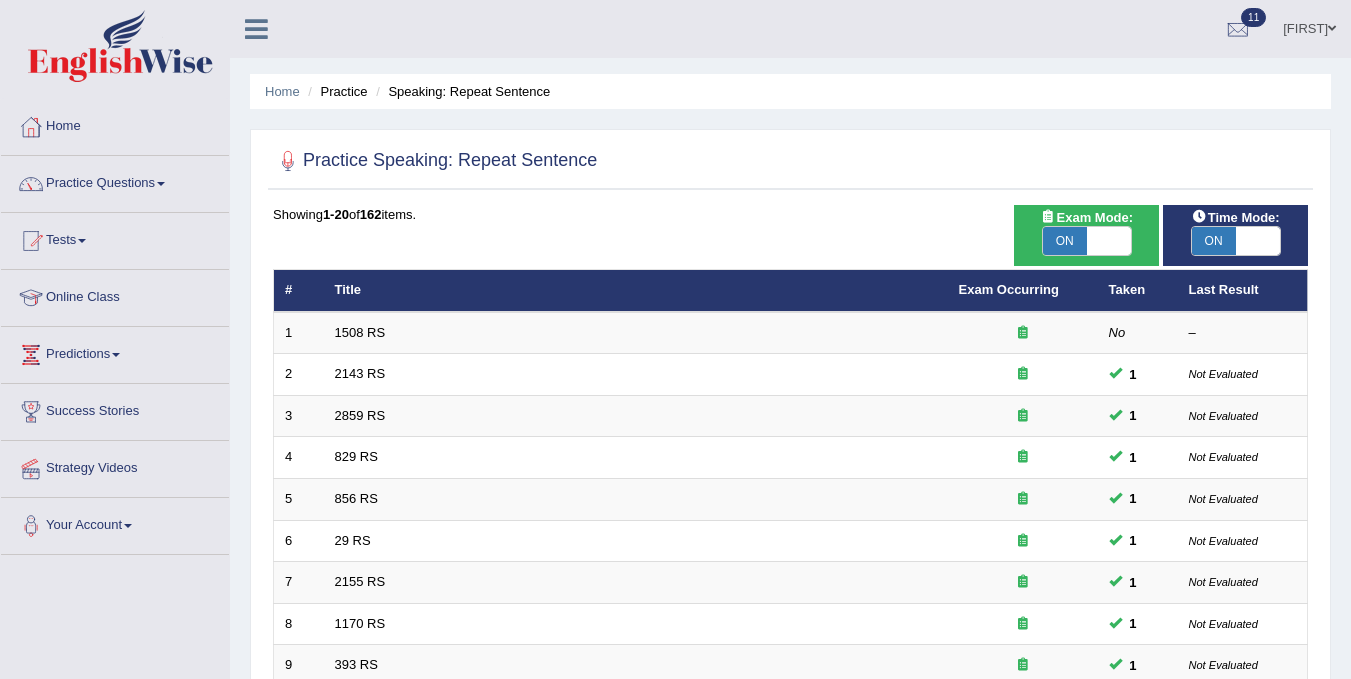 scroll, scrollTop: 0, scrollLeft: 0, axis: both 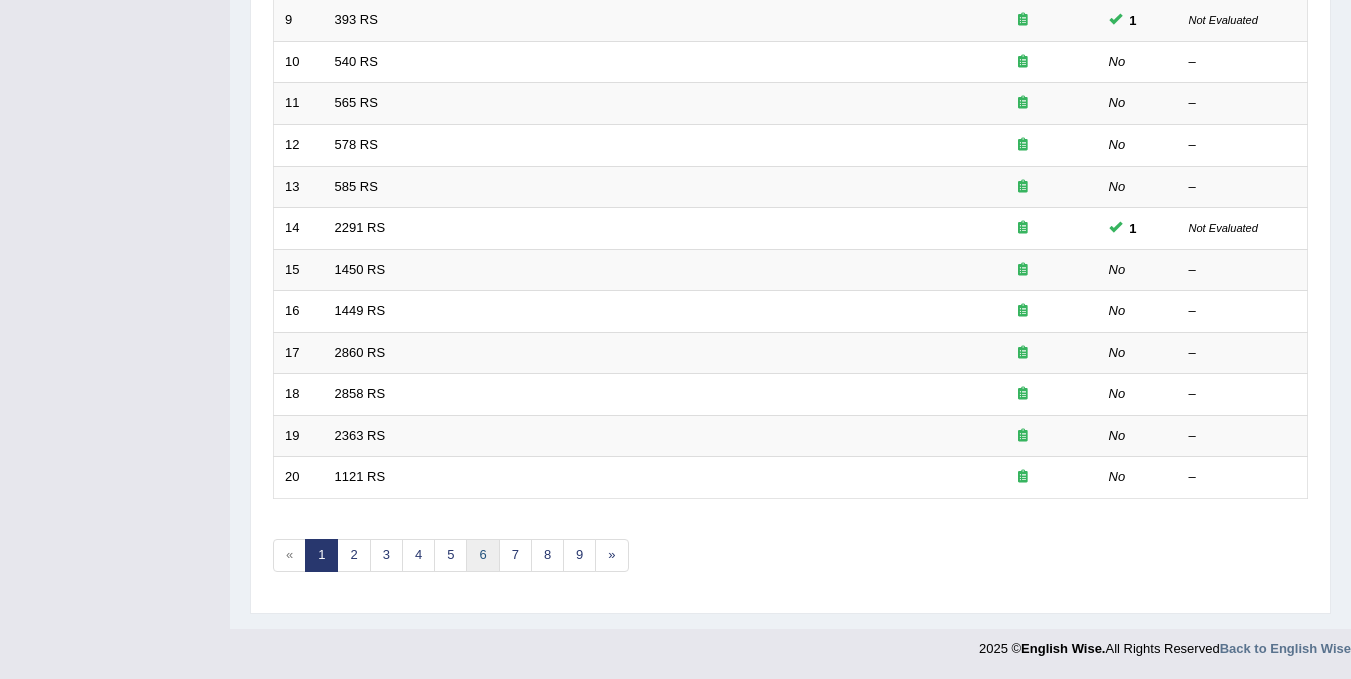 click on "6" at bounding box center [482, 555] 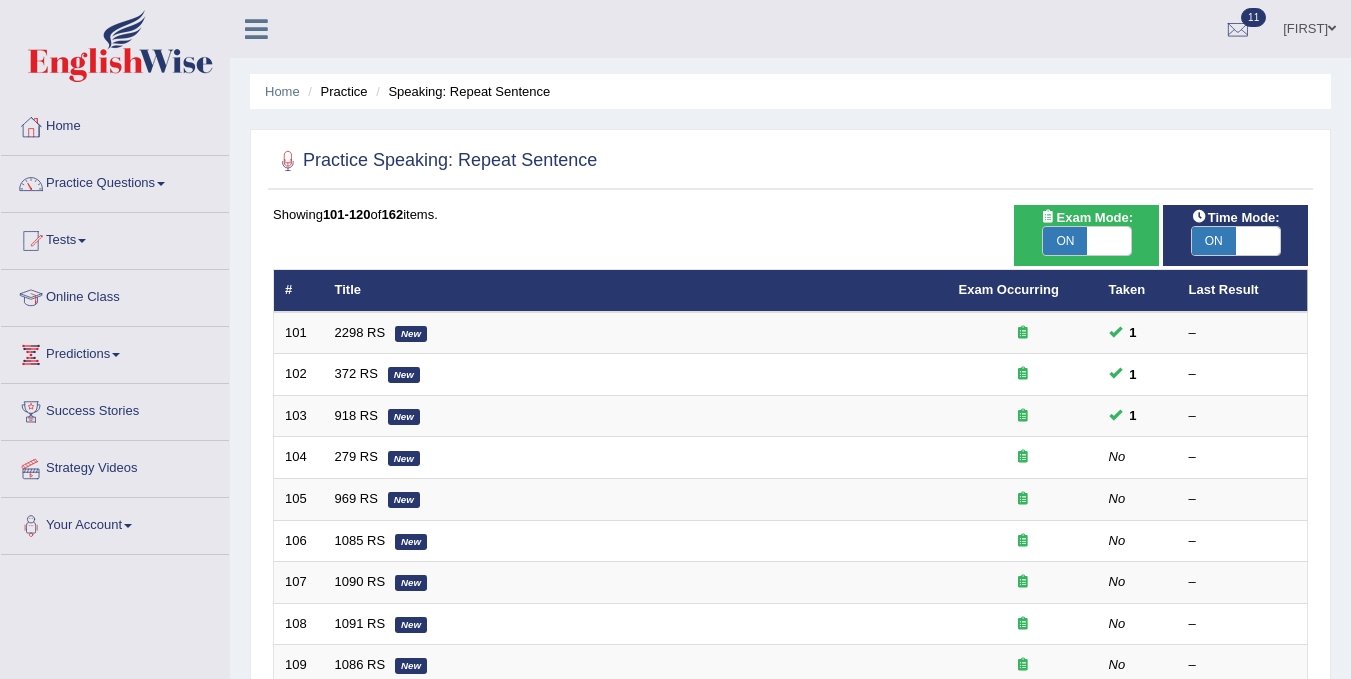 scroll, scrollTop: 0, scrollLeft: 0, axis: both 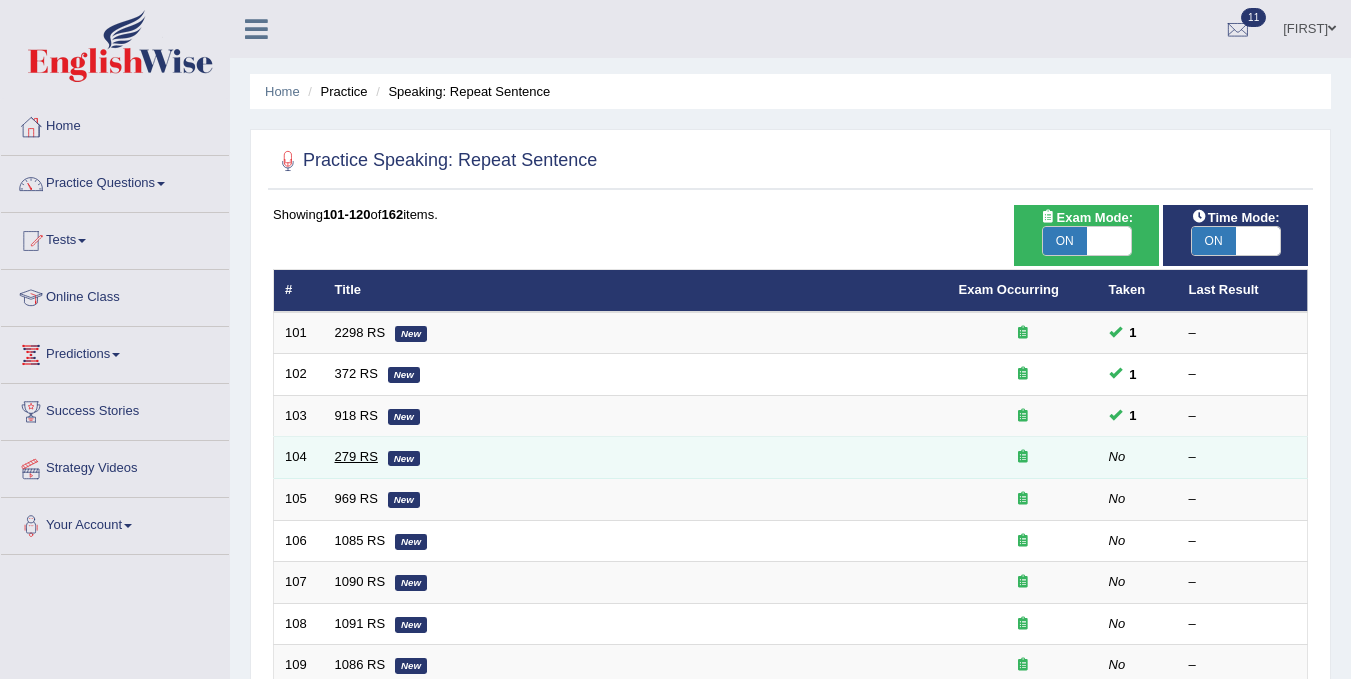 click on "279 RS" at bounding box center (356, 456) 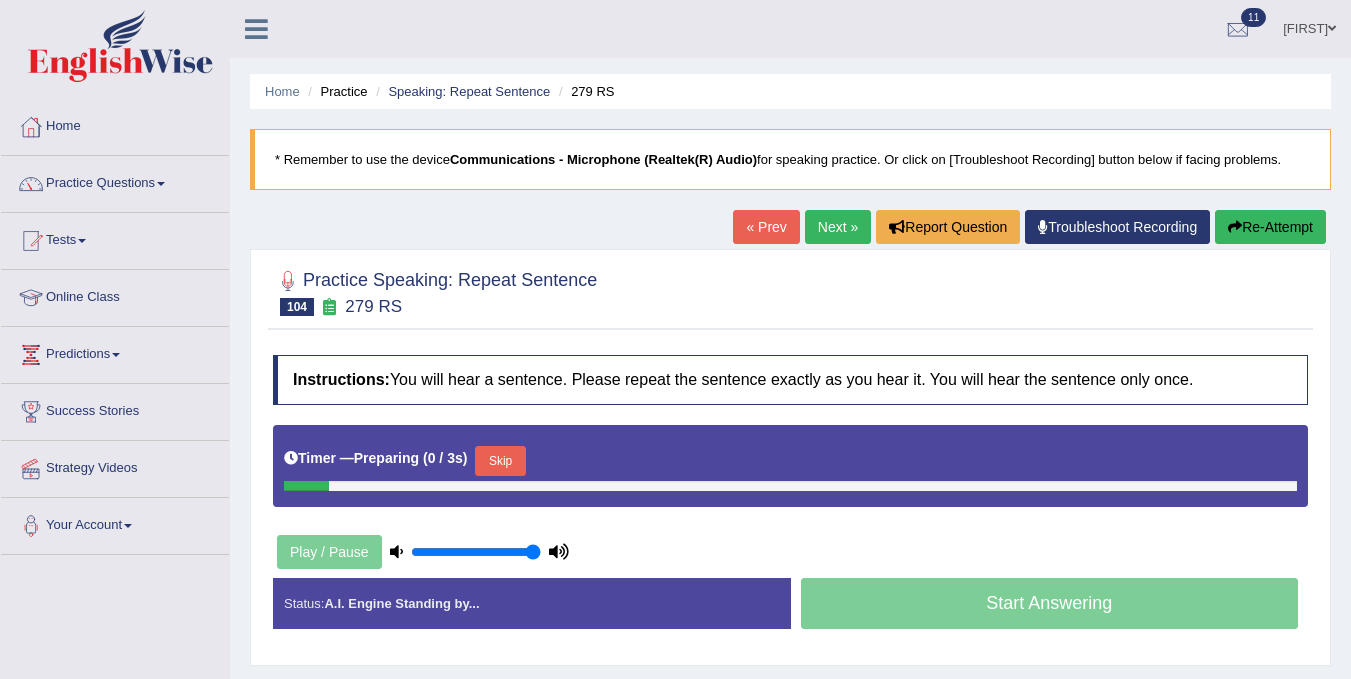 scroll, scrollTop: 0, scrollLeft: 0, axis: both 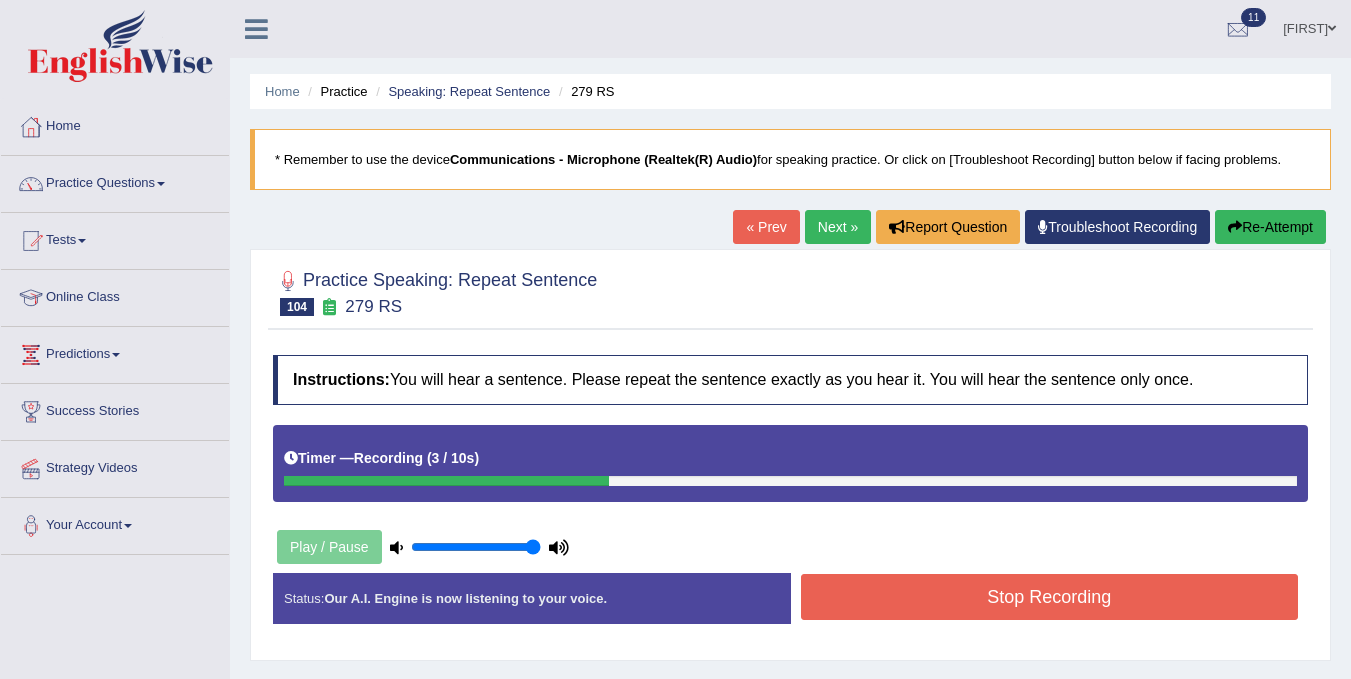 click on "Stop Recording" at bounding box center [1050, 597] 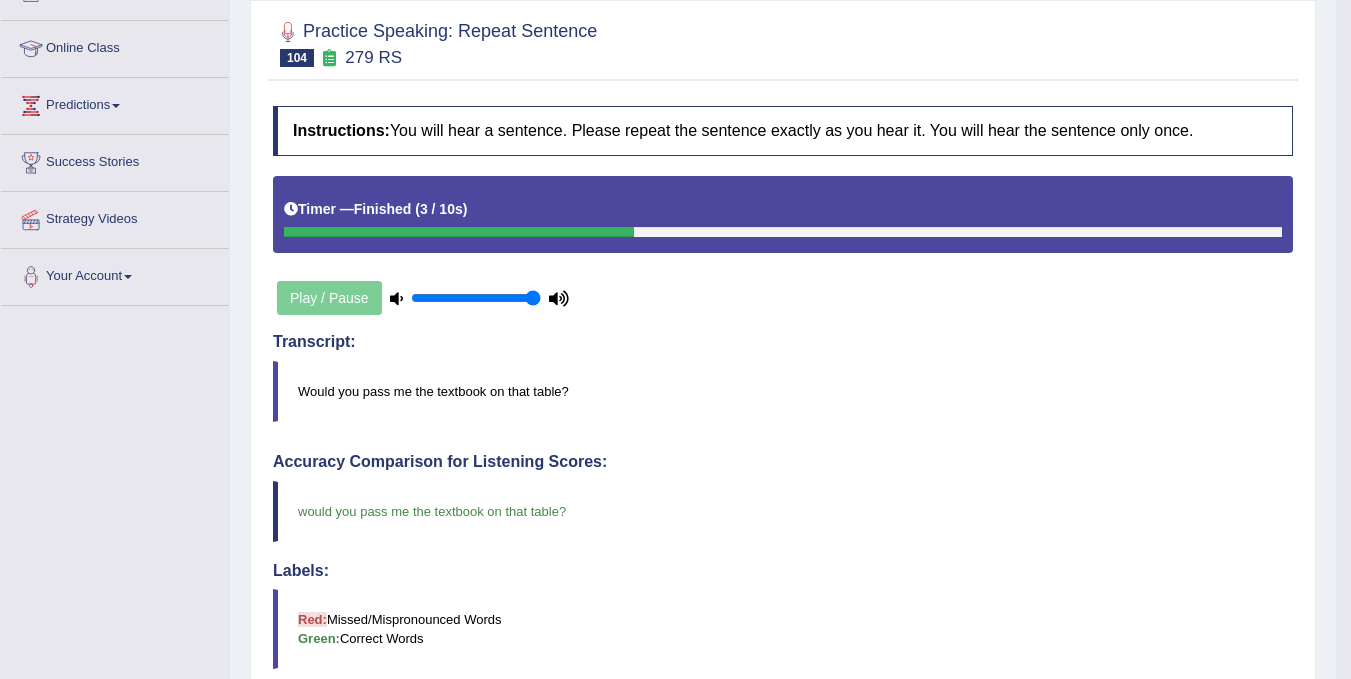 scroll, scrollTop: 0, scrollLeft: 0, axis: both 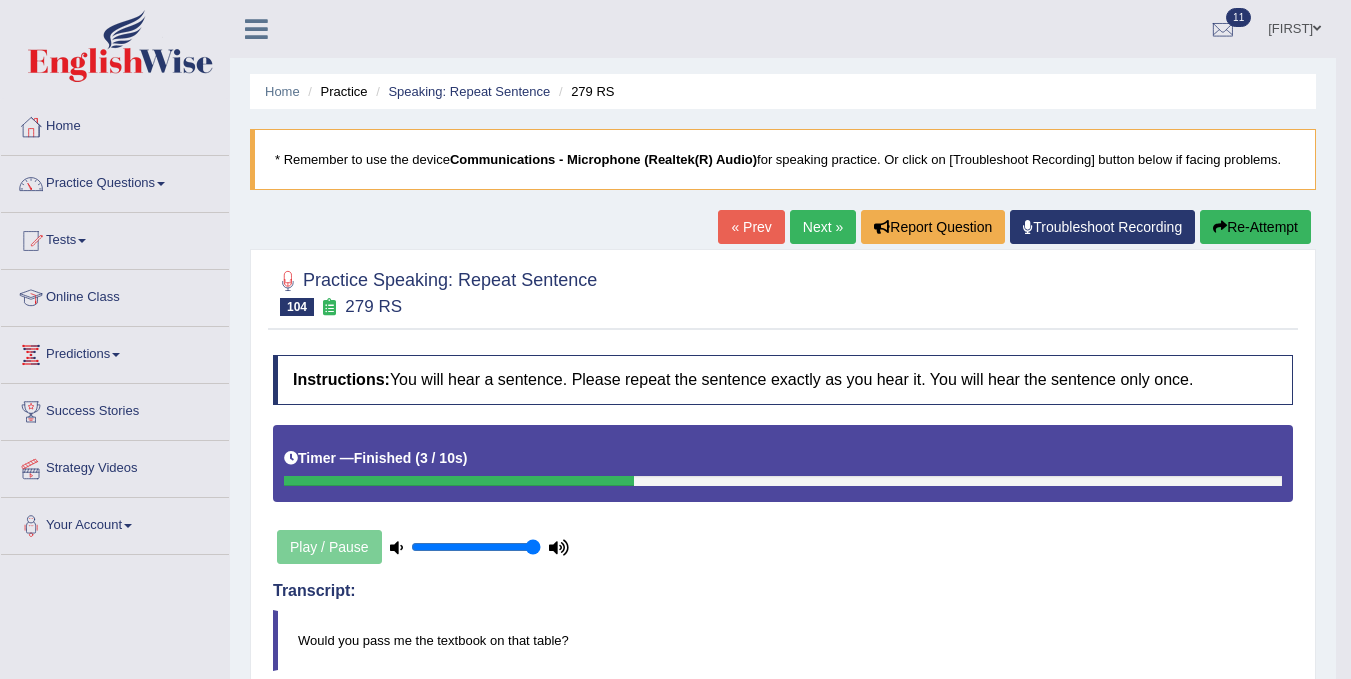click on "Next »" at bounding box center (823, 227) 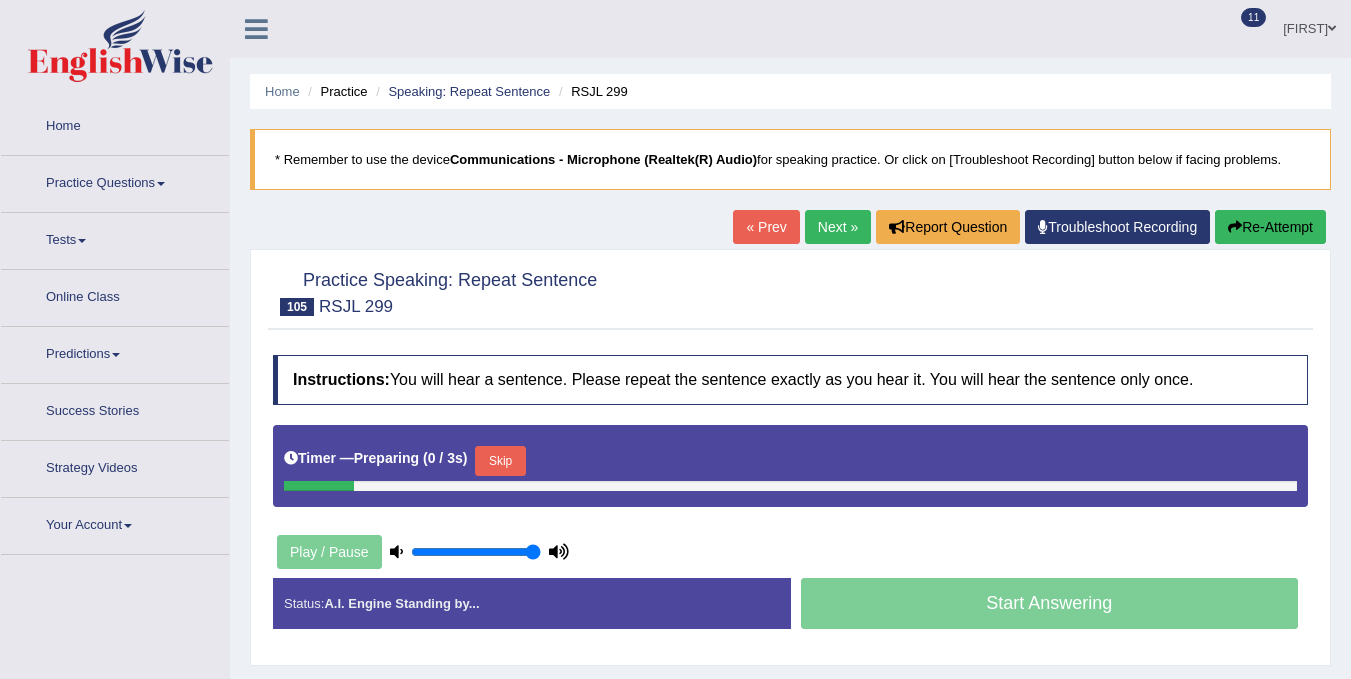 scroll, scrollTop: 0, scrollLeft: 0, axis: both 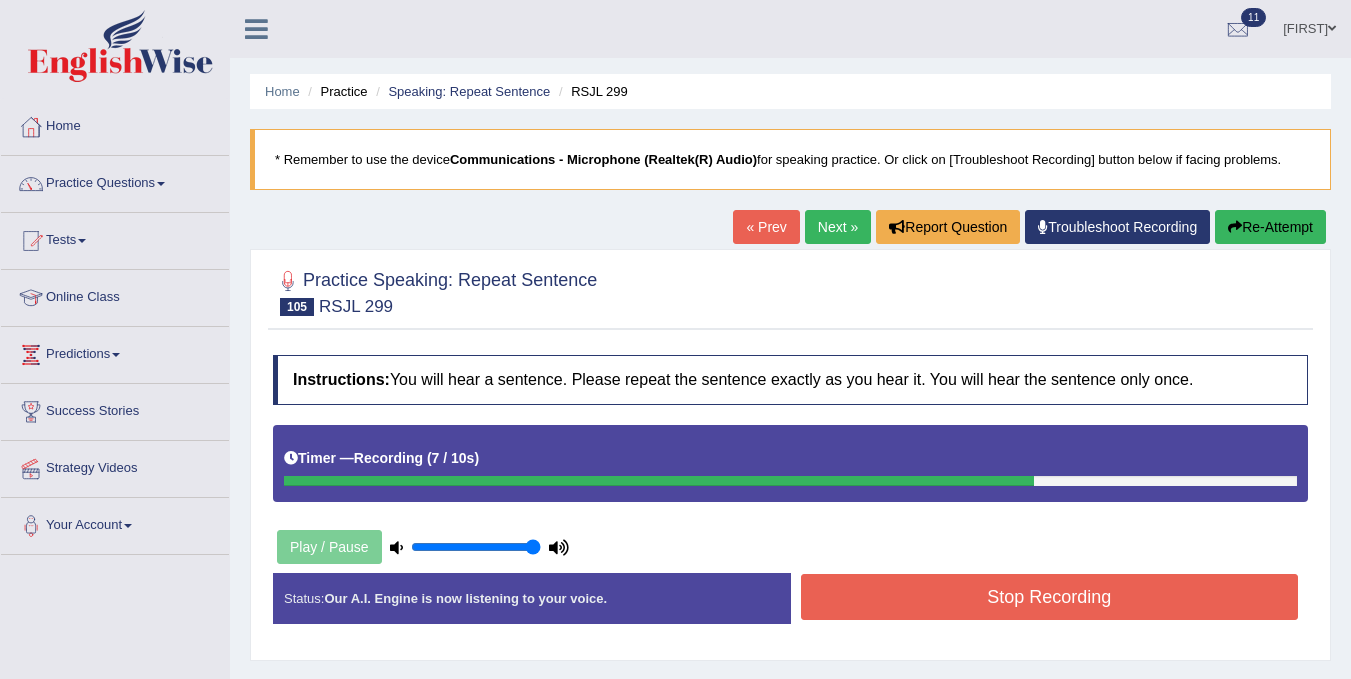 click on "Stop Recording" at bounding box center (1050, 597) 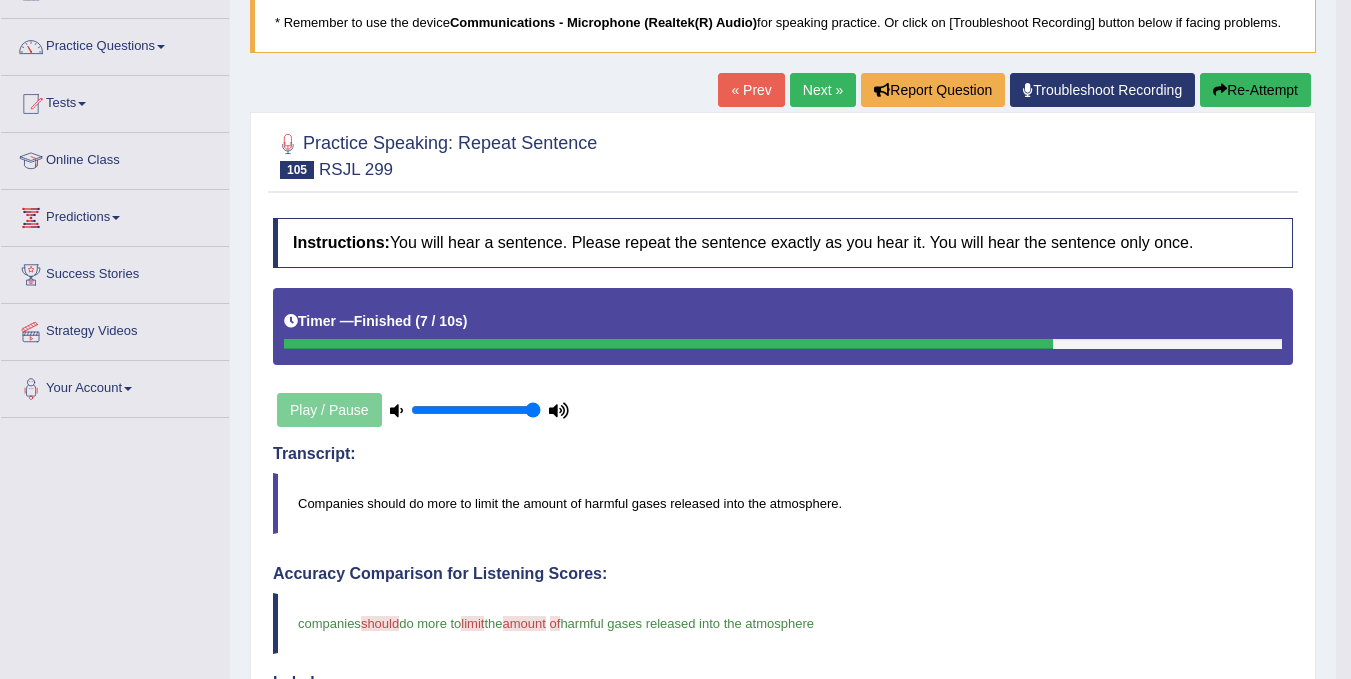 scroll, scrollTop: 0, scrollLeft: 0, axis: both 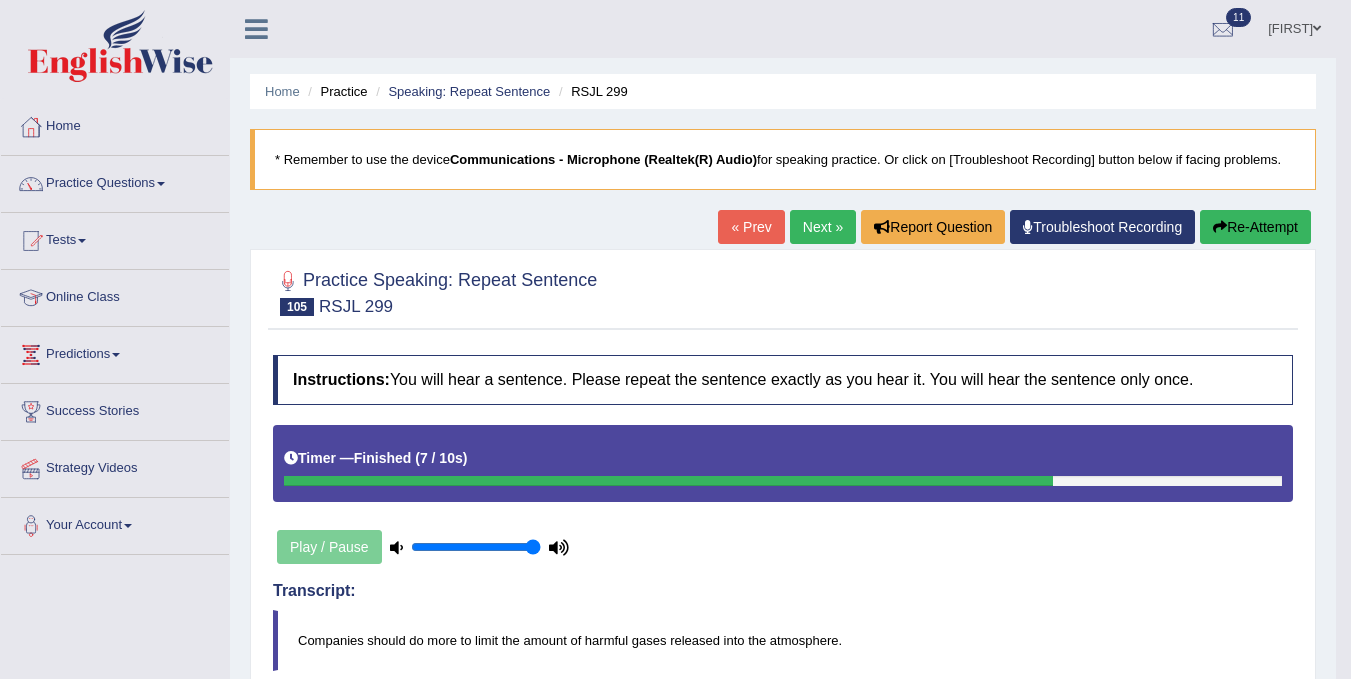click on "Next »" at bounding box center (823, 227) 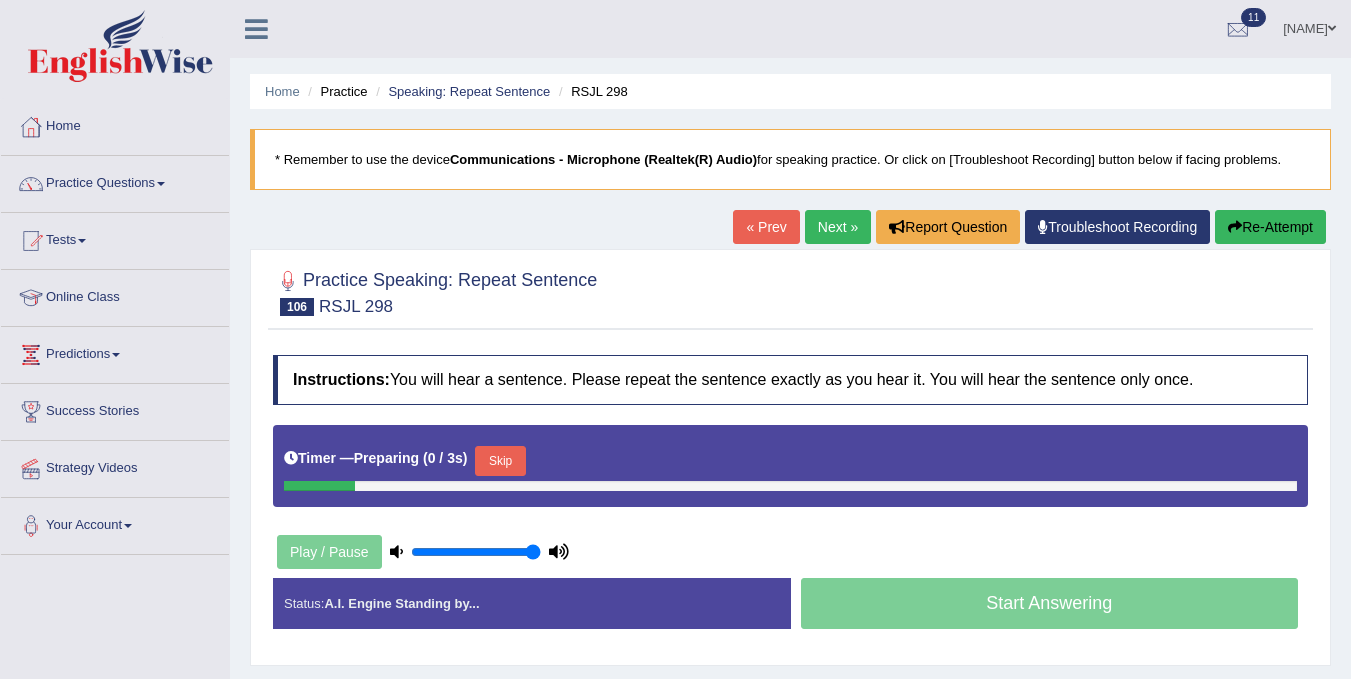scroll, scrollTop: 0, scrollLeft: 0, axis: both 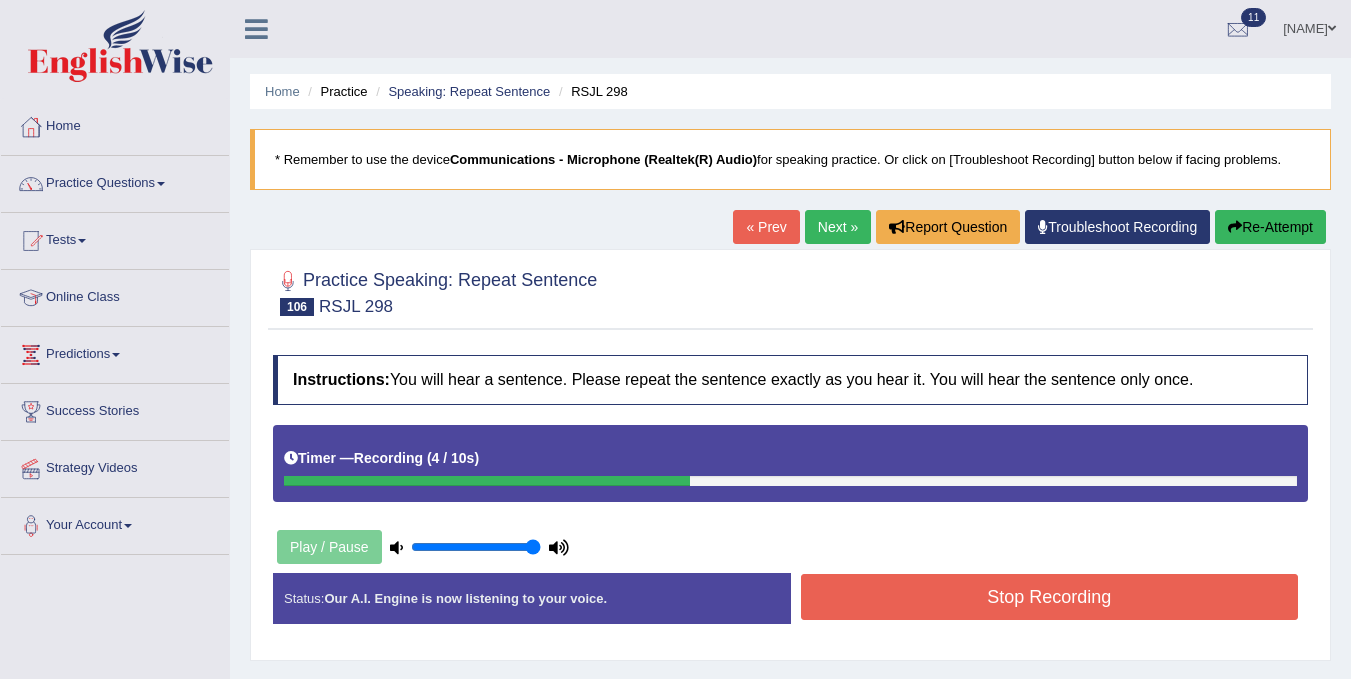 click on "Stop Recording" at bounding box center [1050, 597] 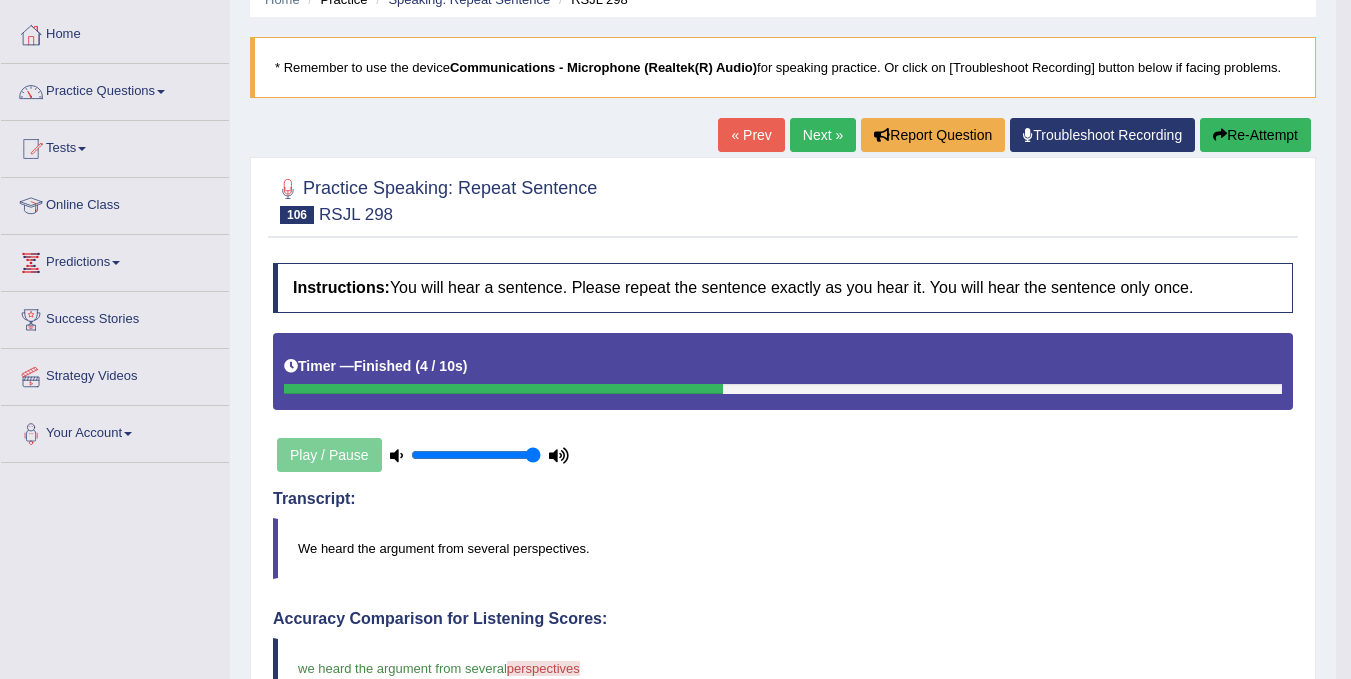 scroll, scrollTop: 0, scrollLeft: 0, axis: both 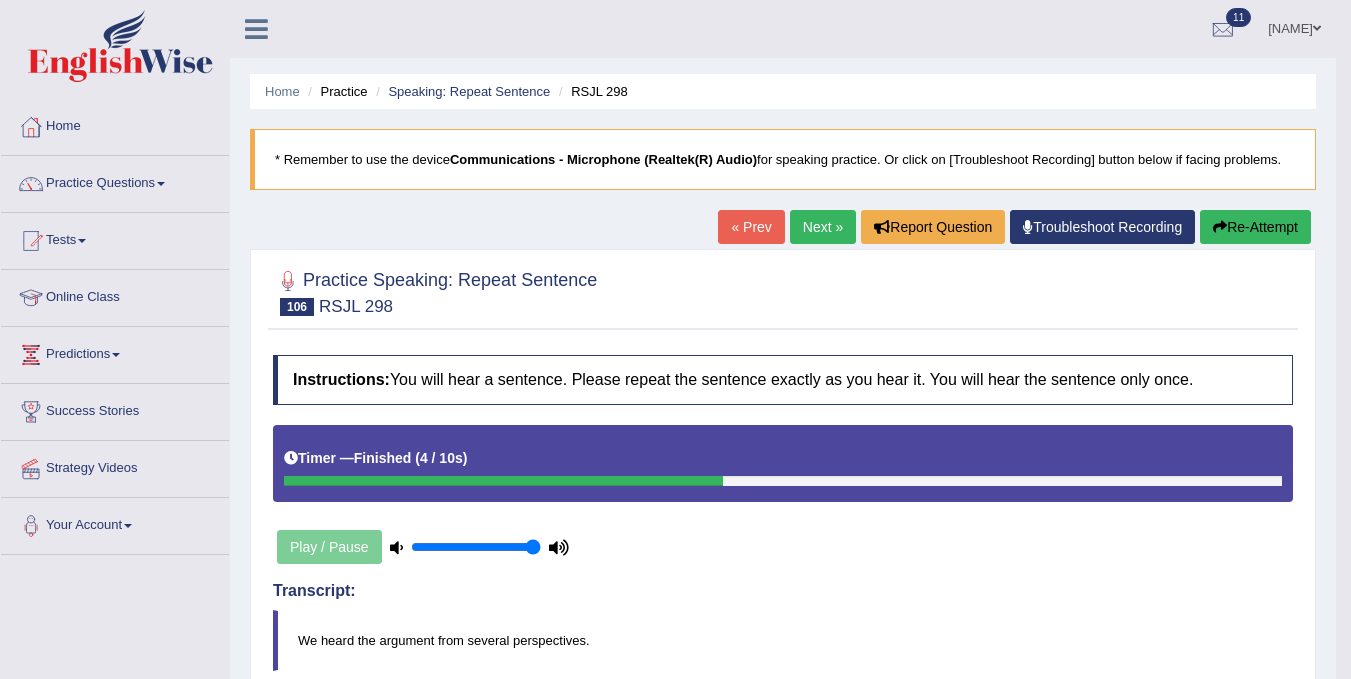 click on "Next »" at bounding box center (823, 227) 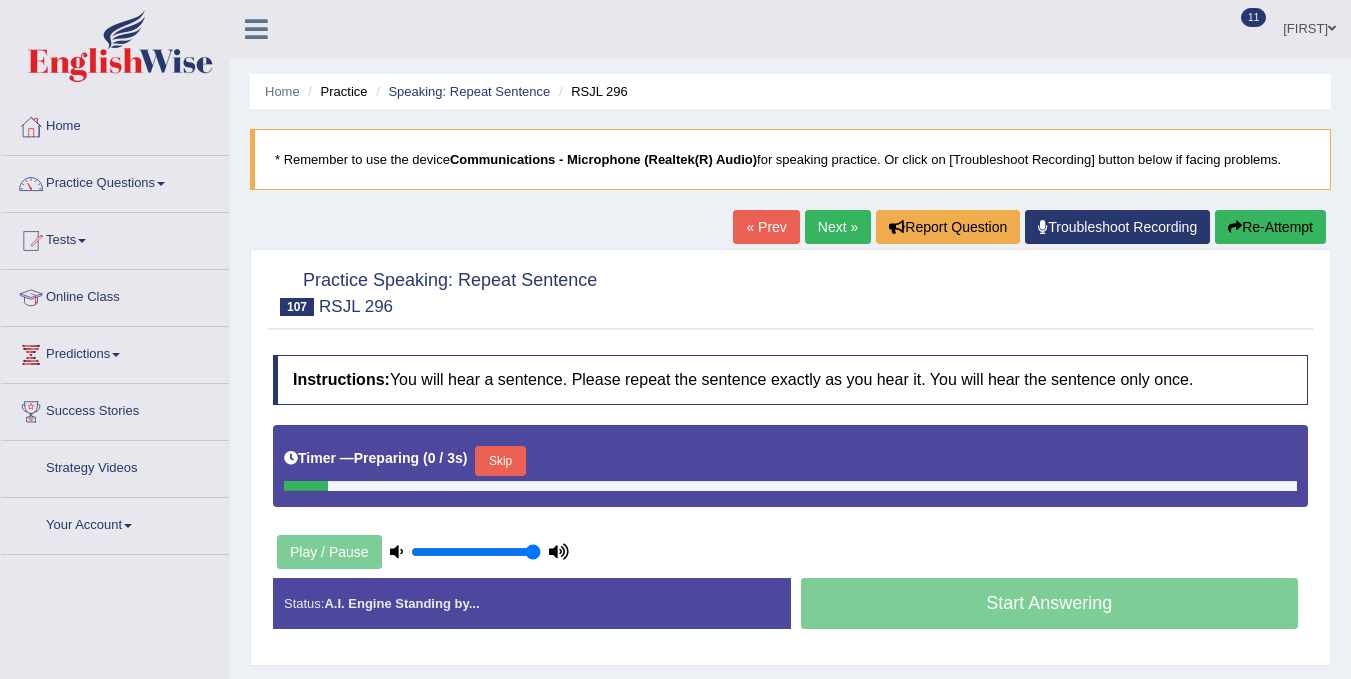 scroll, scrollTop: 0, scrollLeft: 0, axis: both 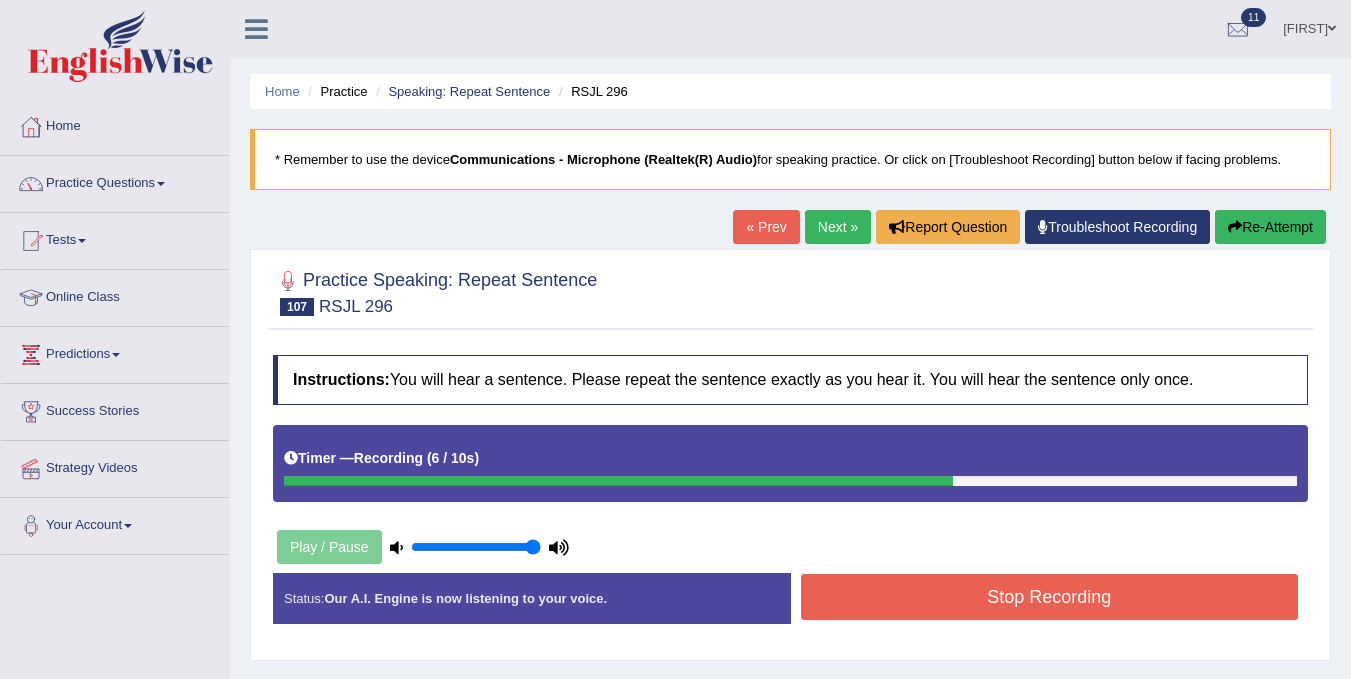 click on "Stop Recording" at bounding box center [1050, 597] 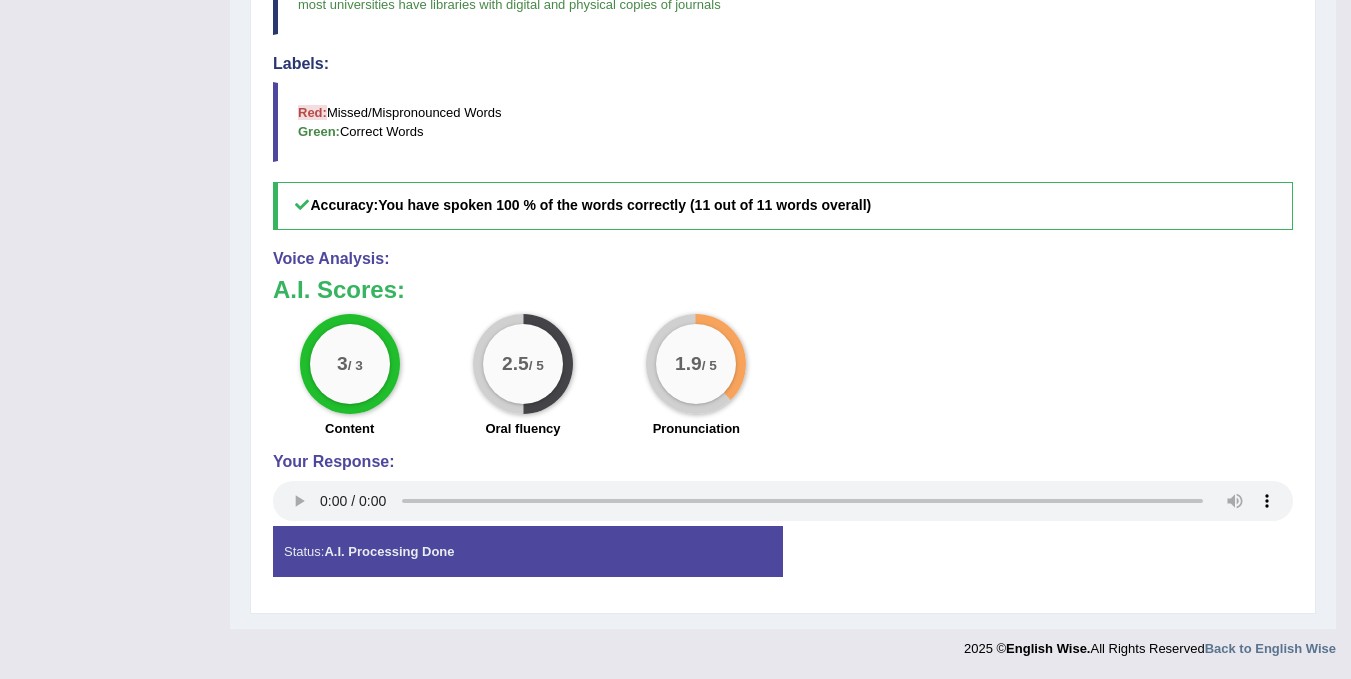 scroll, scrollTop: 716, scrollLeft: 0, axis: vertical 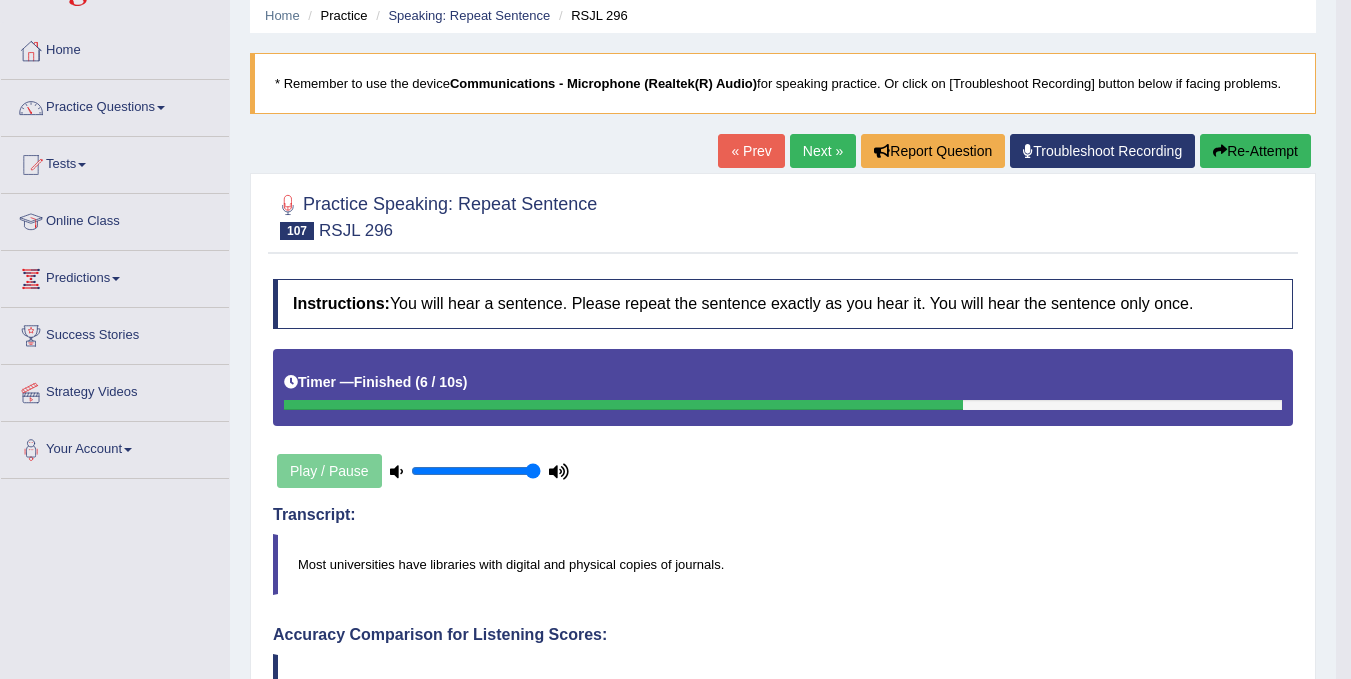 click on "Next »" at bounding box center (823, 151) 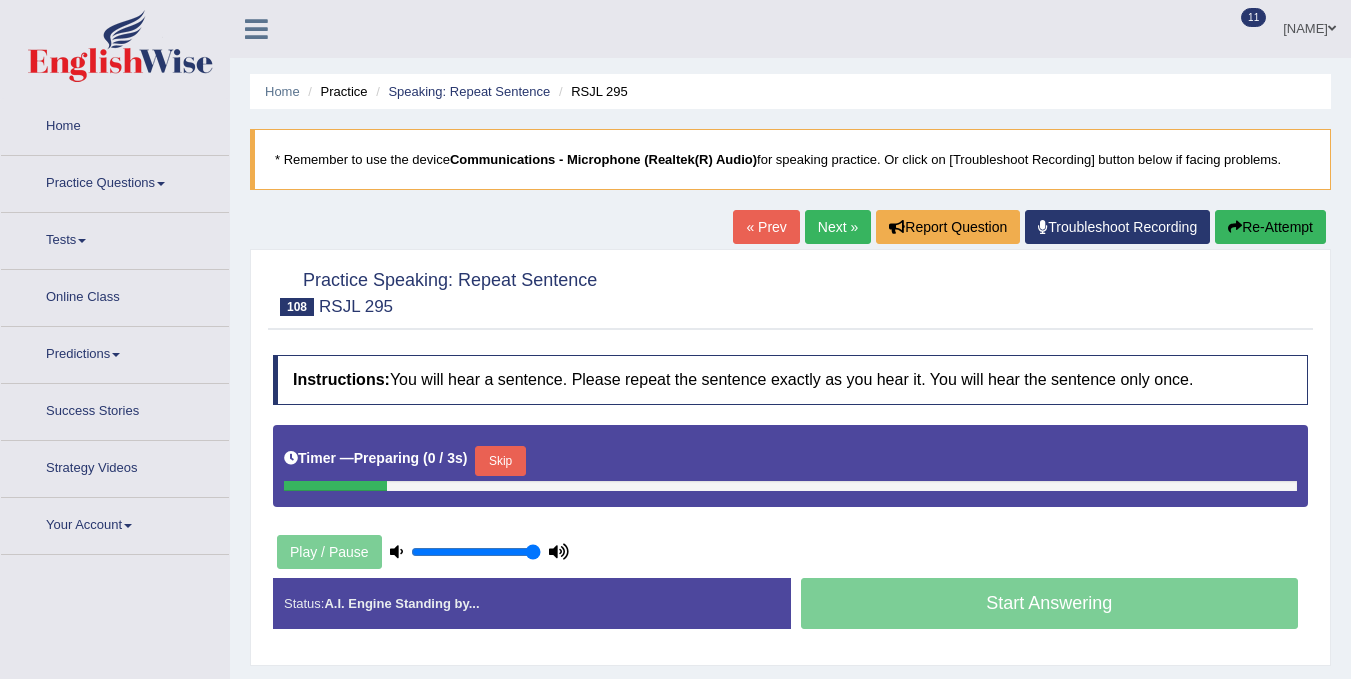 scroll, scrollTop: 0, scrollLeft: 0, axis: both 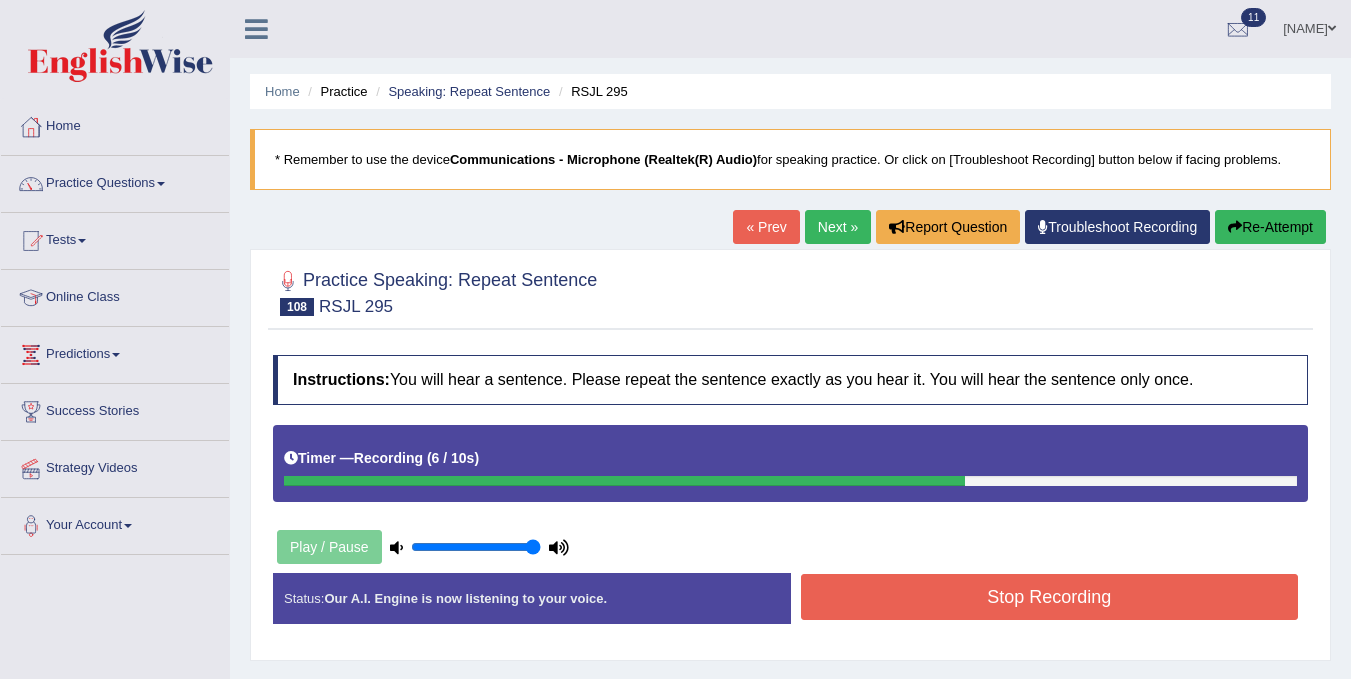 click on "Stop Recording" at bounding box center [1050, 597] 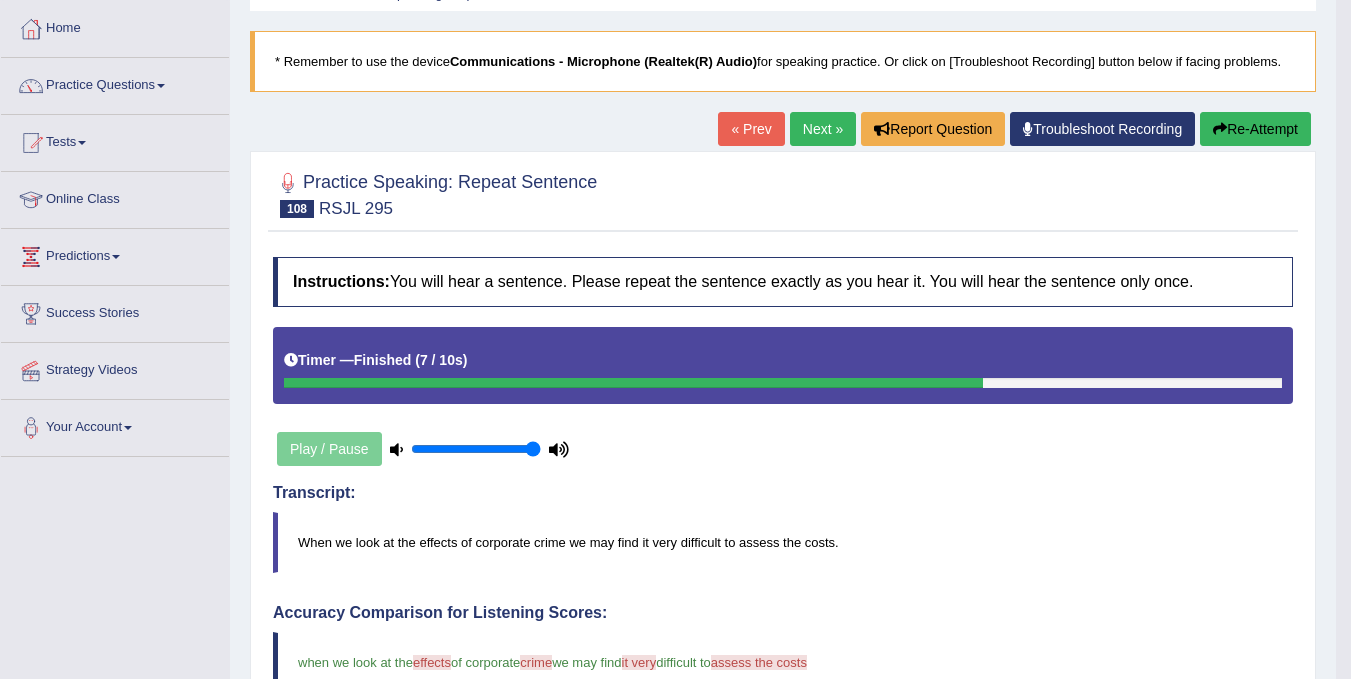scroll, scrollTop: 40, scrollLeft: 0, axis: vertical 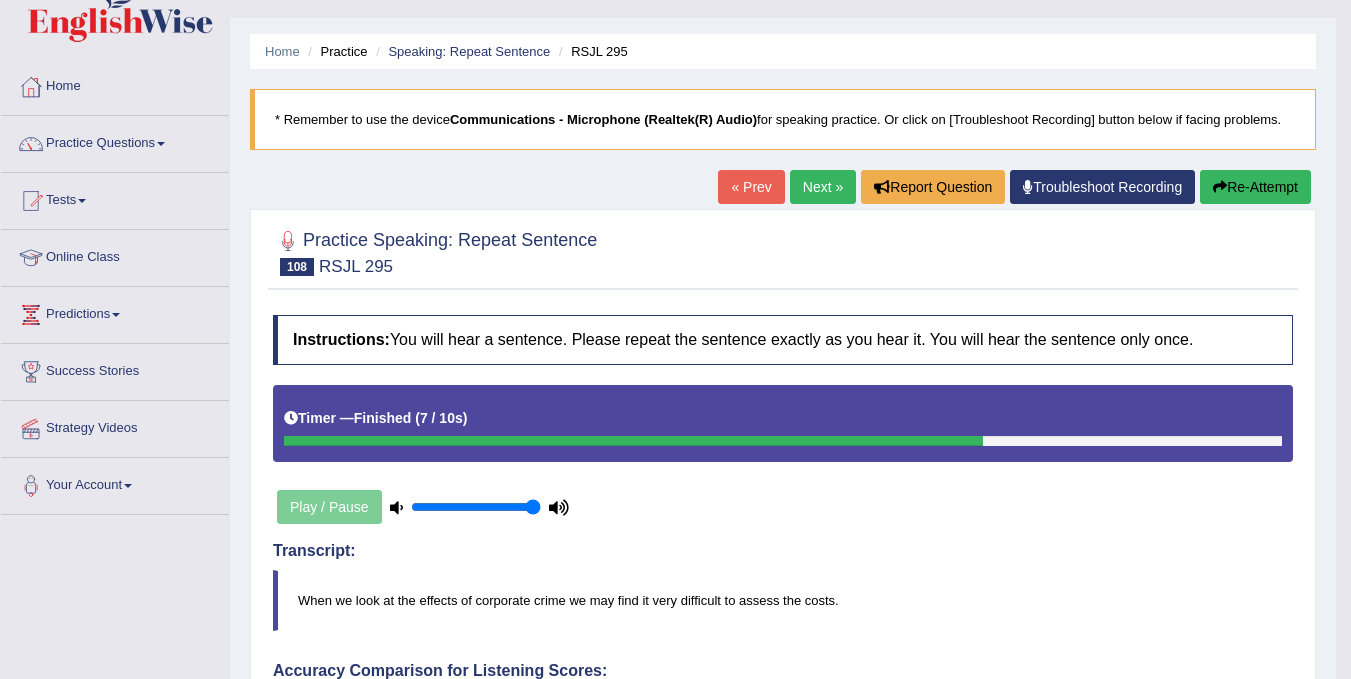 click on "Next »" at bounding box center [823, 187] 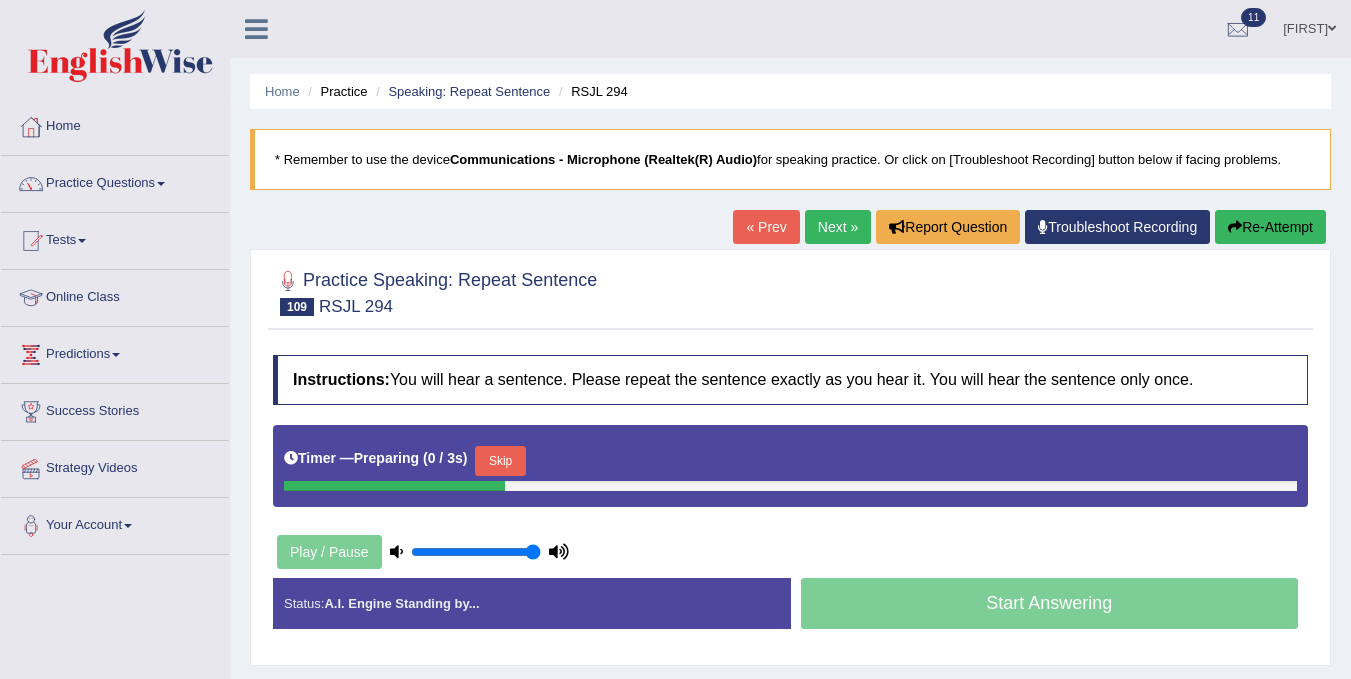 scroll, scrollTop: 0, scrollLeft: 0, axis: both 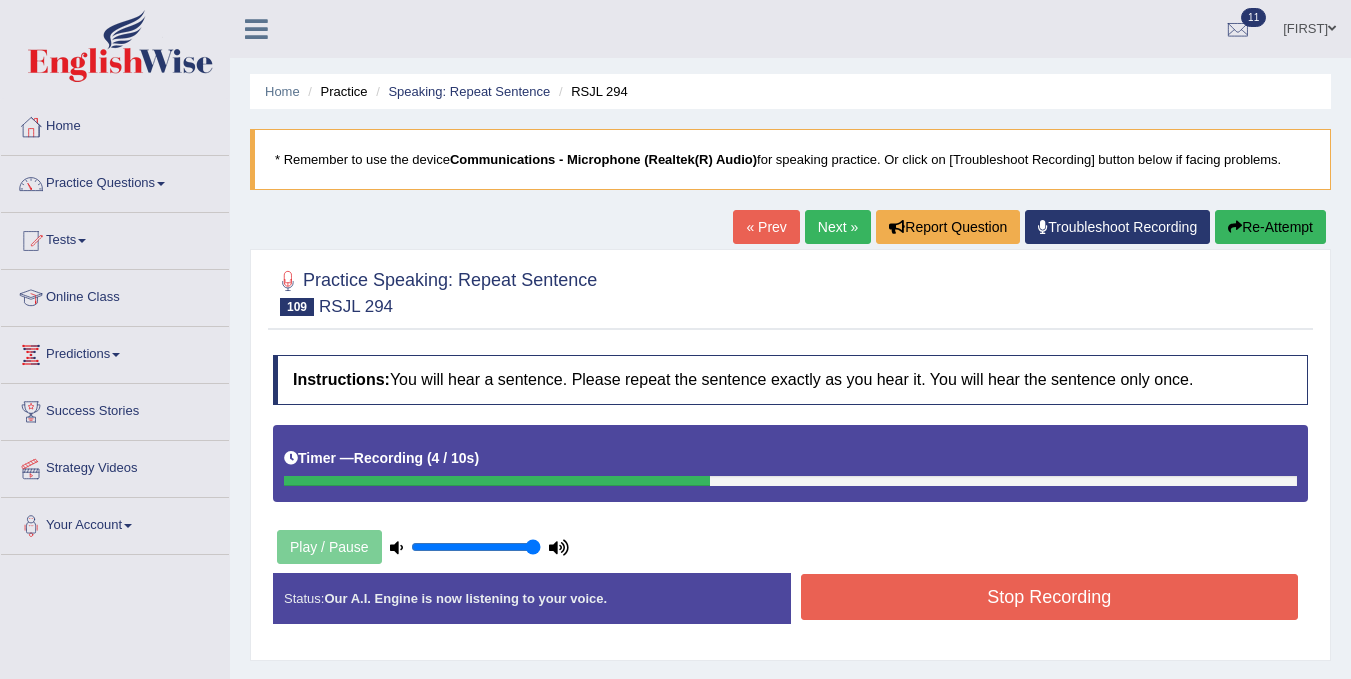 click on "Stop Recording" at bounding box center (1050, 597) 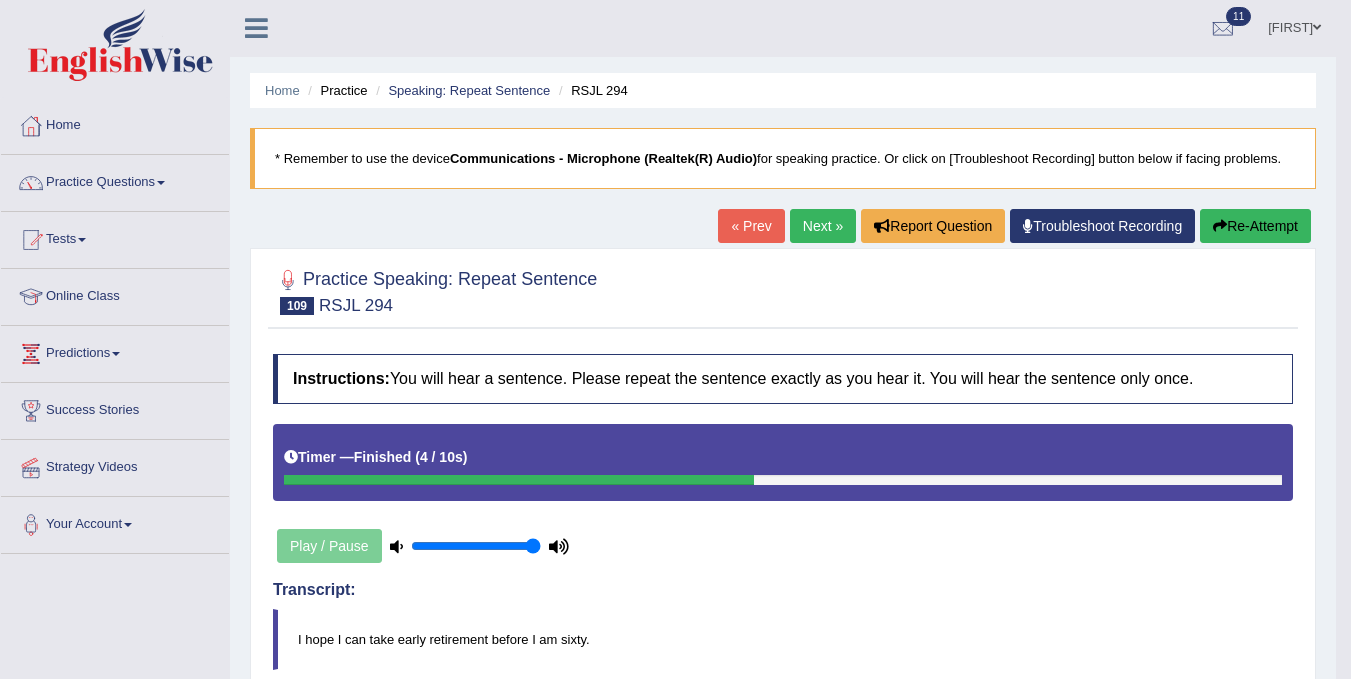scroll, scrollTop: 0, scrollLeft: 0, axis: both 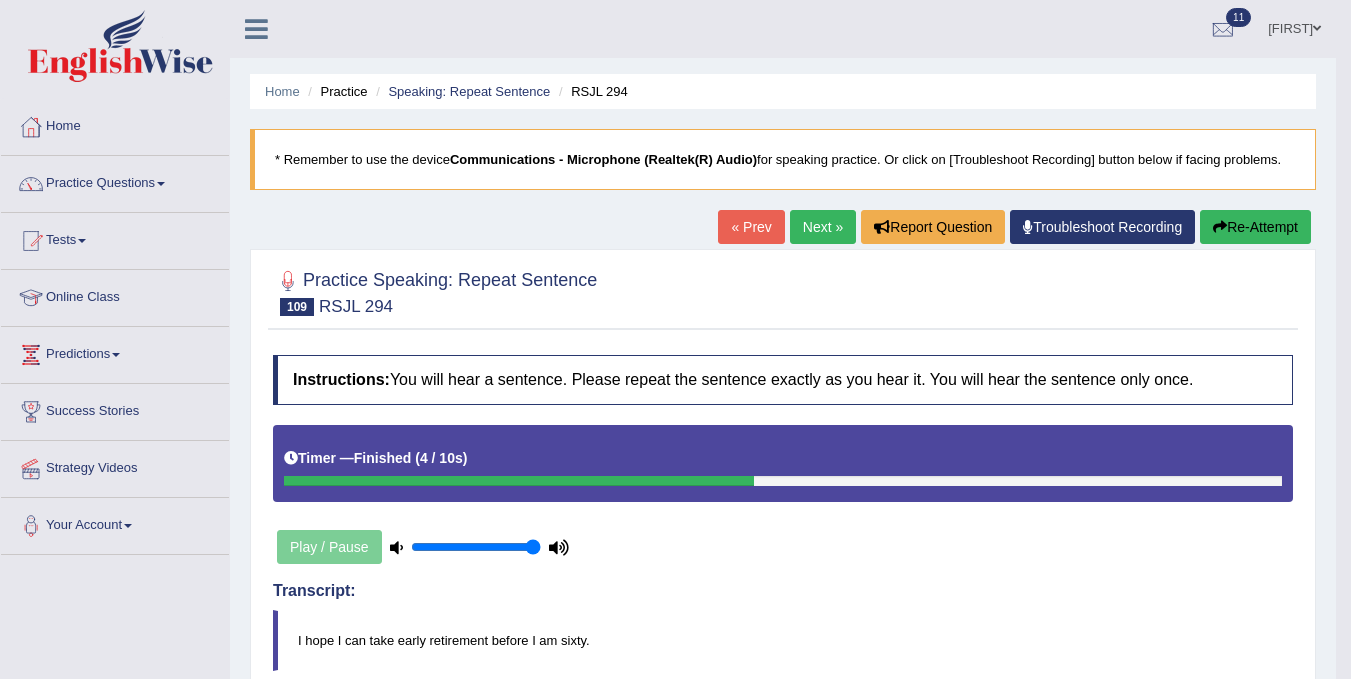 click on "Next »" at bounding box center (823, 227) 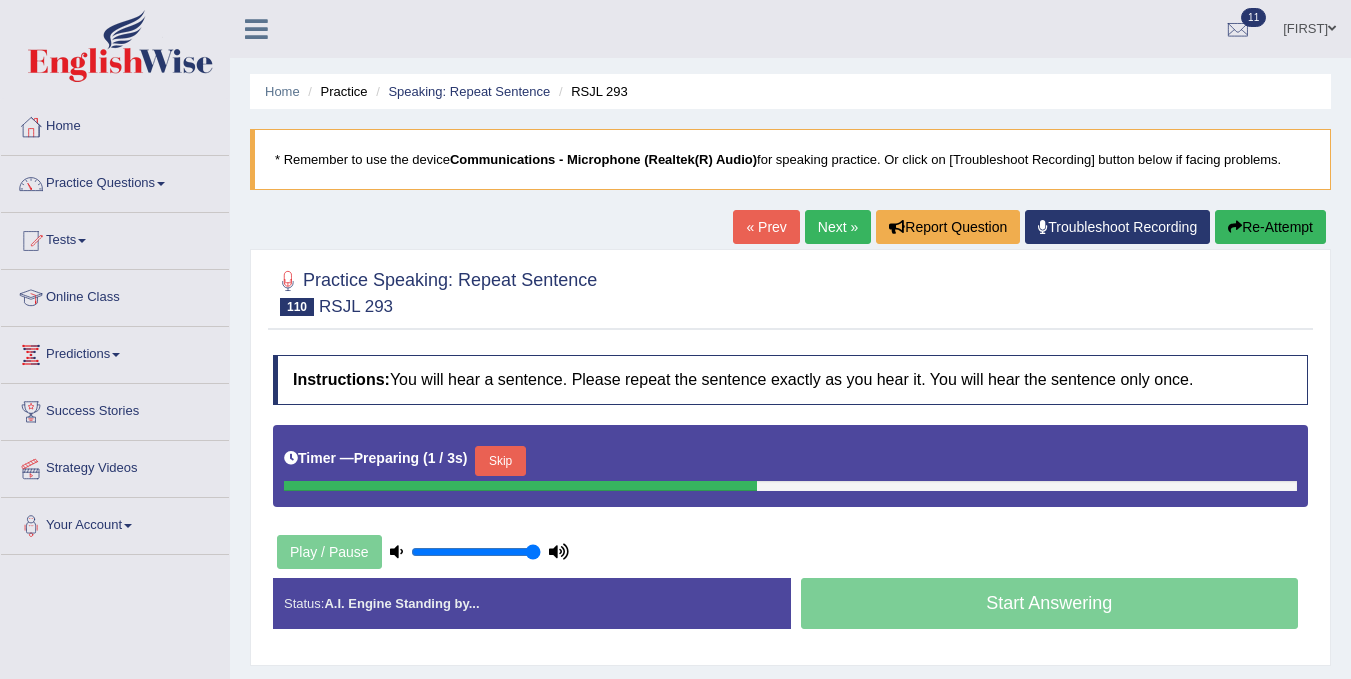 scroll, scrollTop: 0, scrollLeft: 0, axis: both 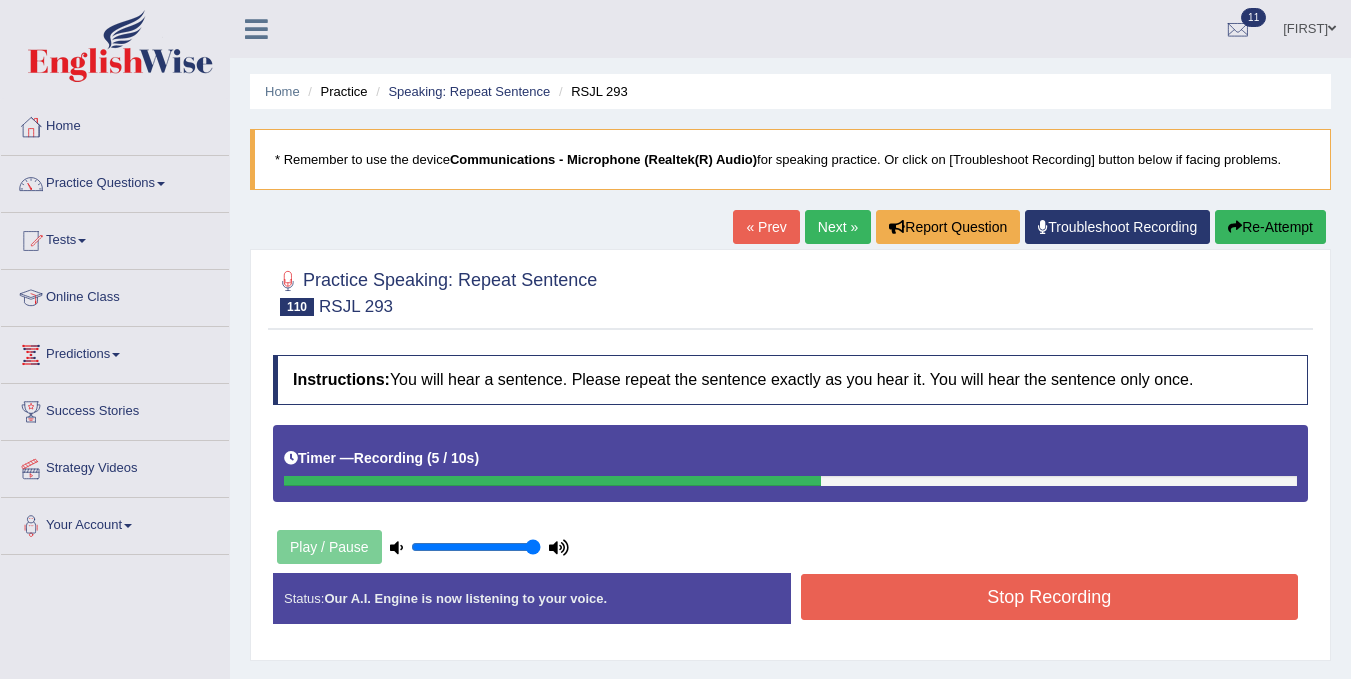 click on "Stop Recording" at bounding box center [1050, 597] 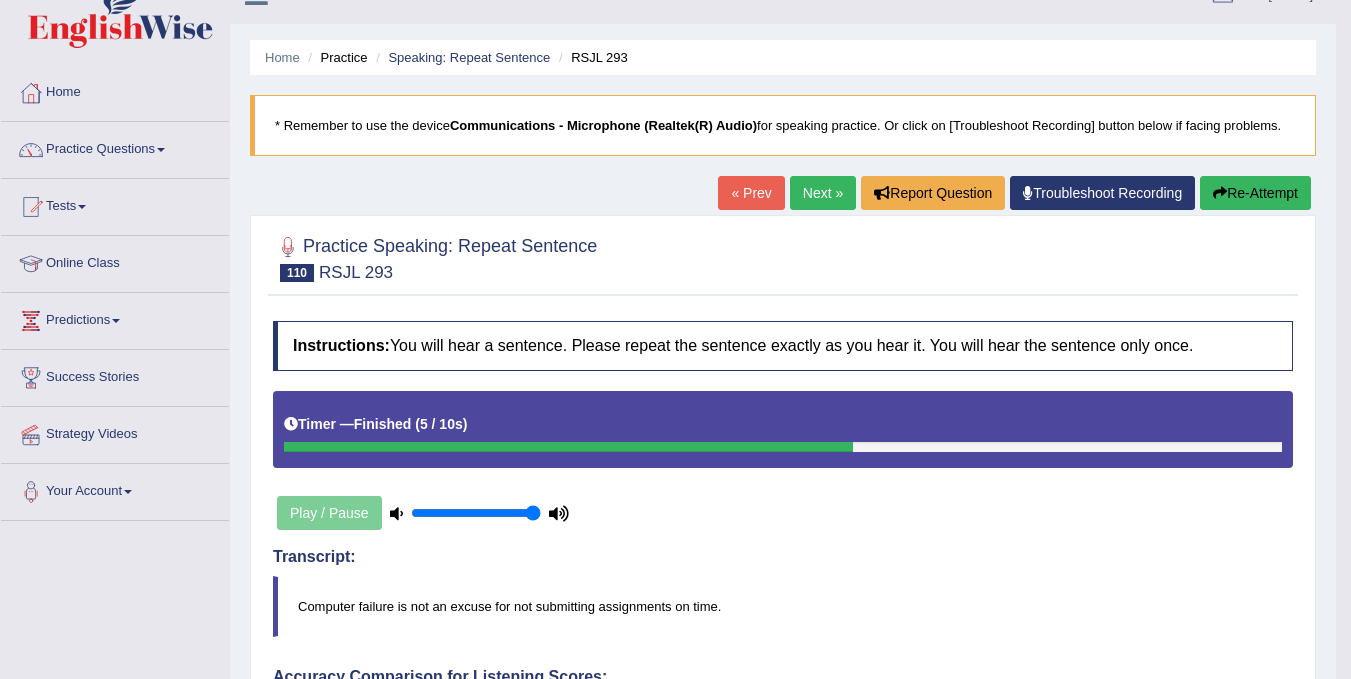 scroll, scrollTop: 0, scrollLeft: 0, axis: both 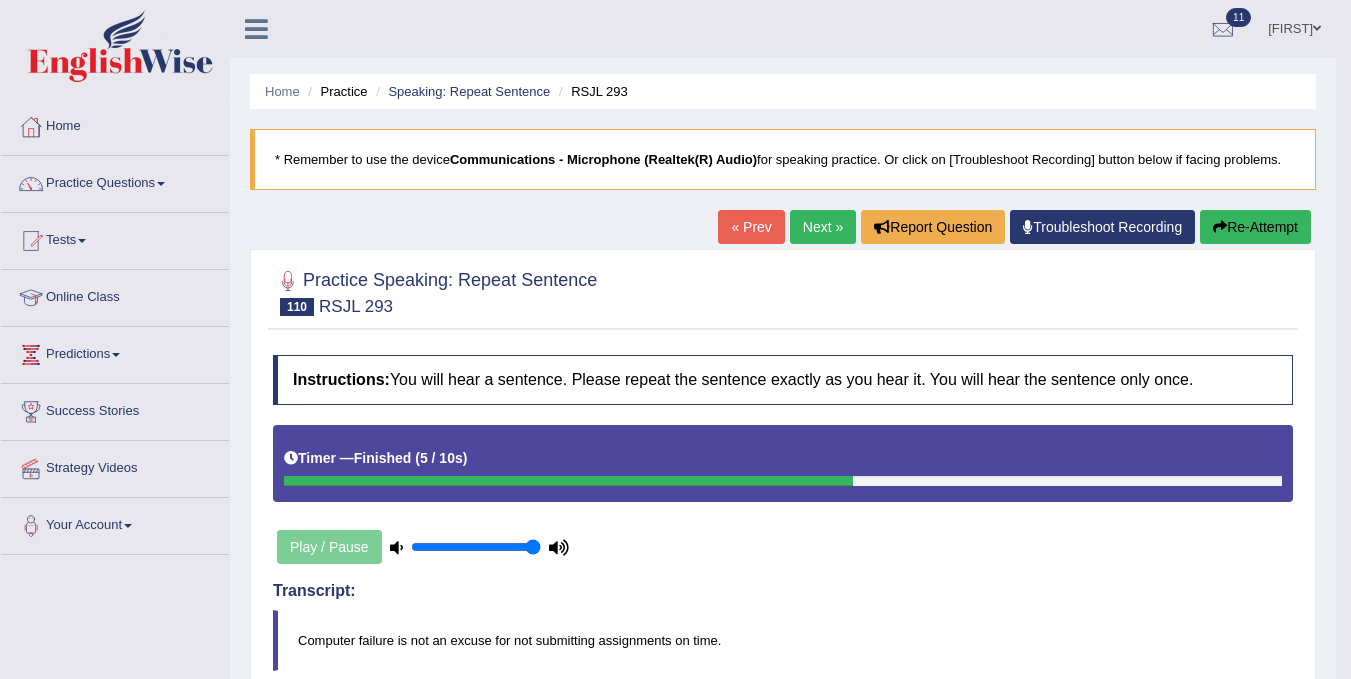 click on "Next »" at bounding box center (823, 227) 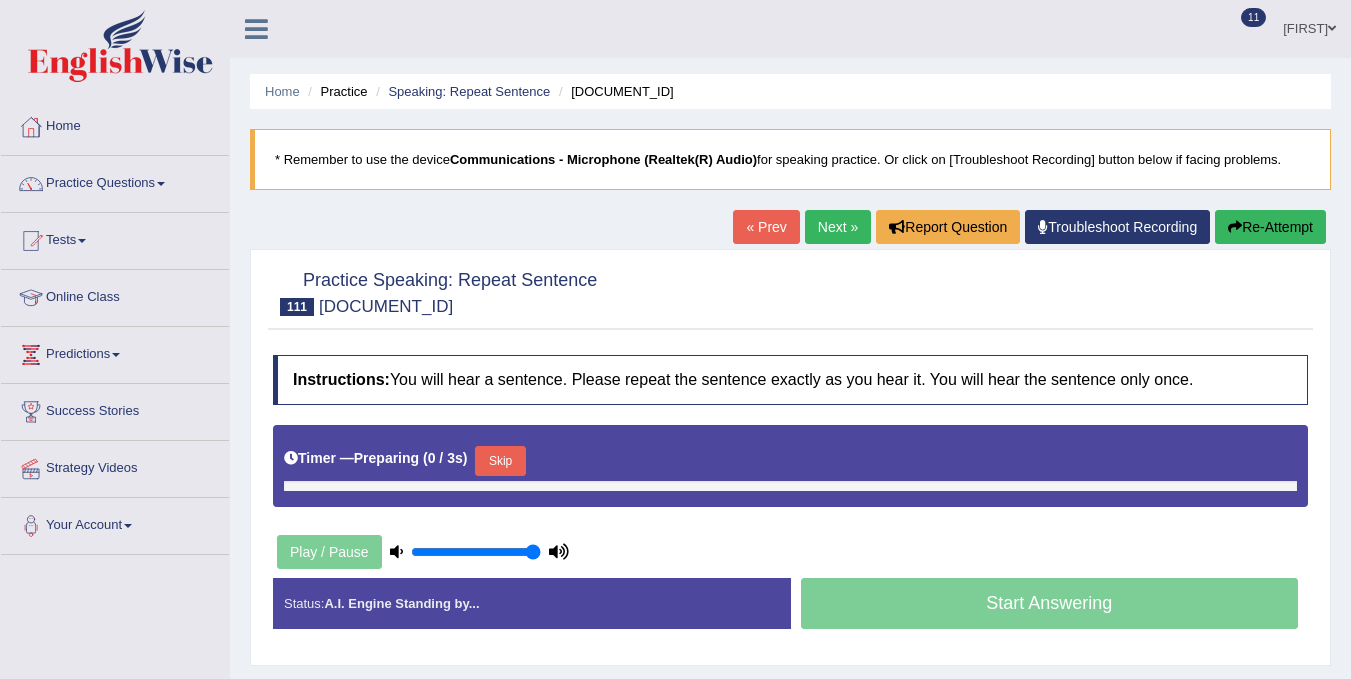 scroll, scrollTop: 0, scrollLeft: 0, axis: both 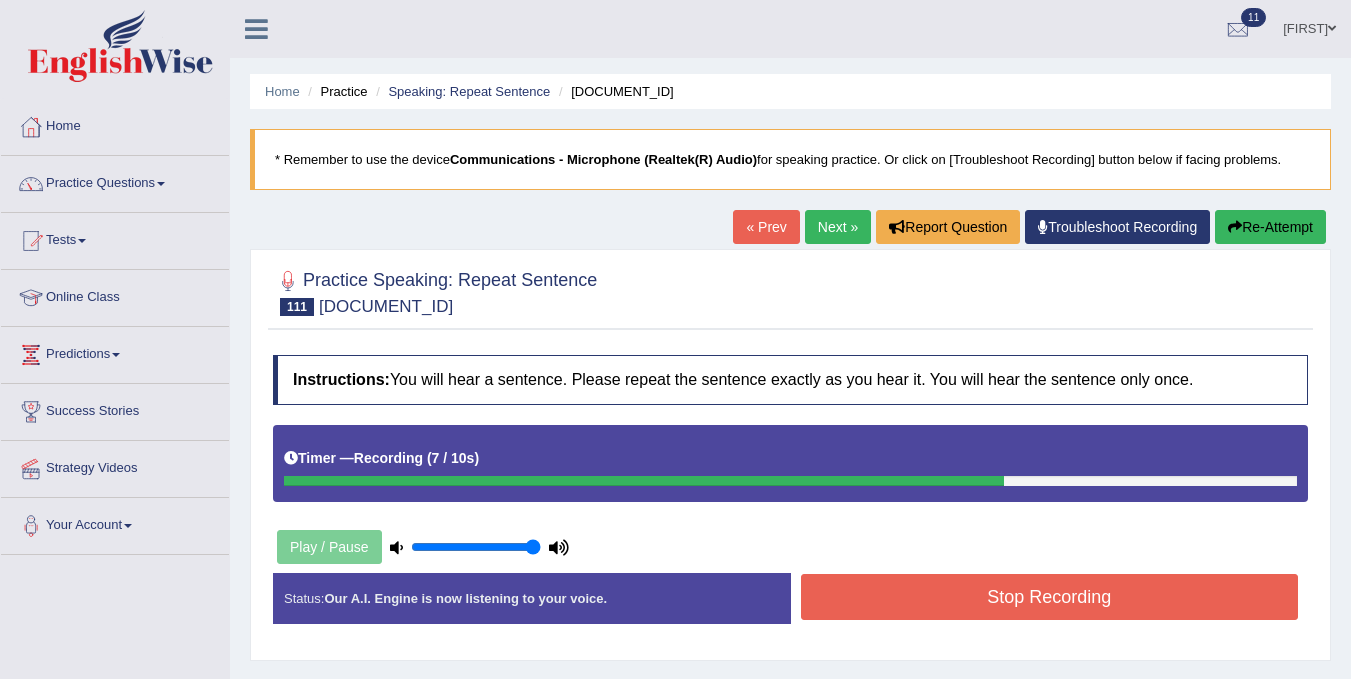 click on "Stop Recording" at bounding box center [1050, 597] 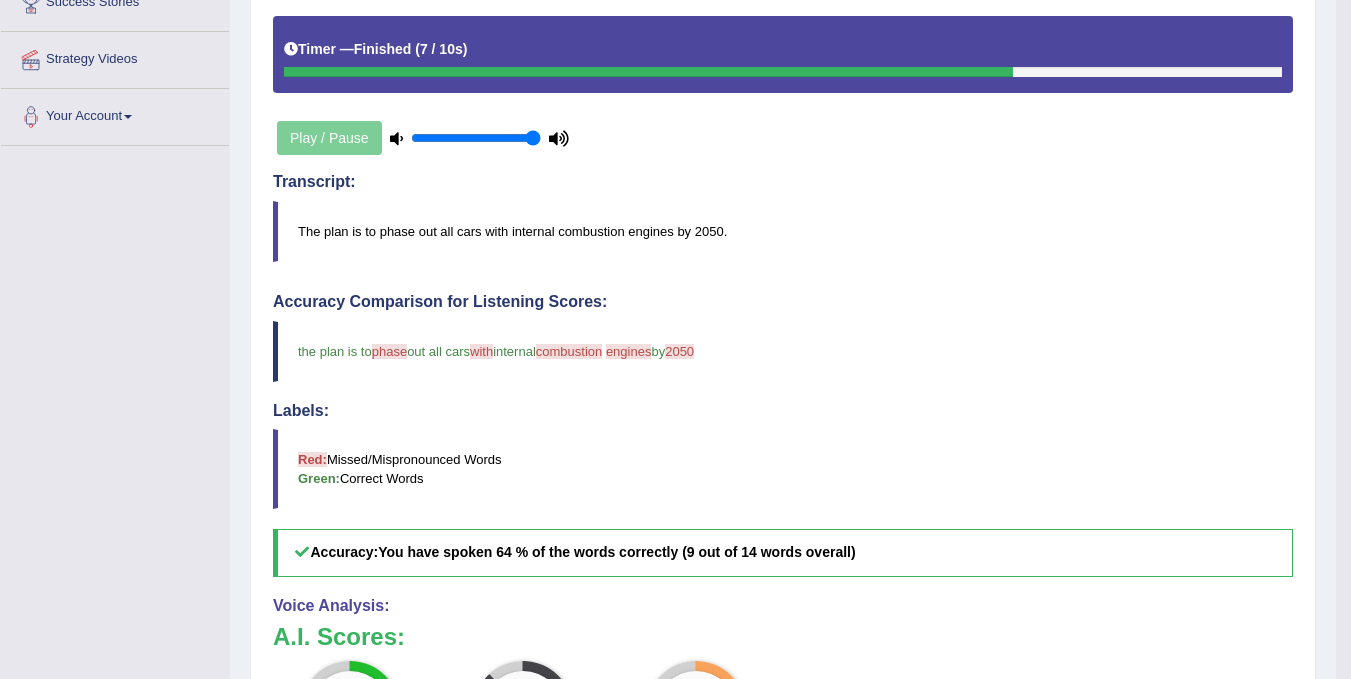 scroll, scrollTop: 640, scrollLeft: 0, axis: vertical 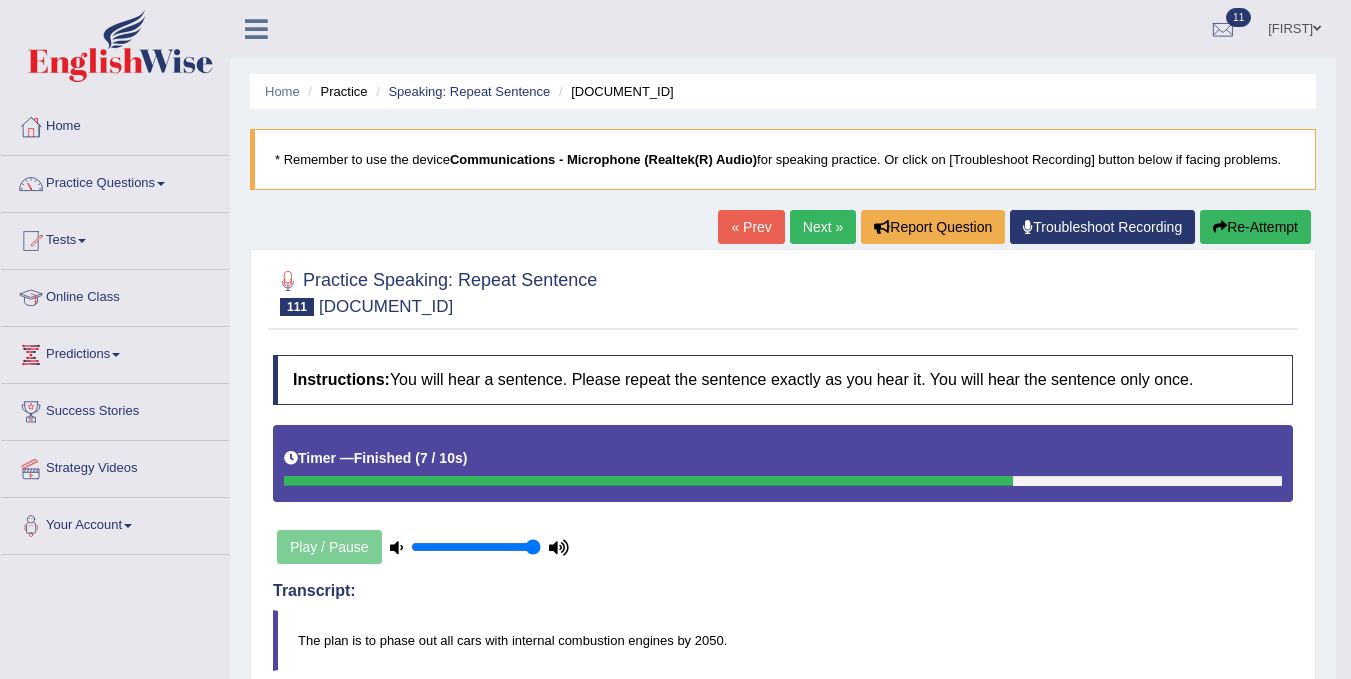 click on "Next »" at bounding box center (823, 227) 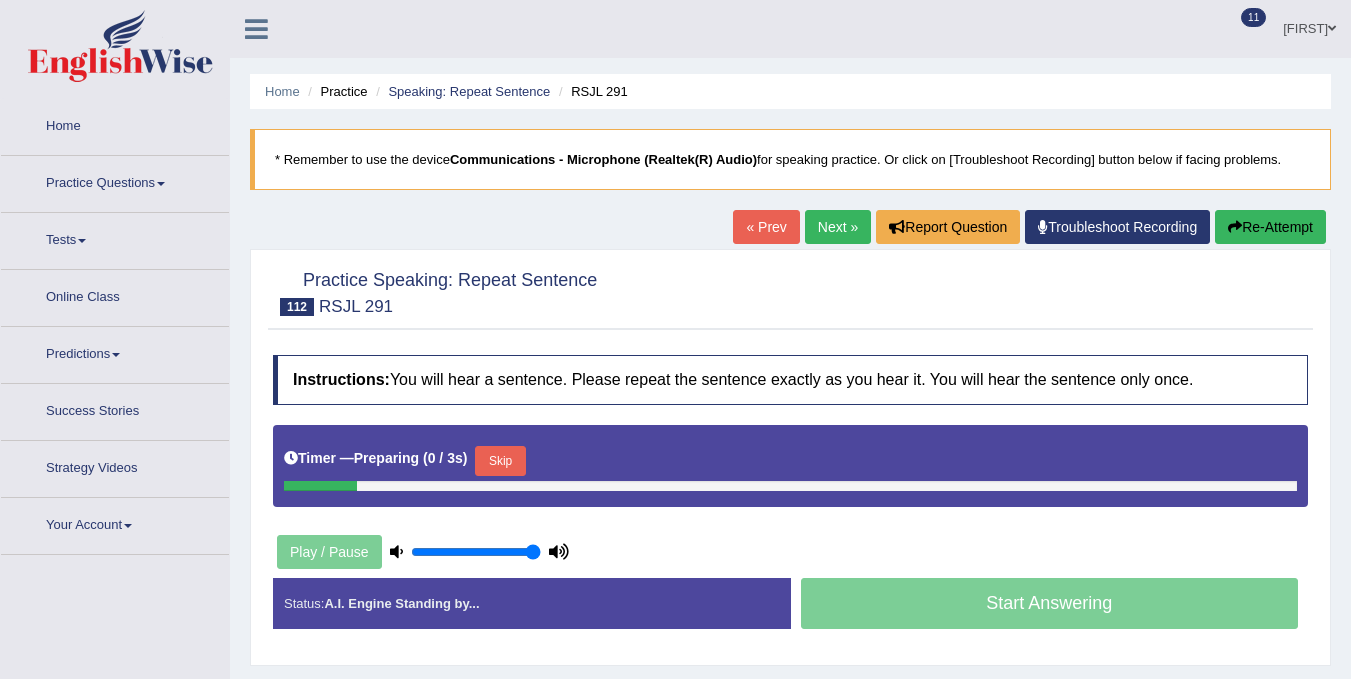 scroll, scrollTop: 0, scrollLeft: 0, axis: both 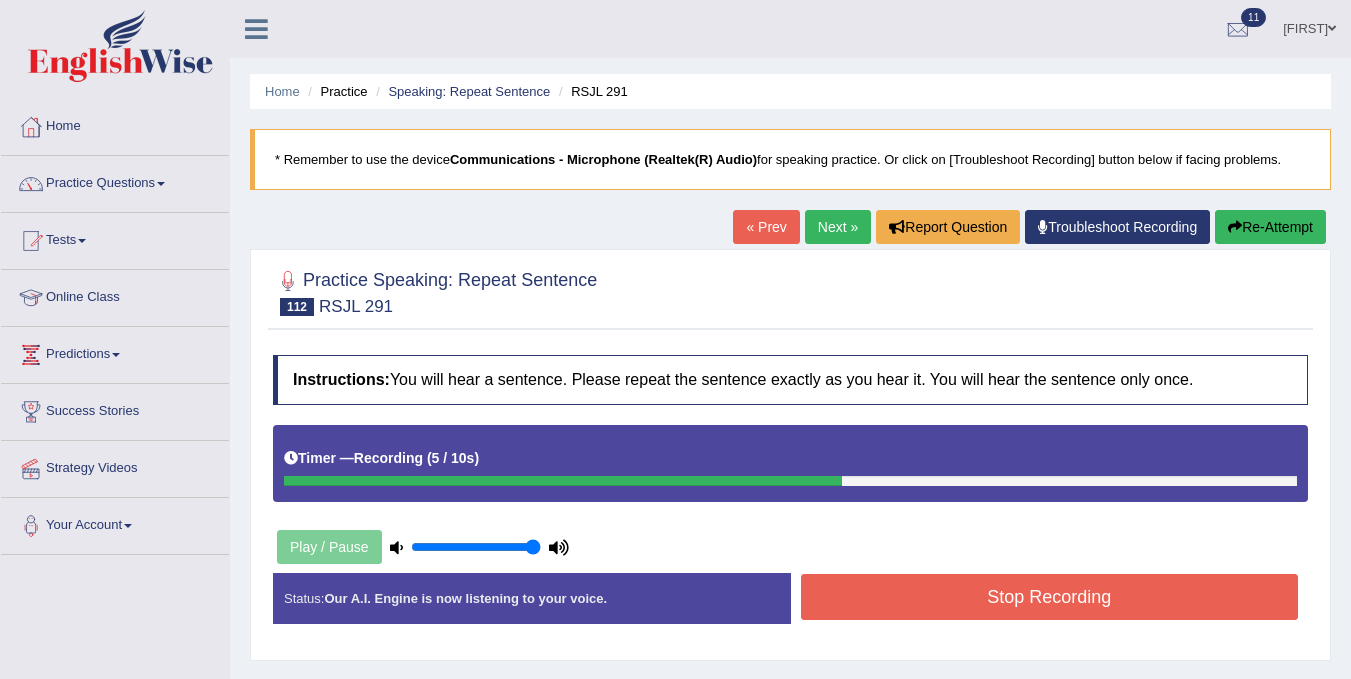 click on "Stop Recording" at bounding box center (1050, 597) 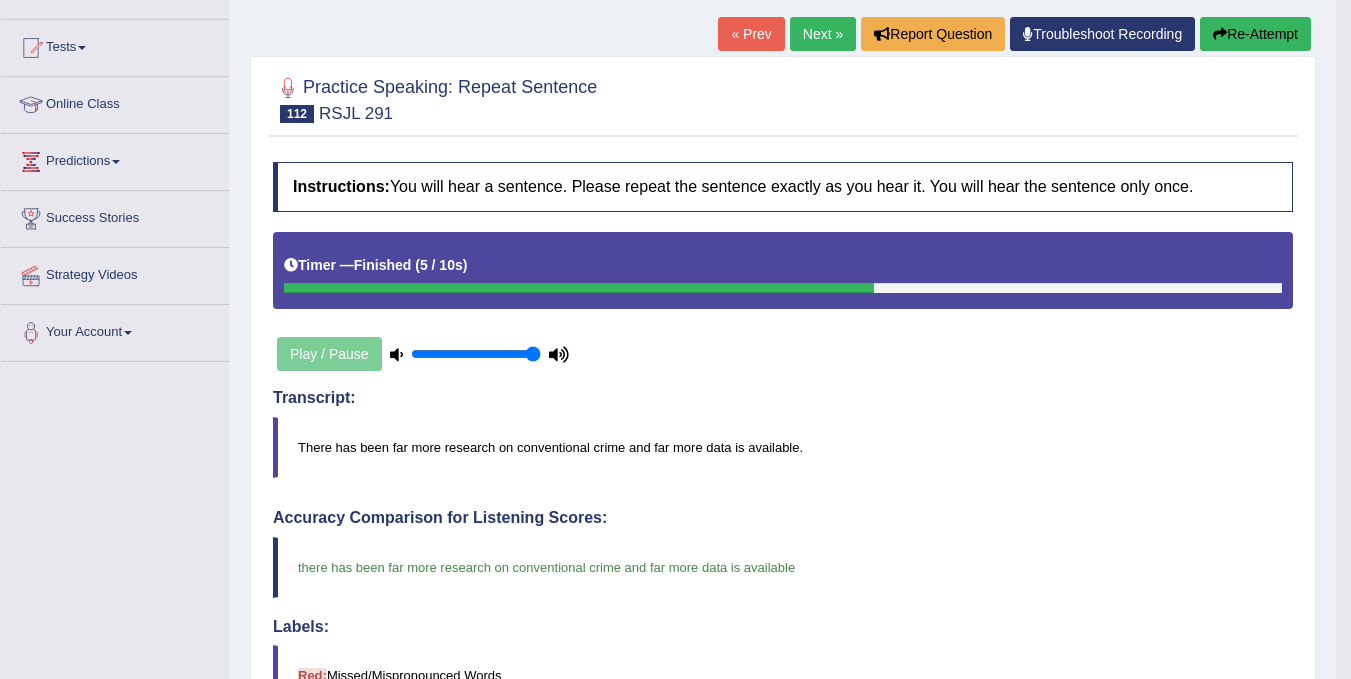 scroll, scrollTop: 0, scrollLeft: 0, axis: both 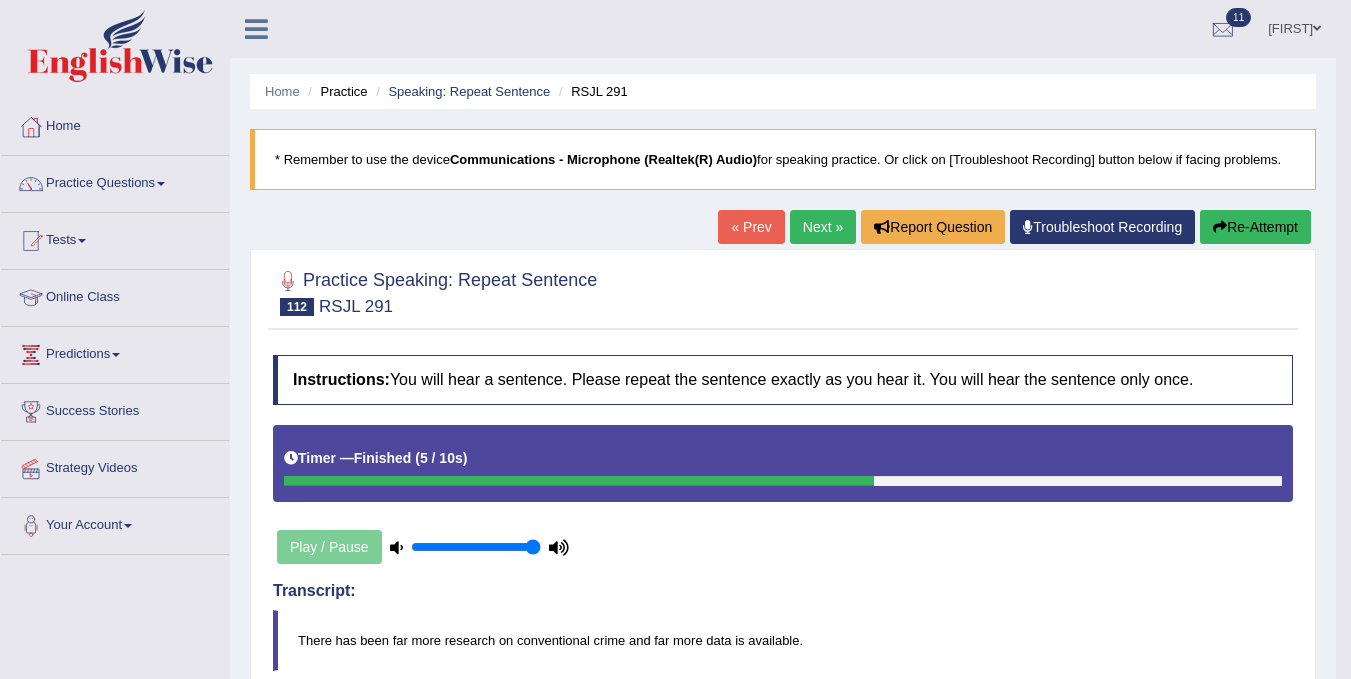 click on "Next »" at bounding box center [823, 227] 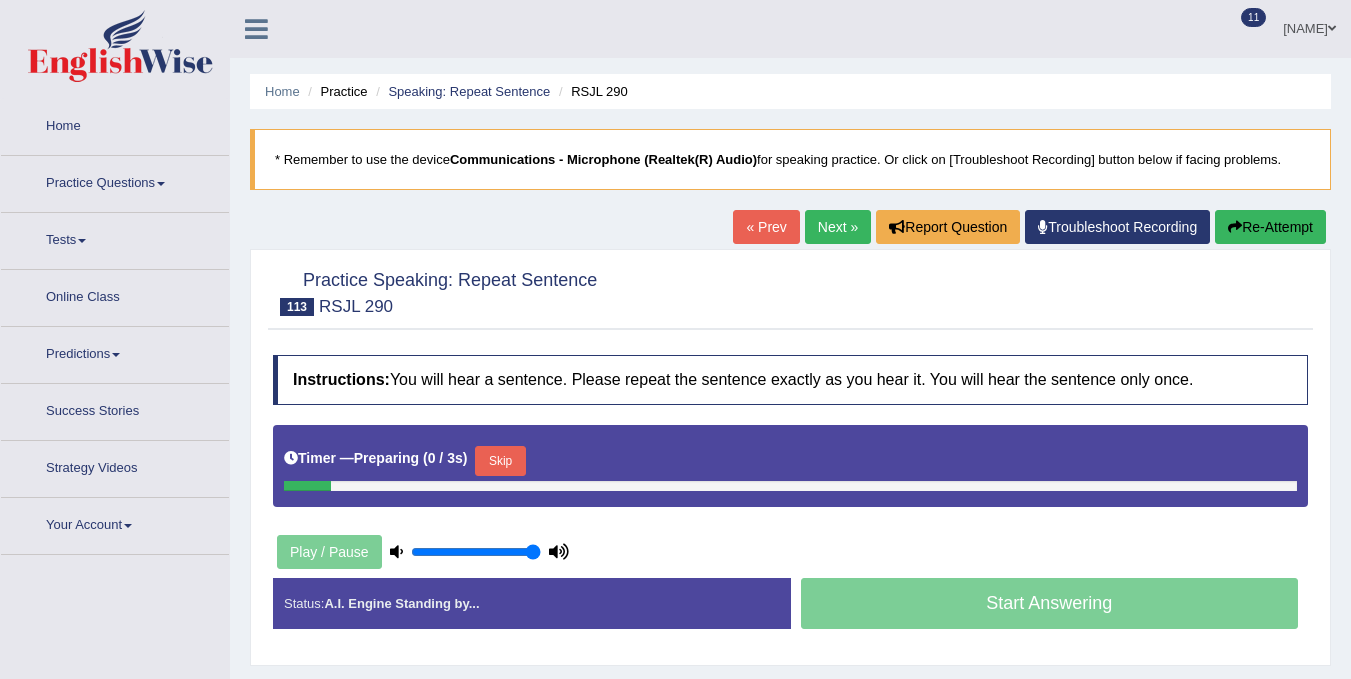 scroll, scrollTop: 0, scrollLeft: 0, axis: both 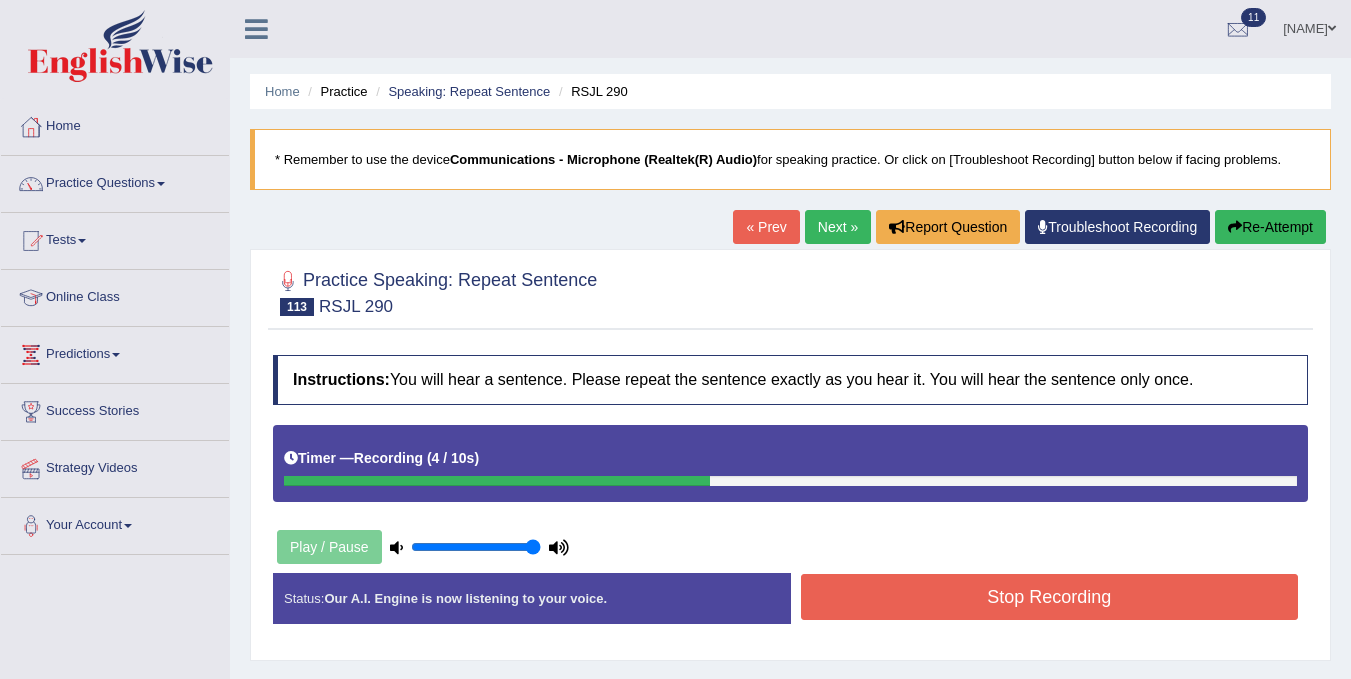 click on "Stop Recording" at bounding box center (1050, 597) 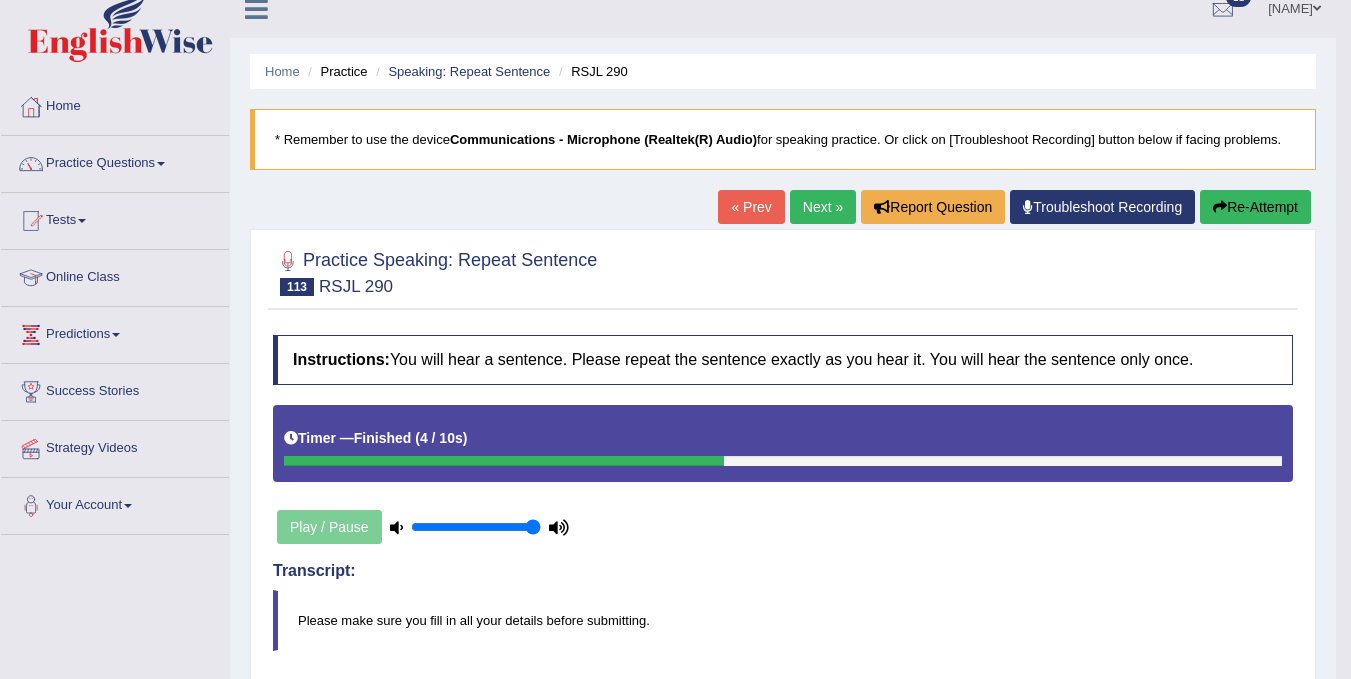 scroll, scrollTop: 0, scrollLeft: 0, axis: both 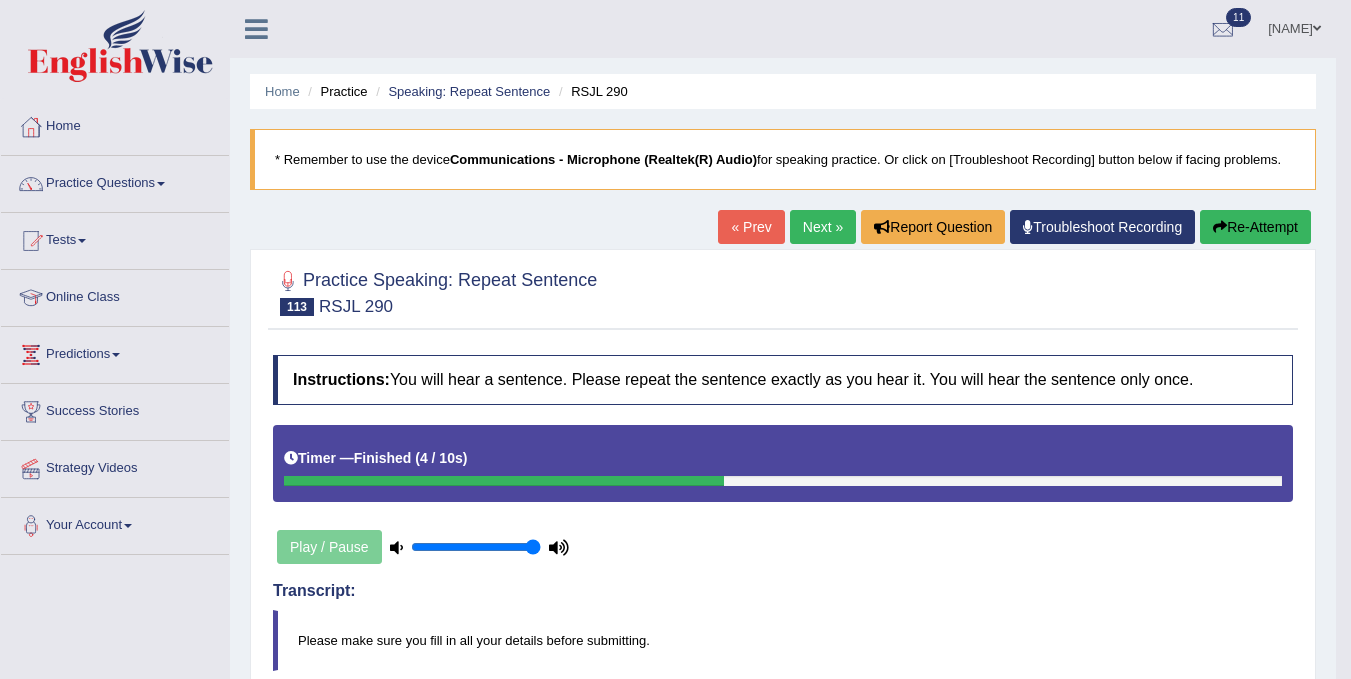 click on "Next »" at bounding box center [823, 227] 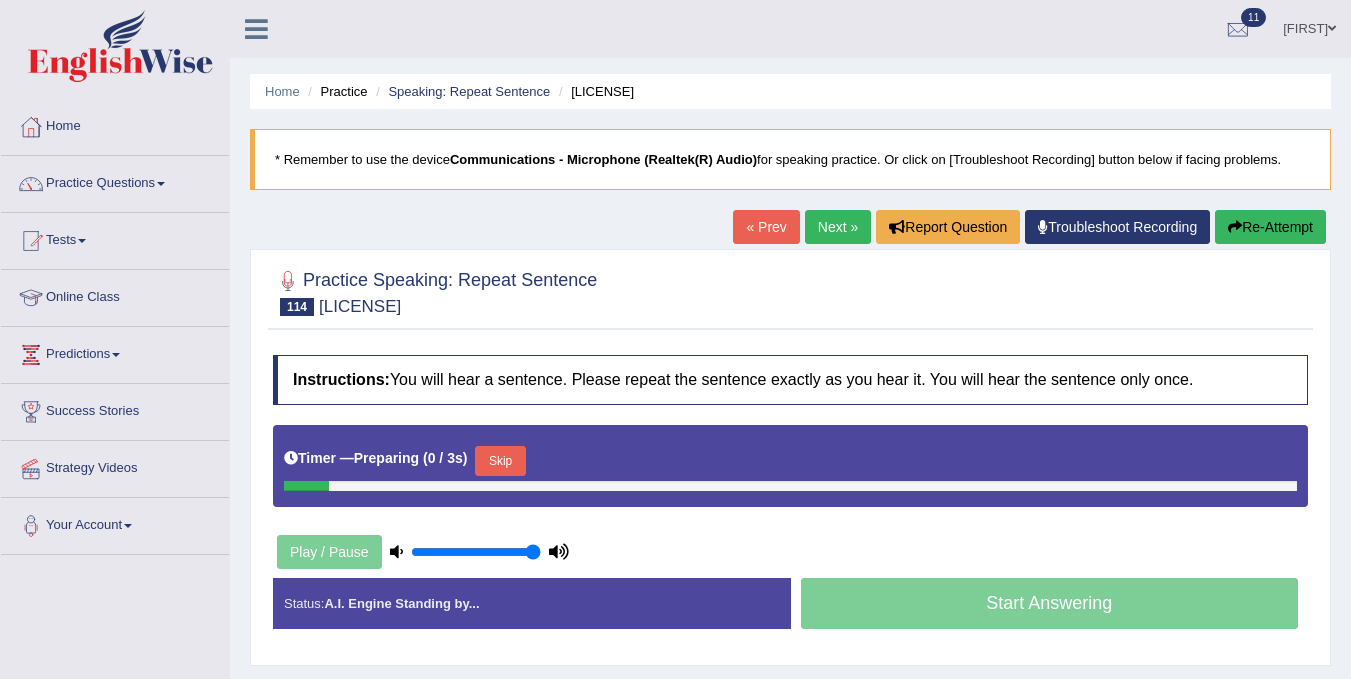 scroll, scrollTop: 0, scrollLeft: 0, axis: both 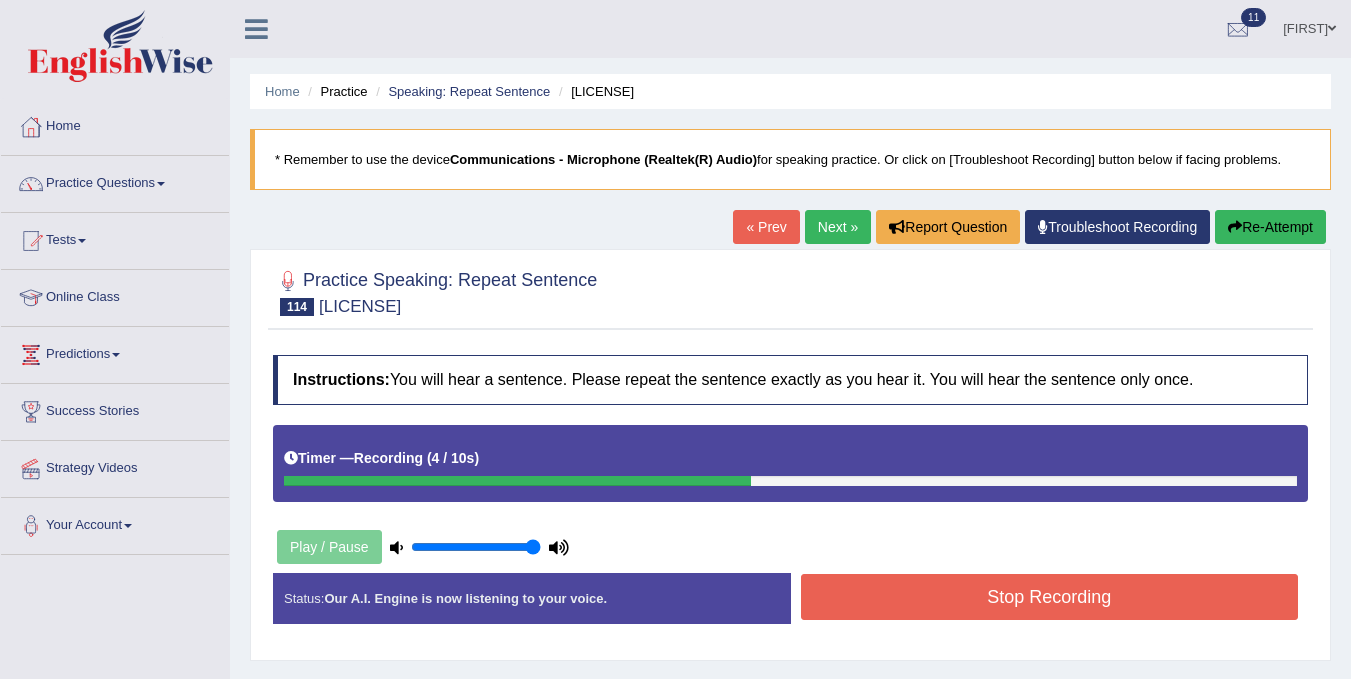 click on "Stop Recording" at bounding box center [1050, 597] 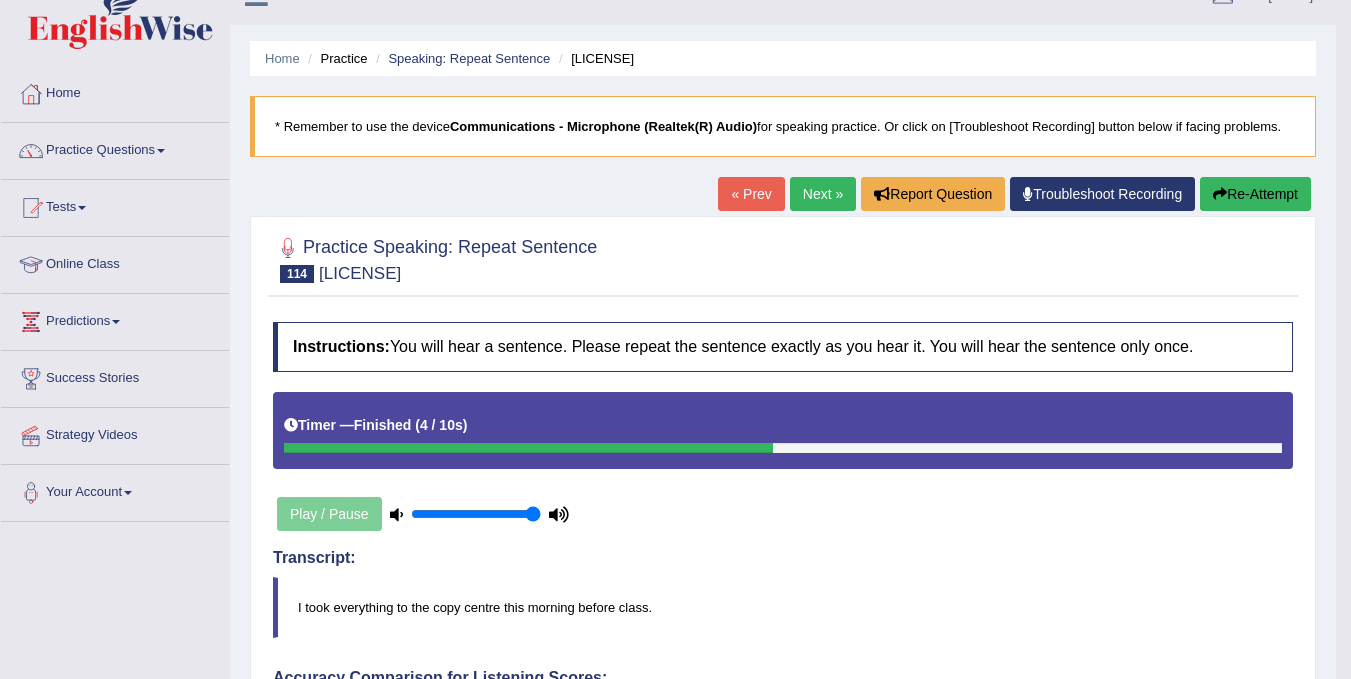 scroll, scrollTop: 0, scrollLeft: 0, axis: both 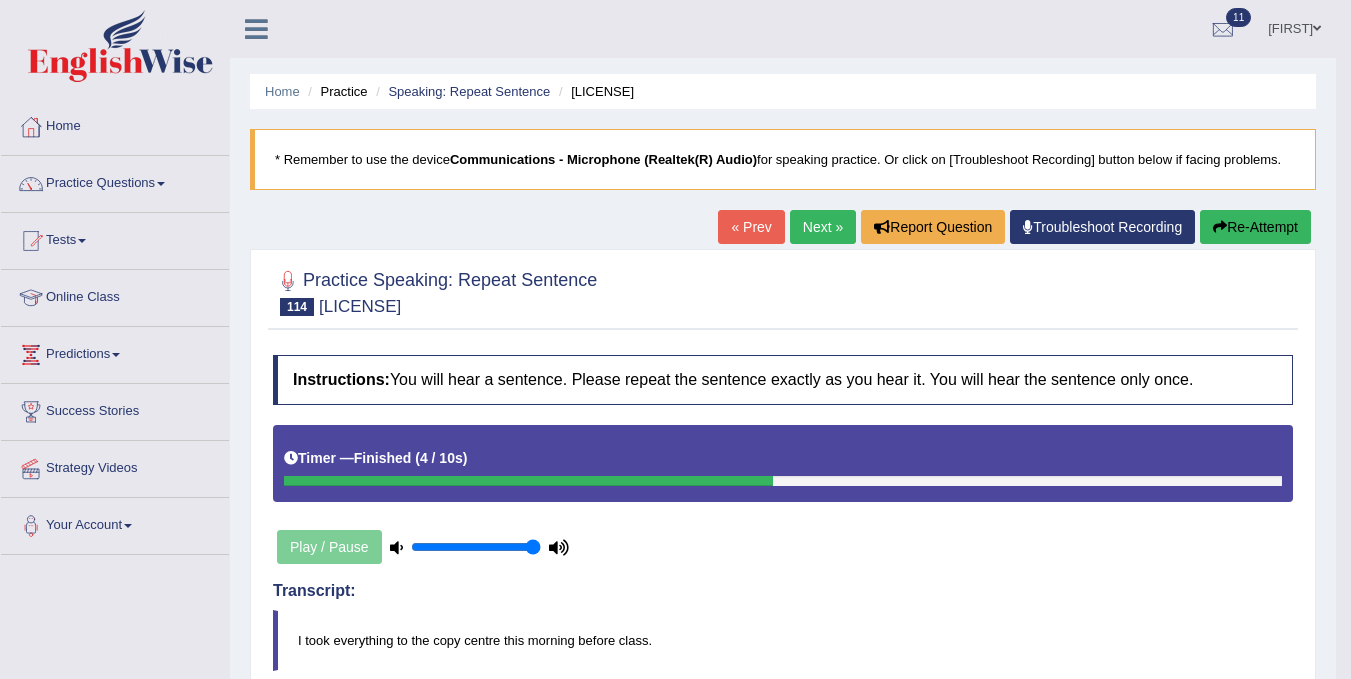 click on "Next »" at bounding box center [823, 227] 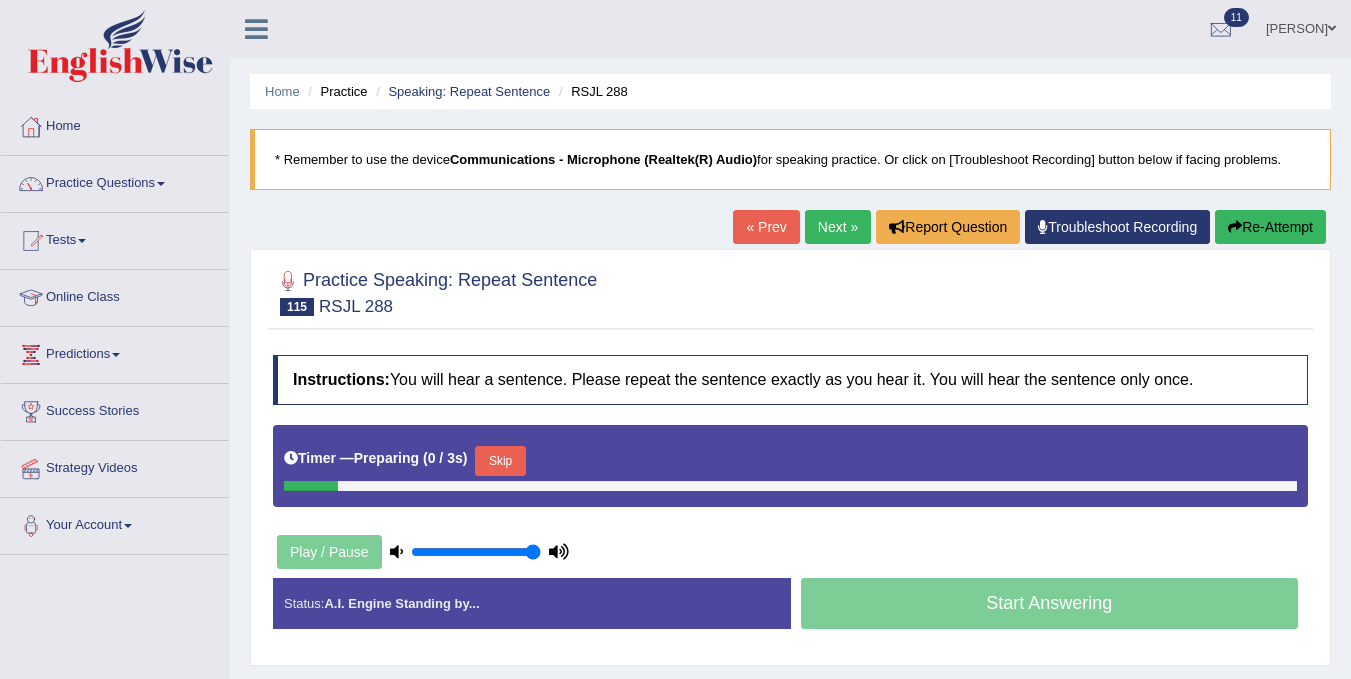 scroll, scrollTop: 0, scrollLeft: 0, axis: both 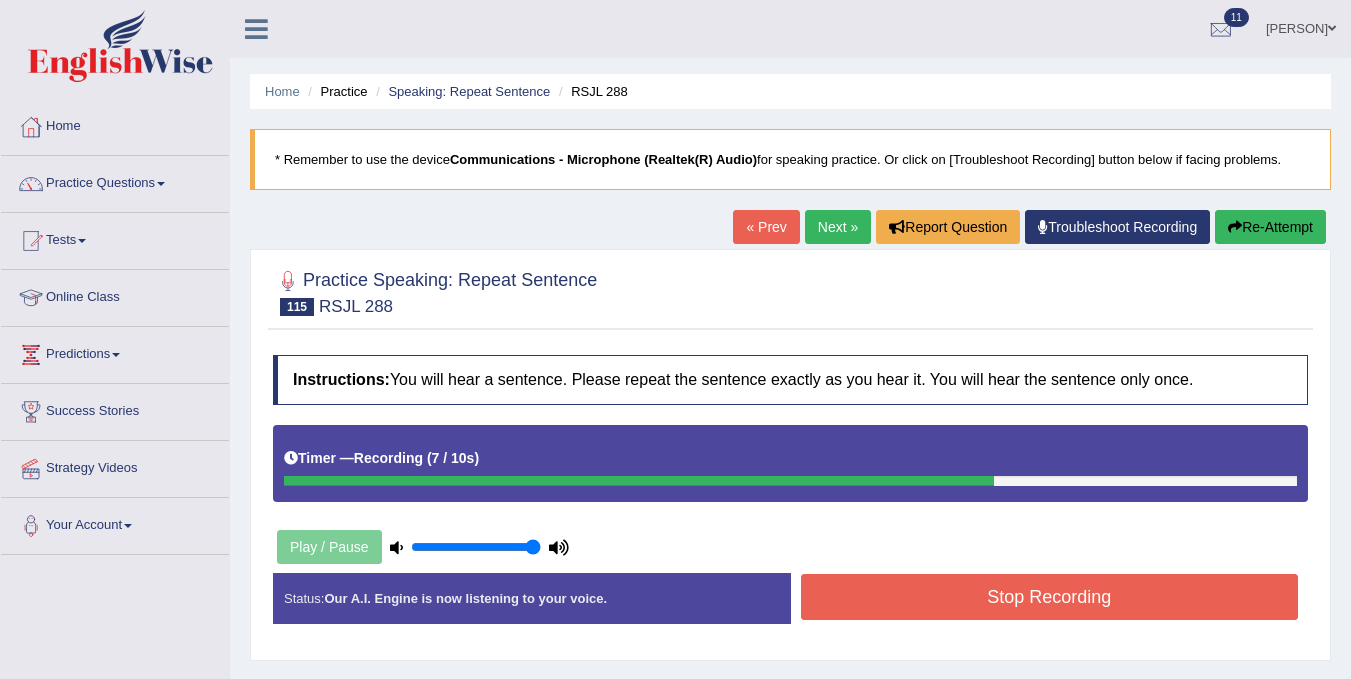 click on "Stop Recording" at bounding box center [1050, 597] 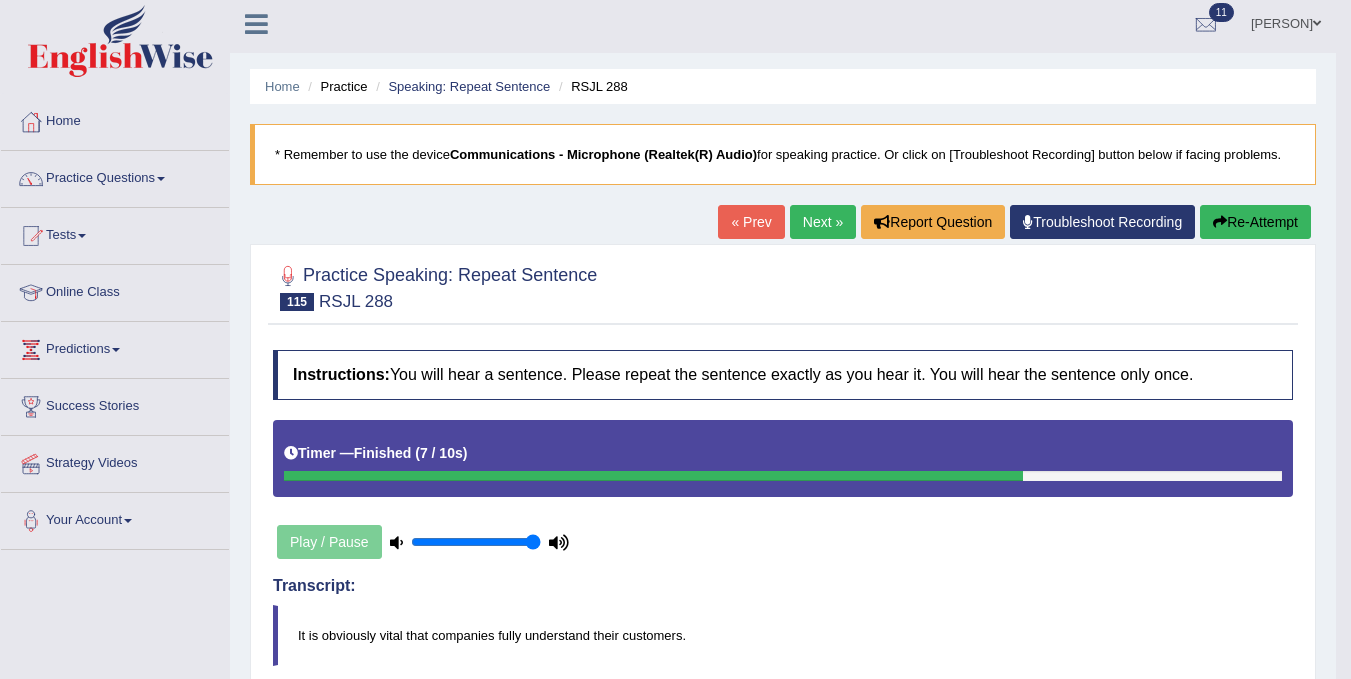 scroll, scrollTop: 0, scrollLeft: 0, axis: both 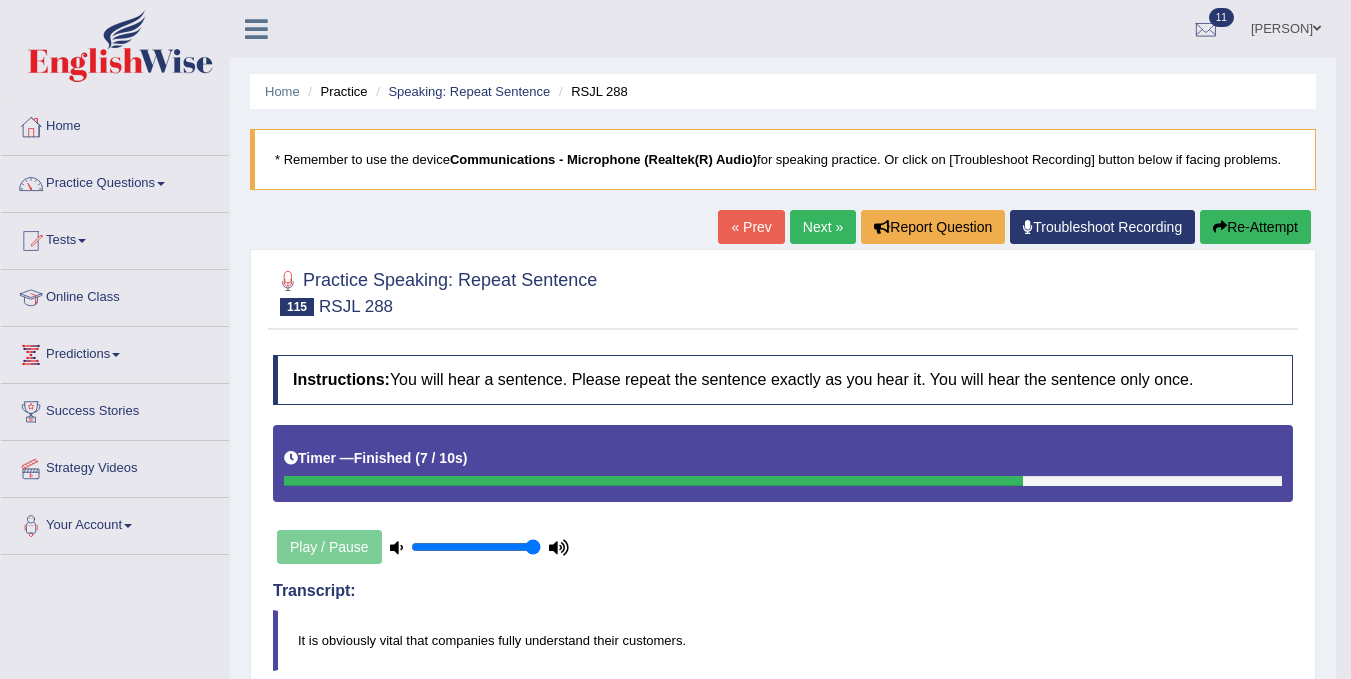 click on "Next »" at bounding box center [823, 227] 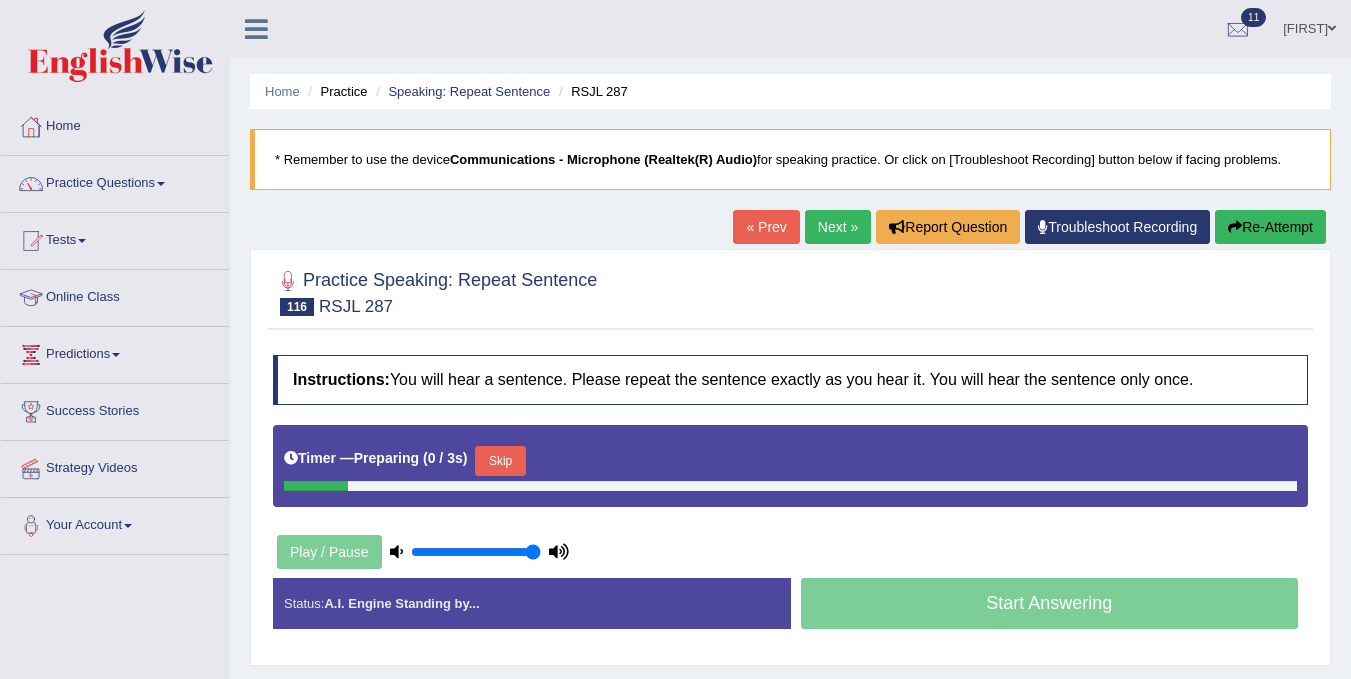 scroll, scrollTop: 0, scrollLeft: 0, axis: both 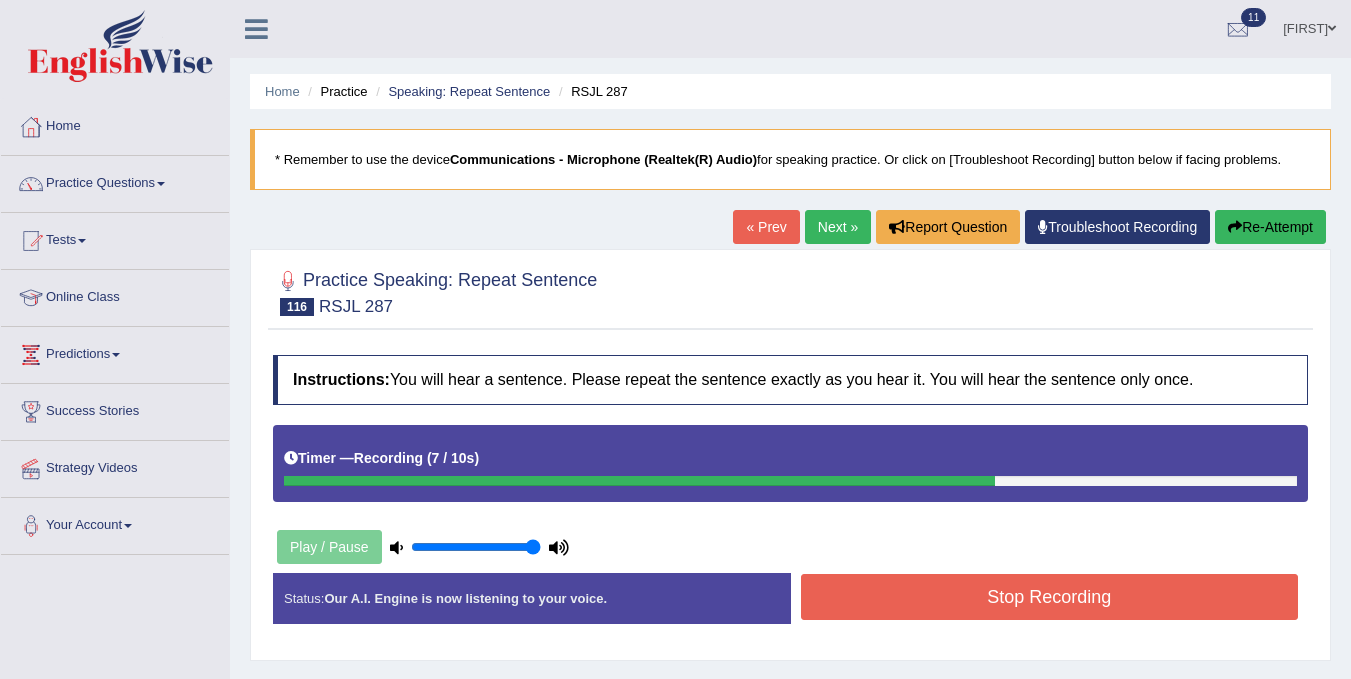 click on "Stop Recording" at bounding box center [1050, 597] 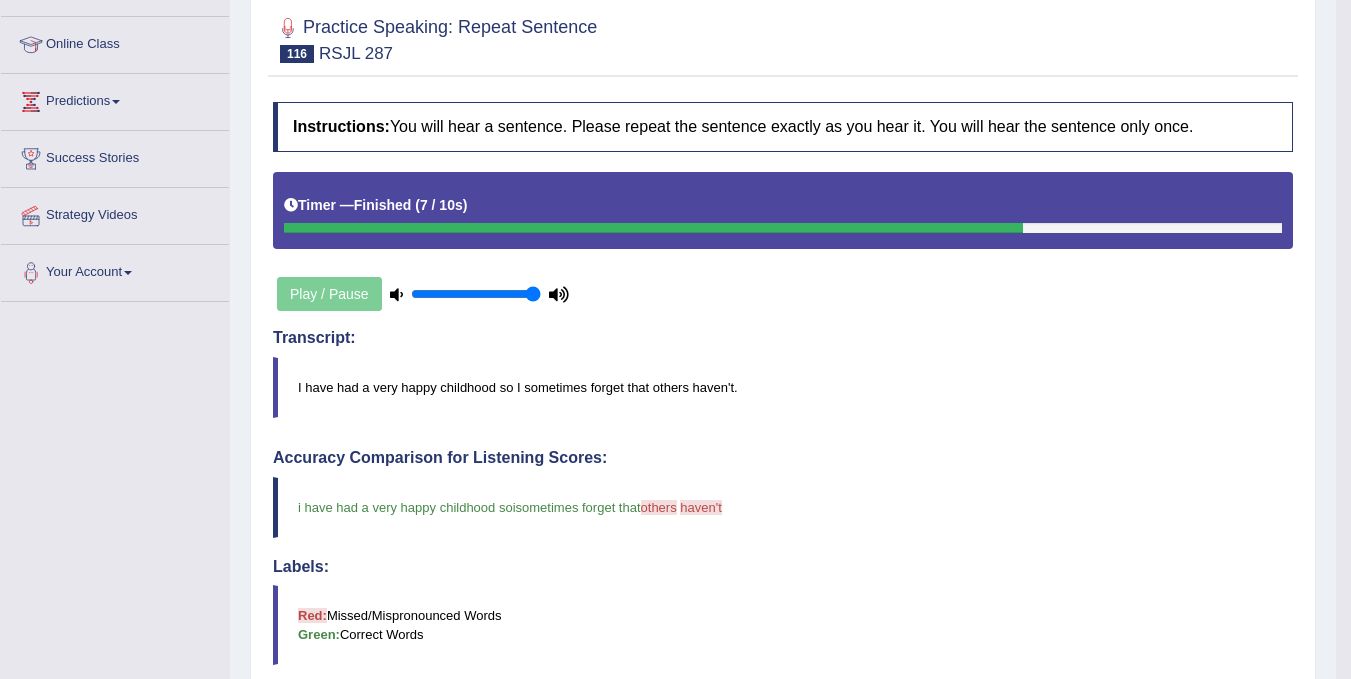 scroll, scrollTop: 0, scrollLeft: 0, axis: both 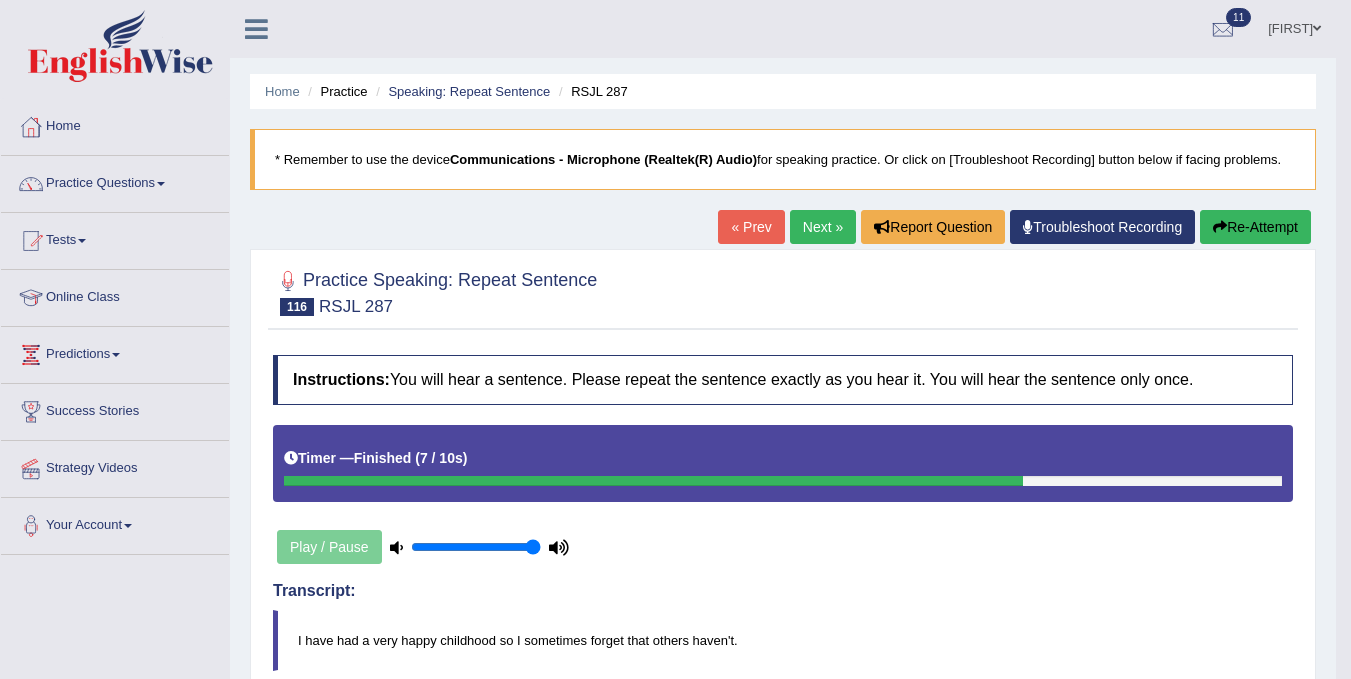 click on "Next »" at bounding box center (823, 227) 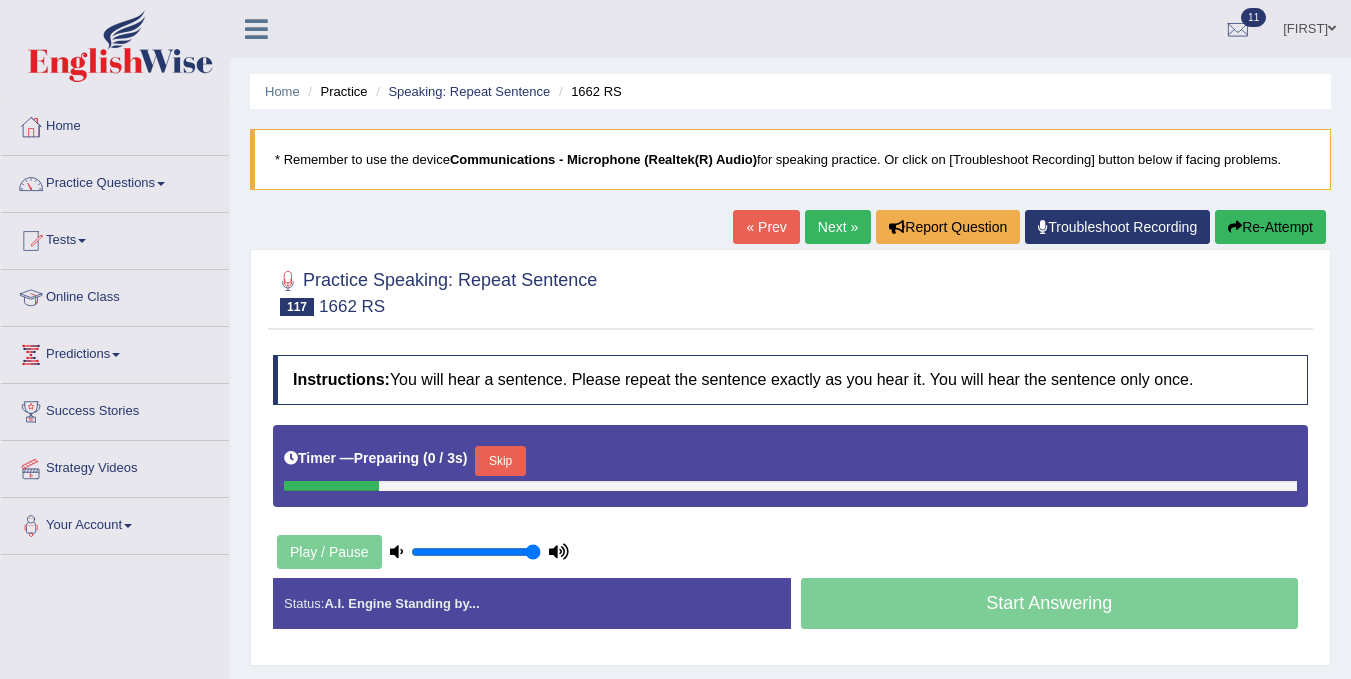 scroll, scrollTop: 0, scrollLeft: 0, axis: both 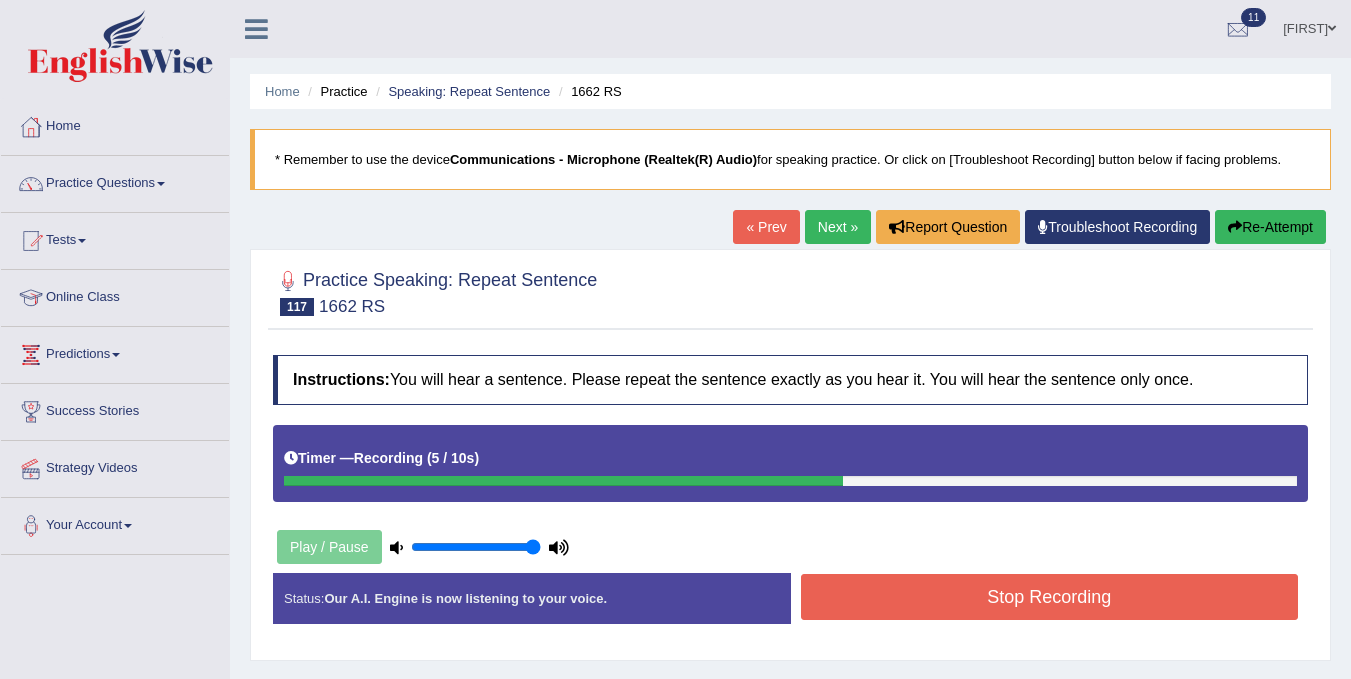 click on "Stop Recording" at bounding box center [1050, 597] 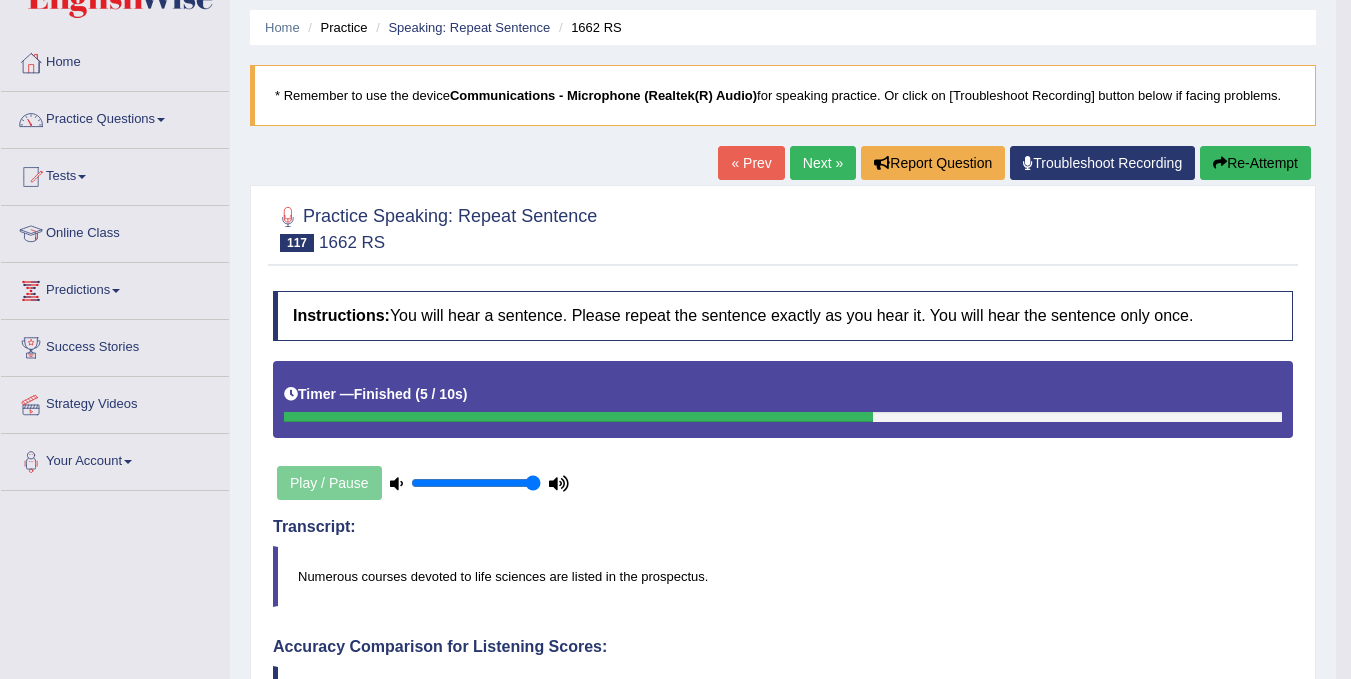 scroll, scrollTop: 0, scrollLeft: 0, axis: both 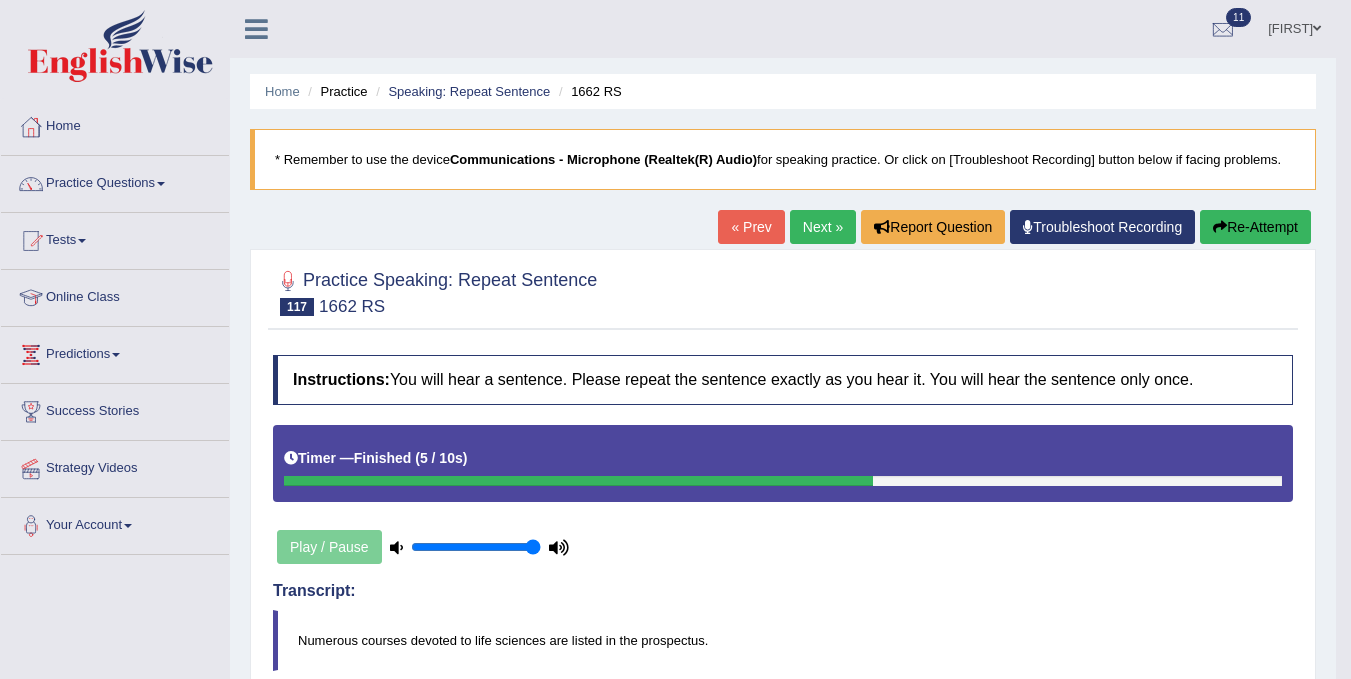 click on "Next »" at bounding box center (823, 227) 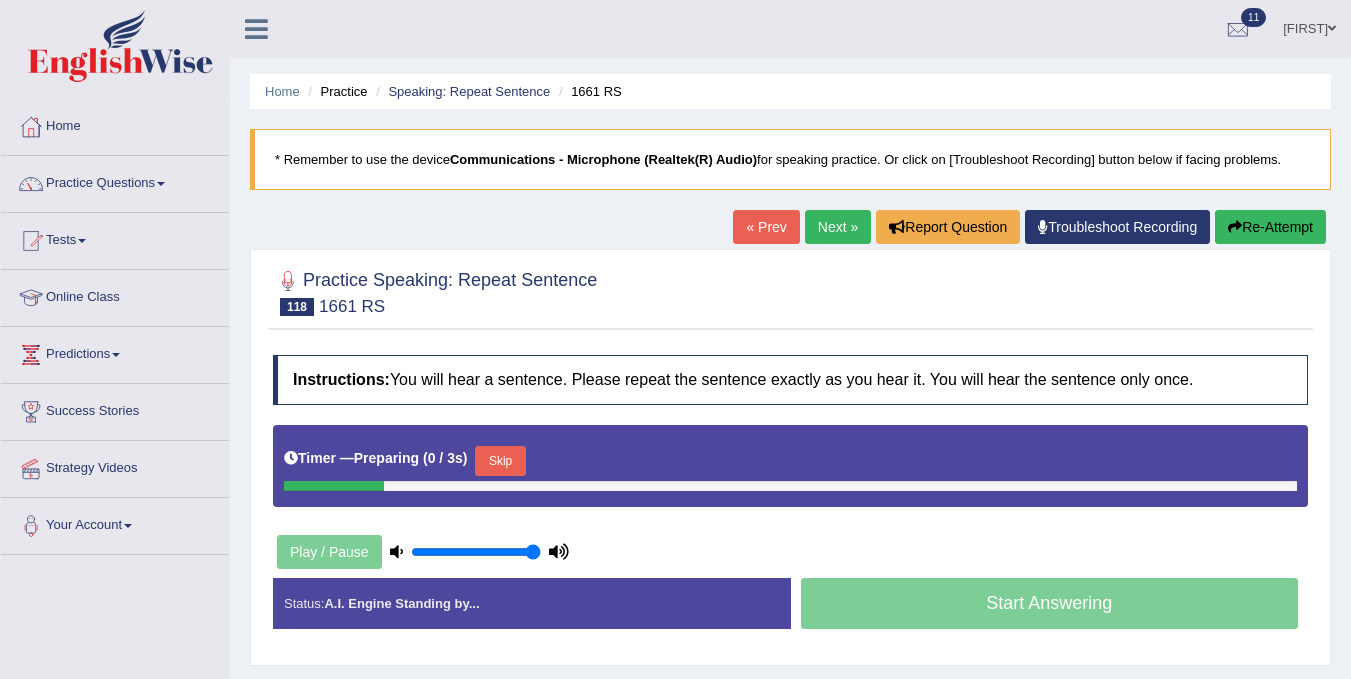 scroll, scrollTop: 0, scrollLeft: 0, axis: both 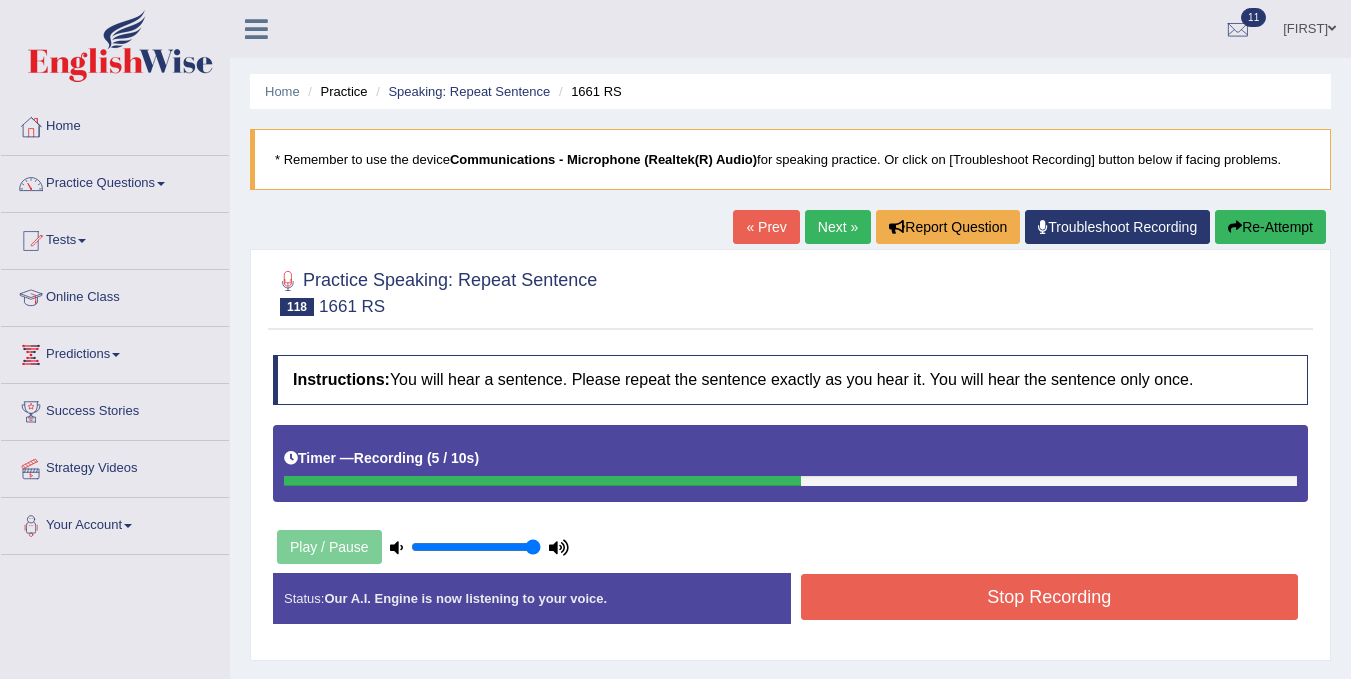click on "Stop Recording" at bounding box center [1050, 597] 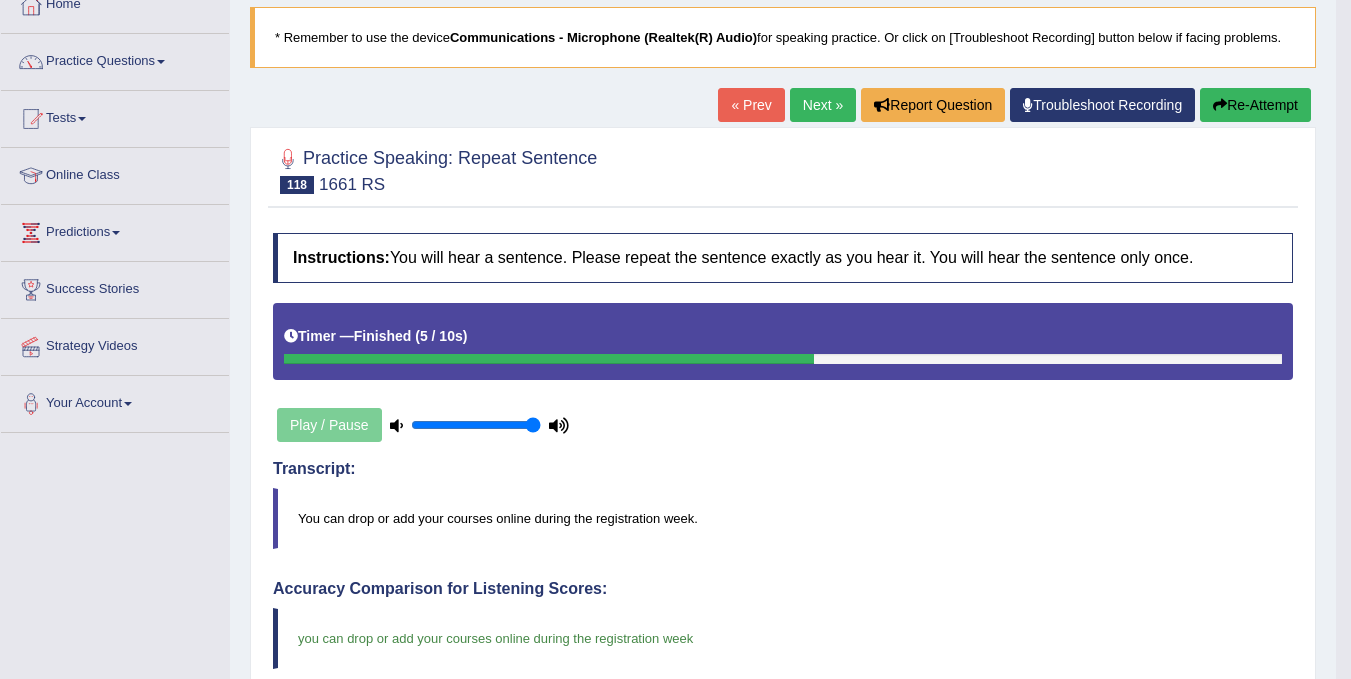 scroll, scrollTop: 0, scrollLeft: 0, axis: both 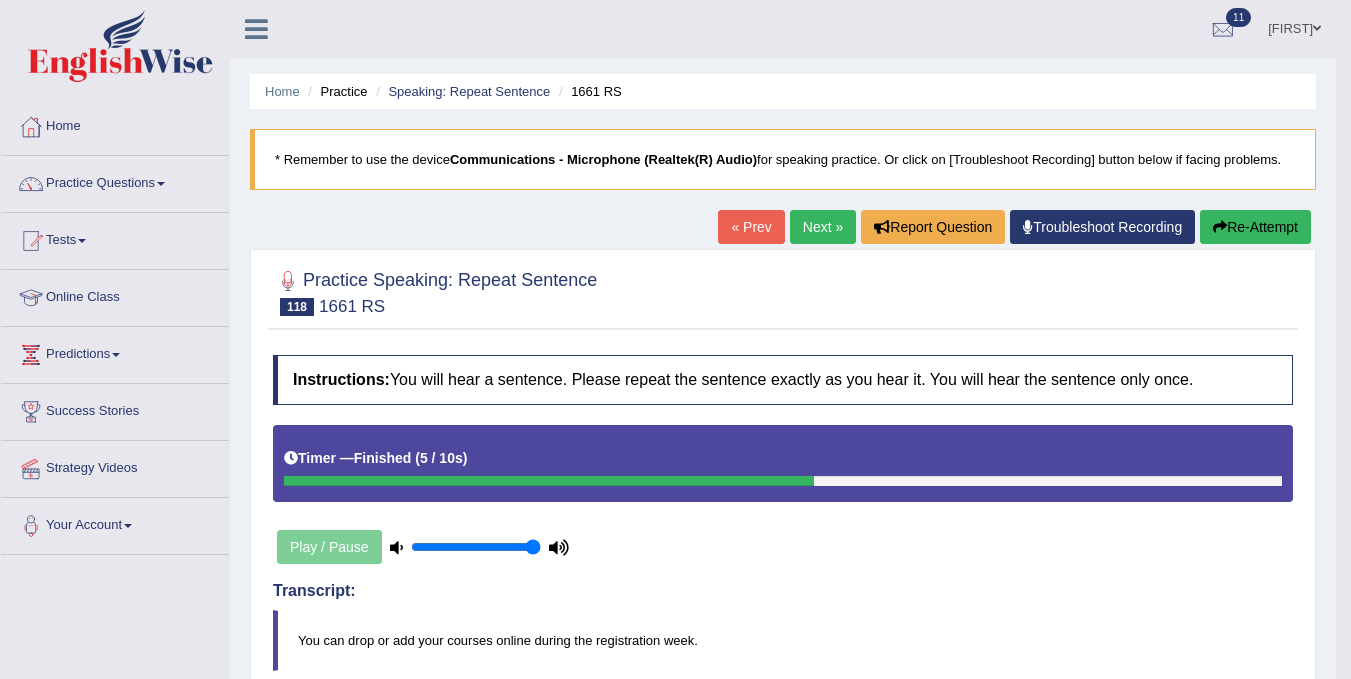 click on "Next »" at bounding box center (823, 227) 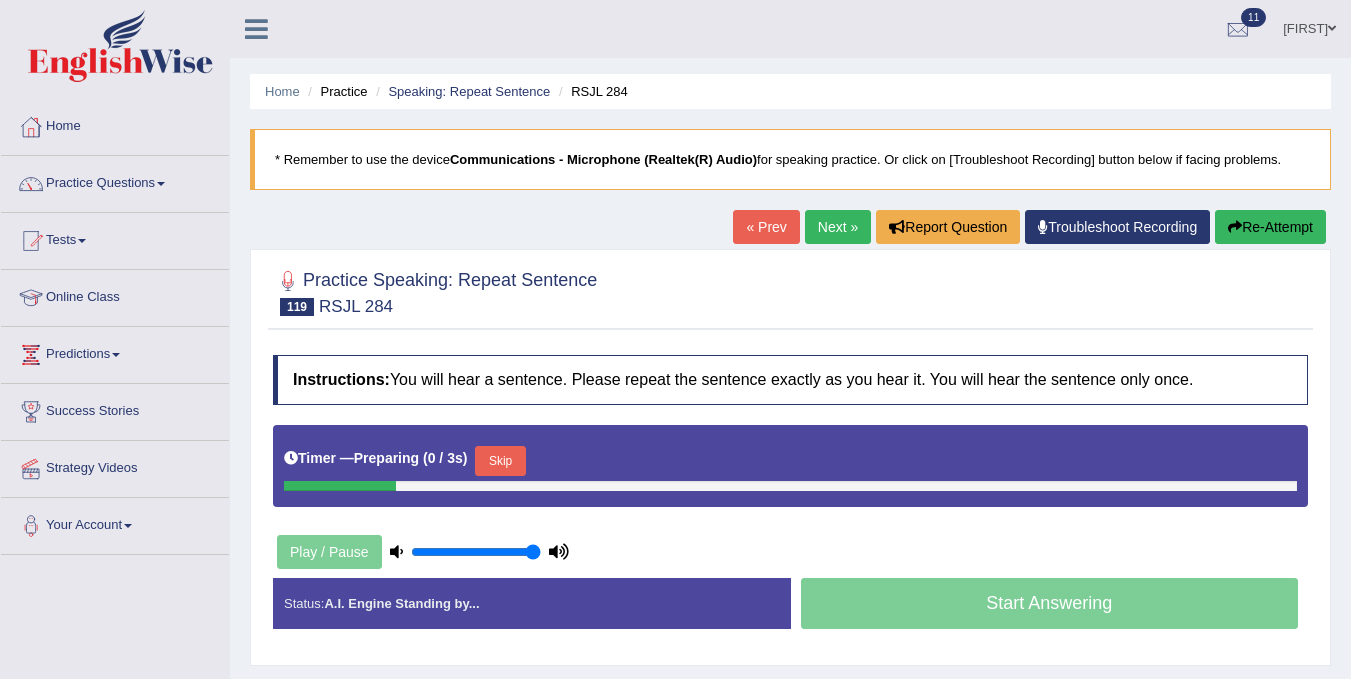 scroll, scrollTop: 0, scrollLeft: 0, axis: both 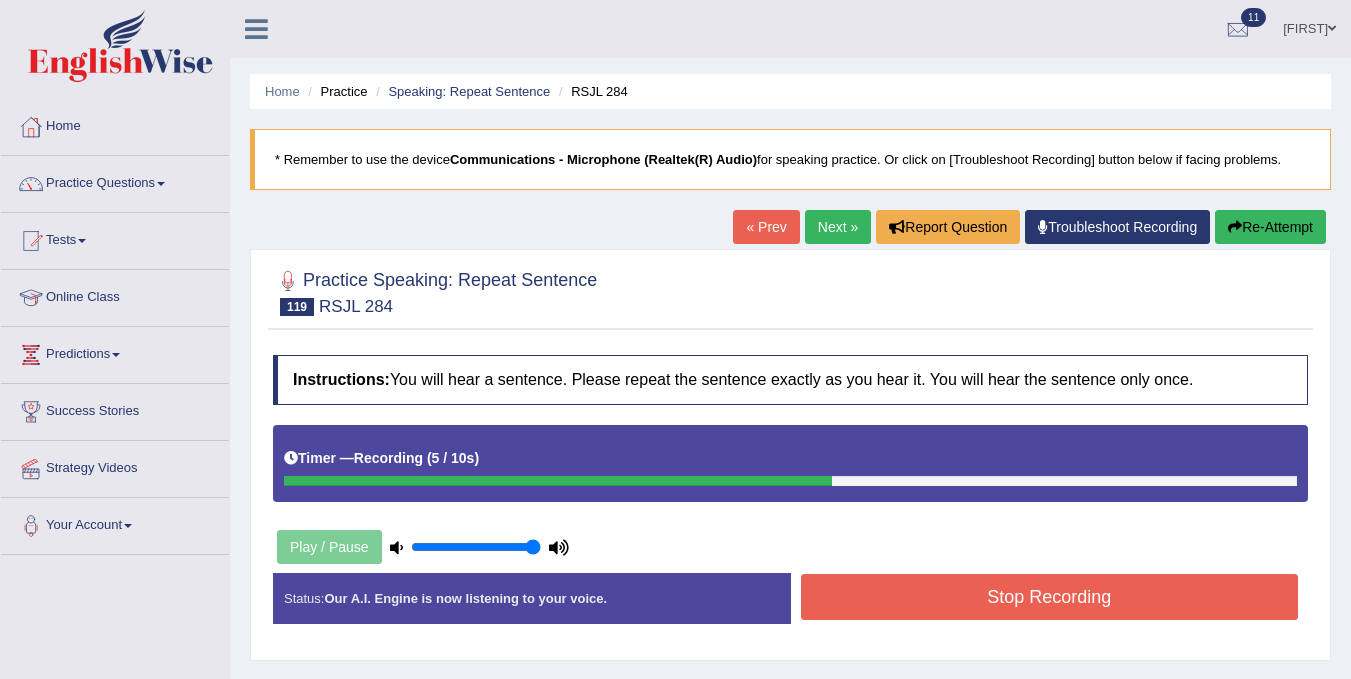 click on "Stop Recording" at bounding box center (1050, 597) 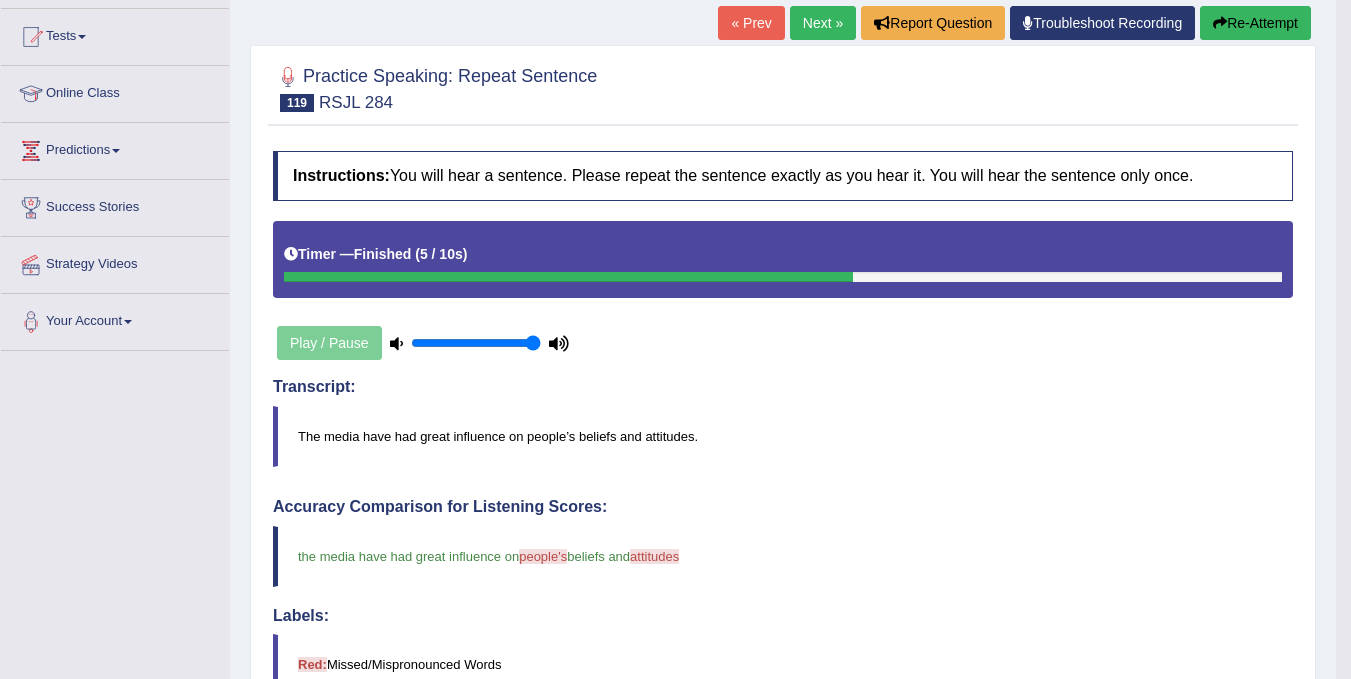scroll, scrollTop: 0, scrollLeft: 0, axis: both 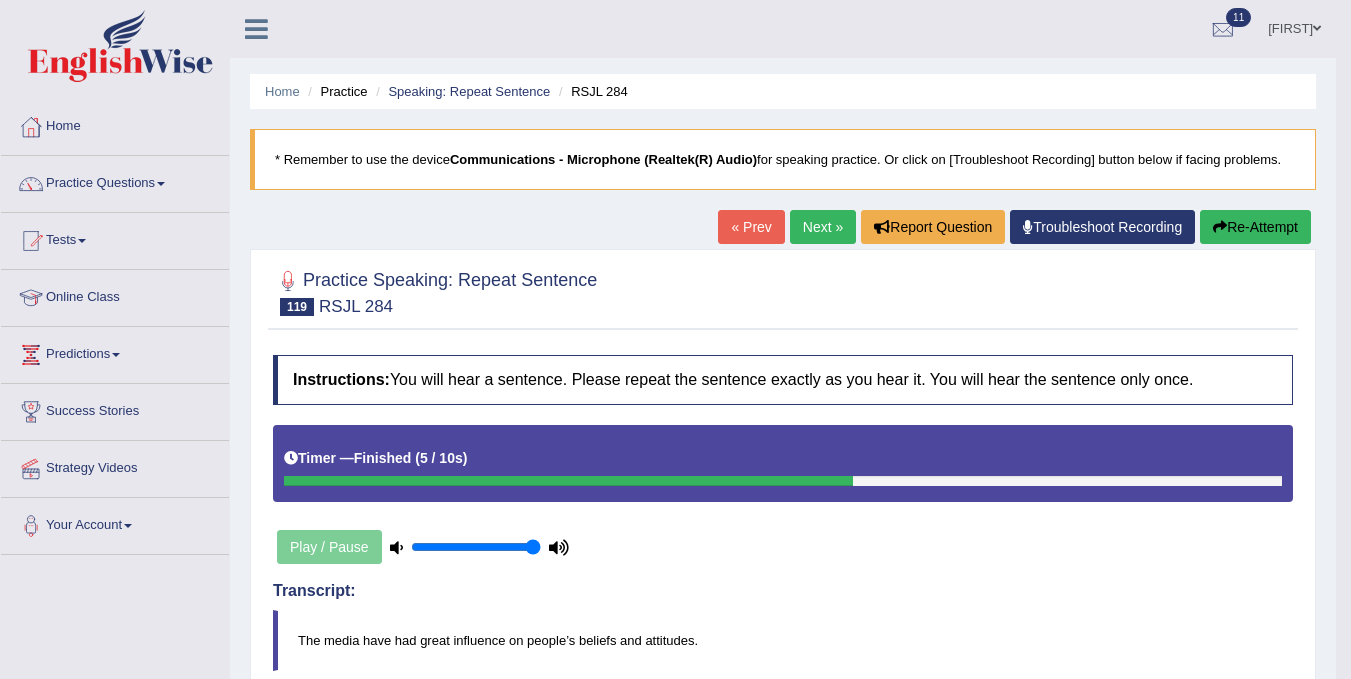 click on "Next »" at bounding box center (823, 227) 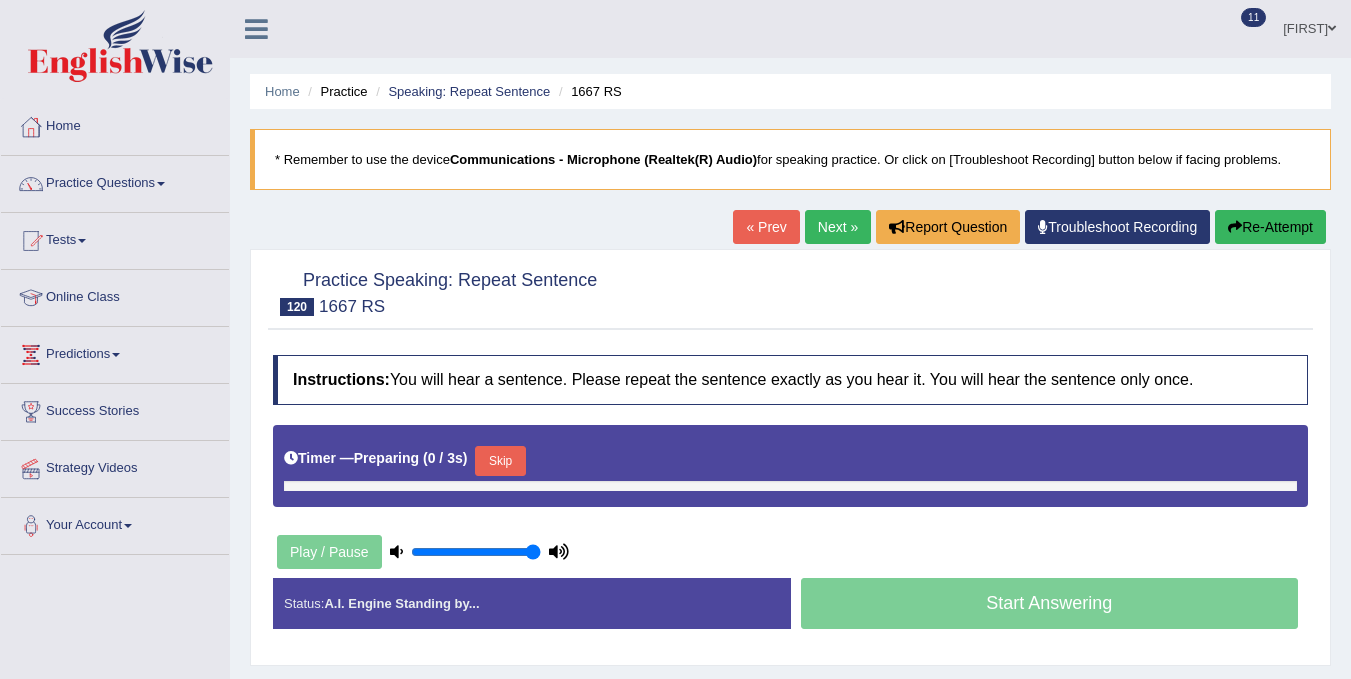 scroll, scrollTop: 0, scrollLeft: 0, axis: both 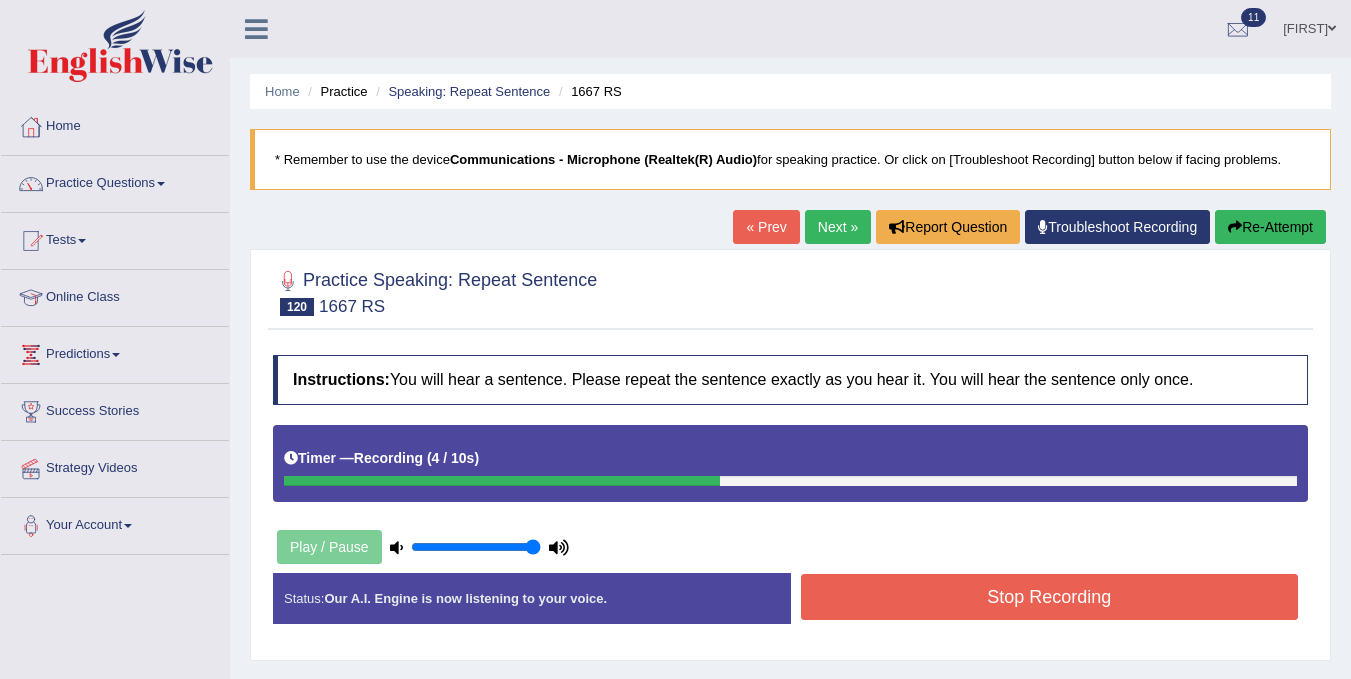 click on "Stop Recording" at bounding box center (1050, 597) 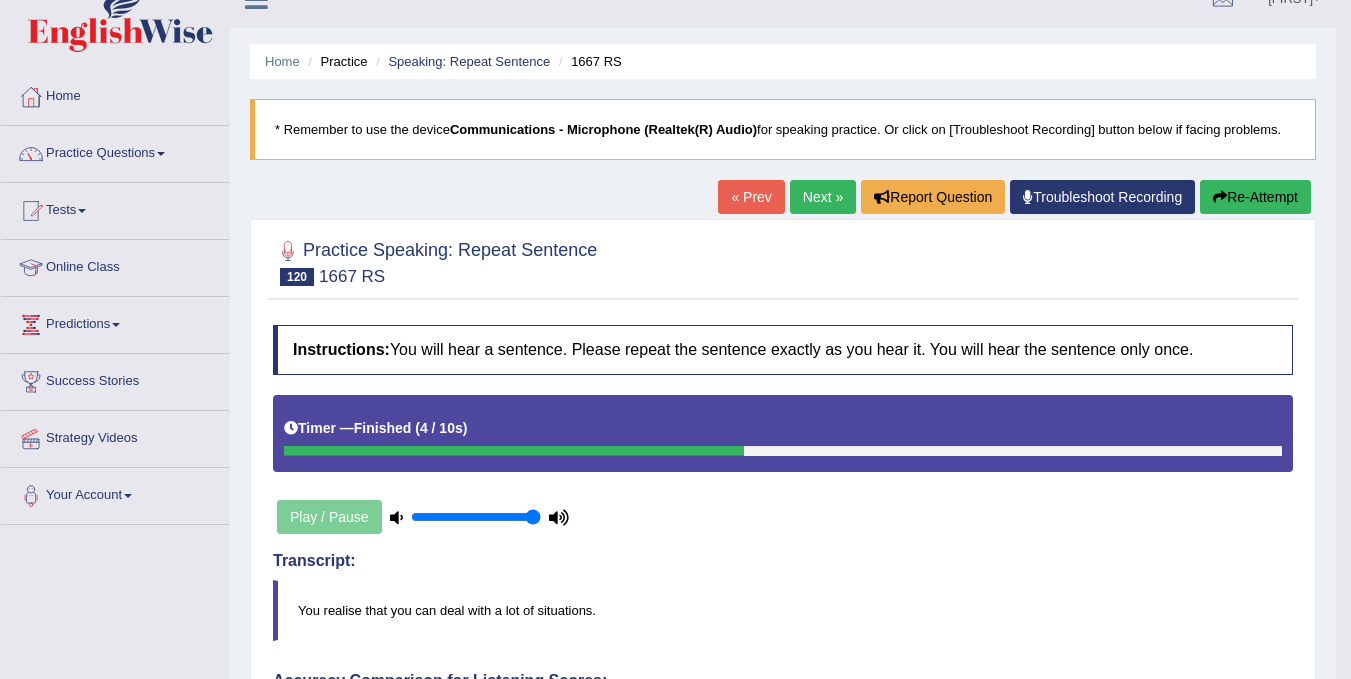 scroll, scrollTop: 0, scrollLeft: 0, axis: both 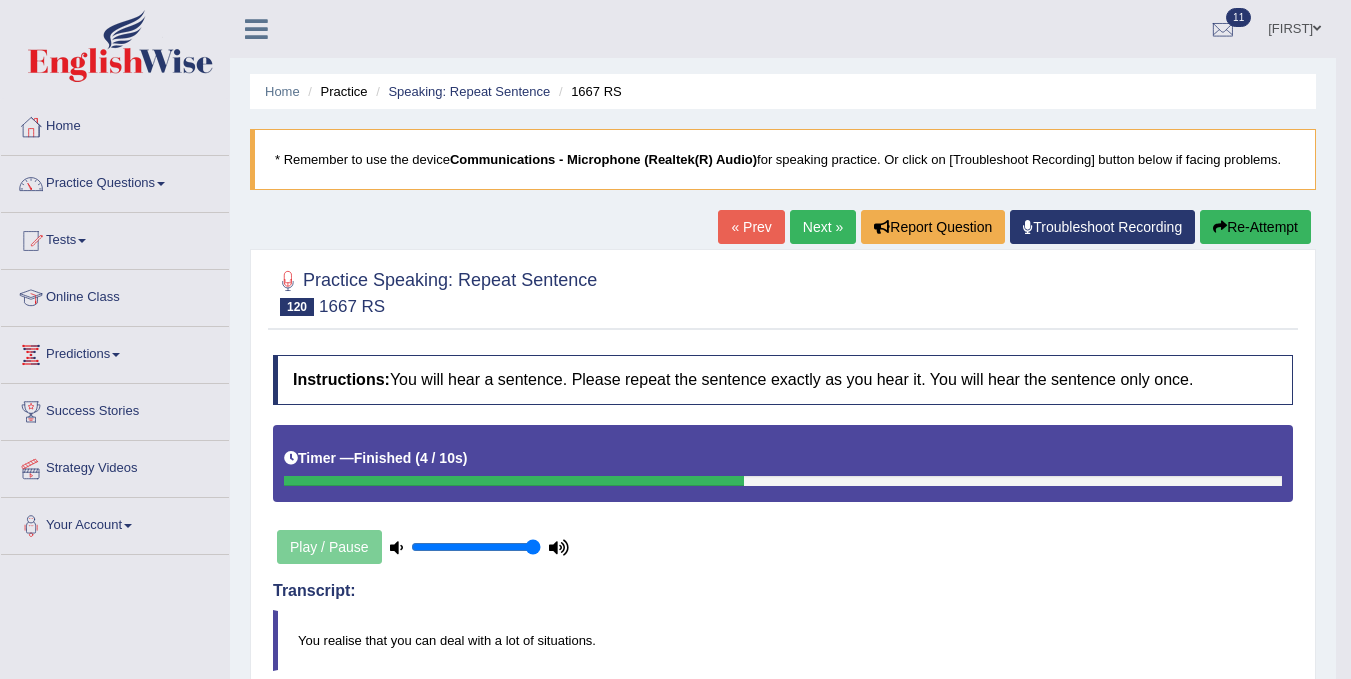 click on "Next »" at bounding box center [823, 227] 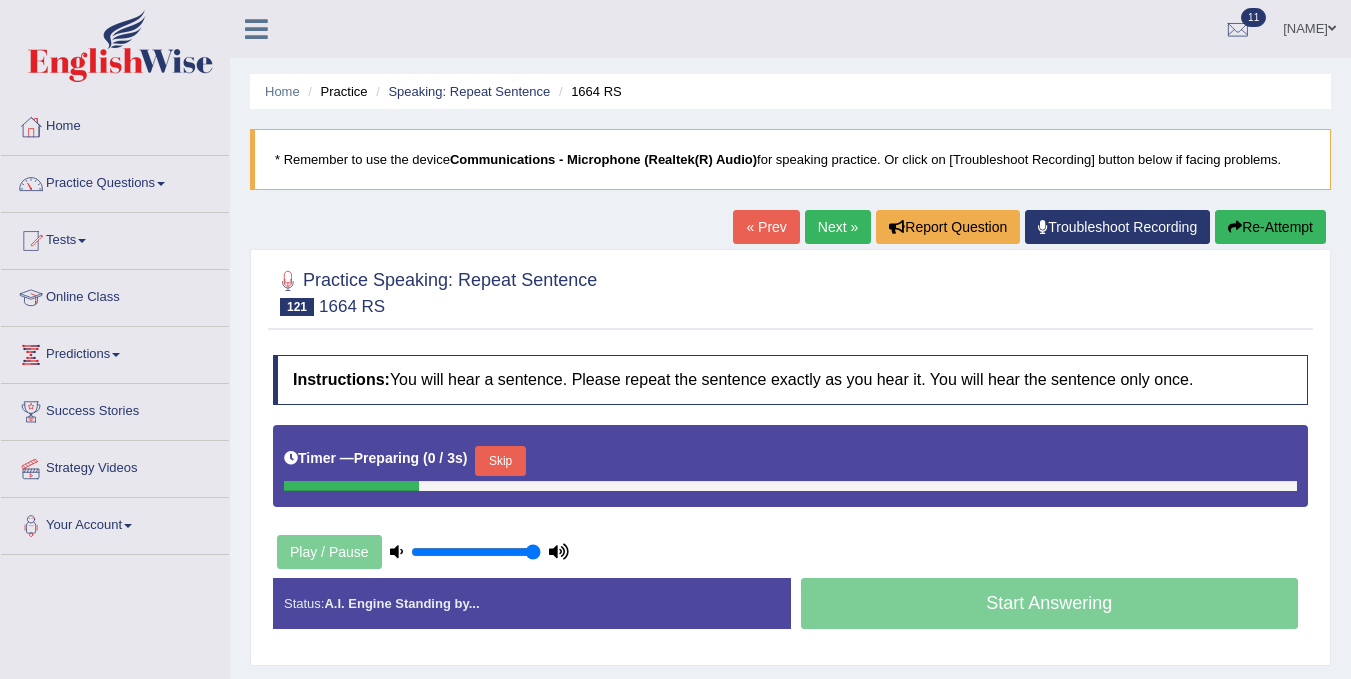 scroll, scrollTop: 0, scrollLeft: 0, axis: both 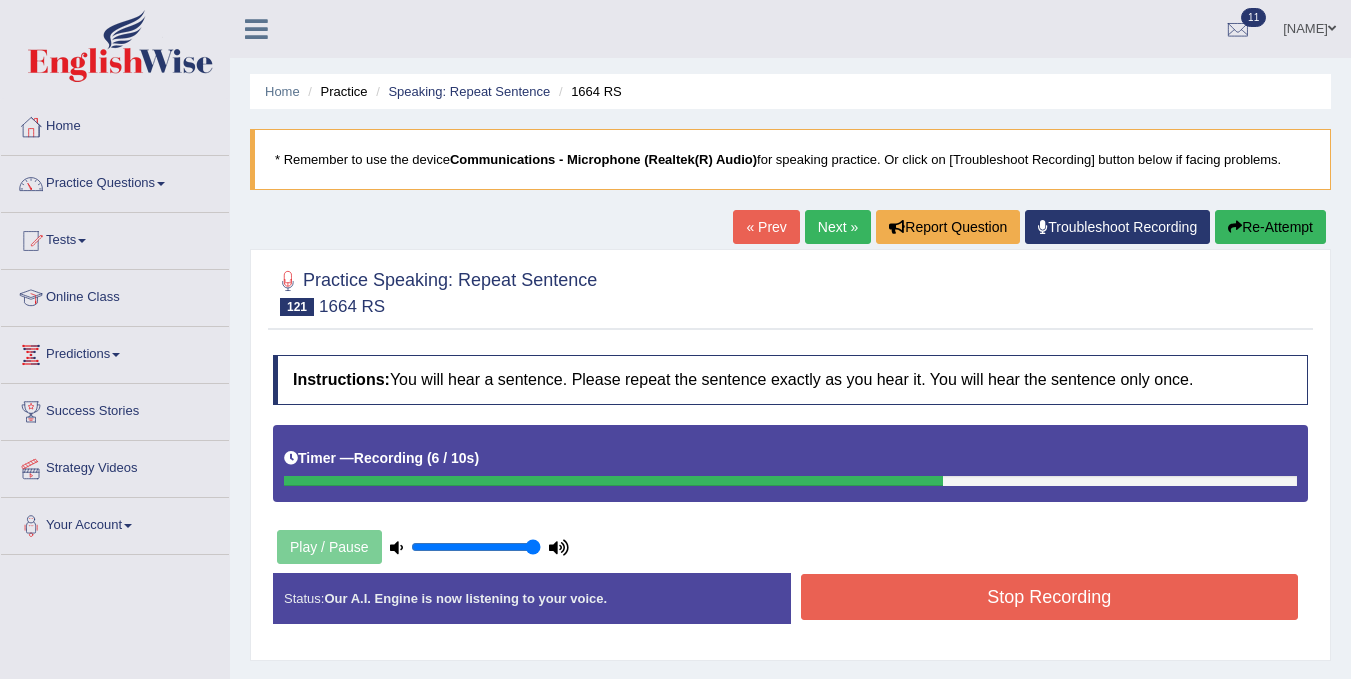 click on "Stop Recording" at bounding box center [1050, 597] 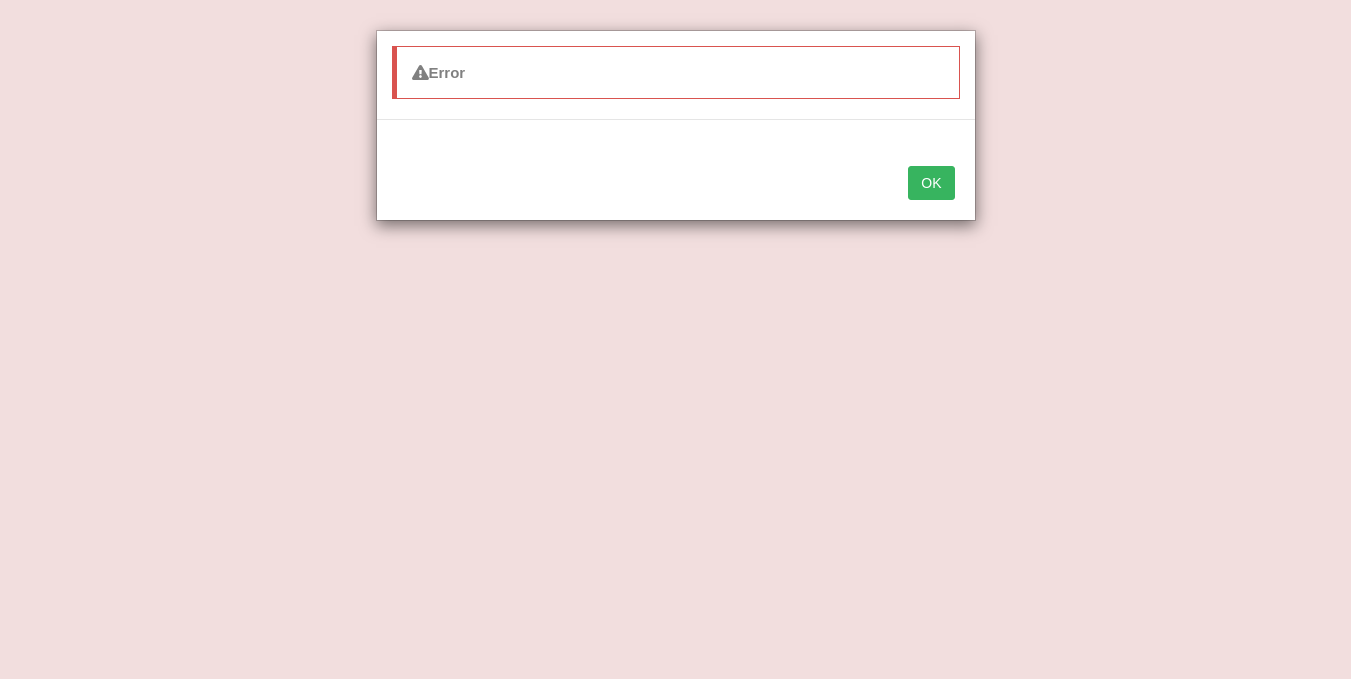 click on "OK" at bounding box center [931, 183] 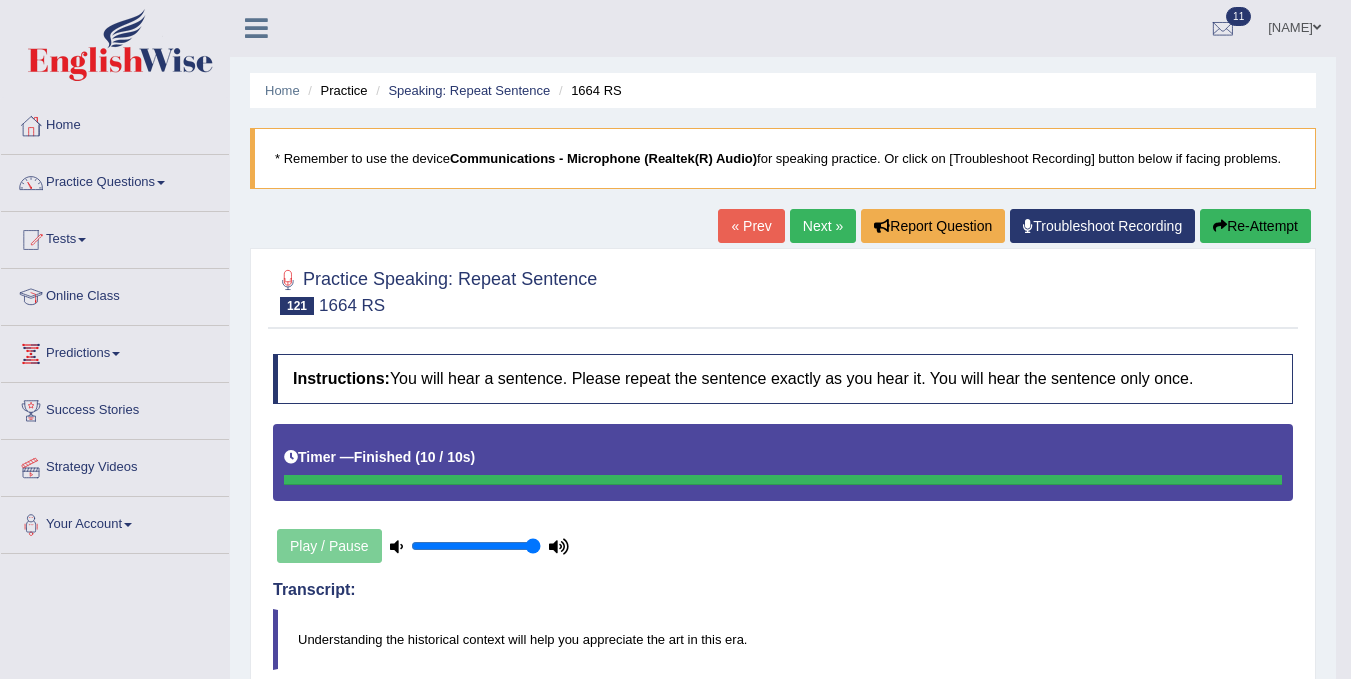 scroll, scrollTop: 0, scrollLeft: 0, axis: both 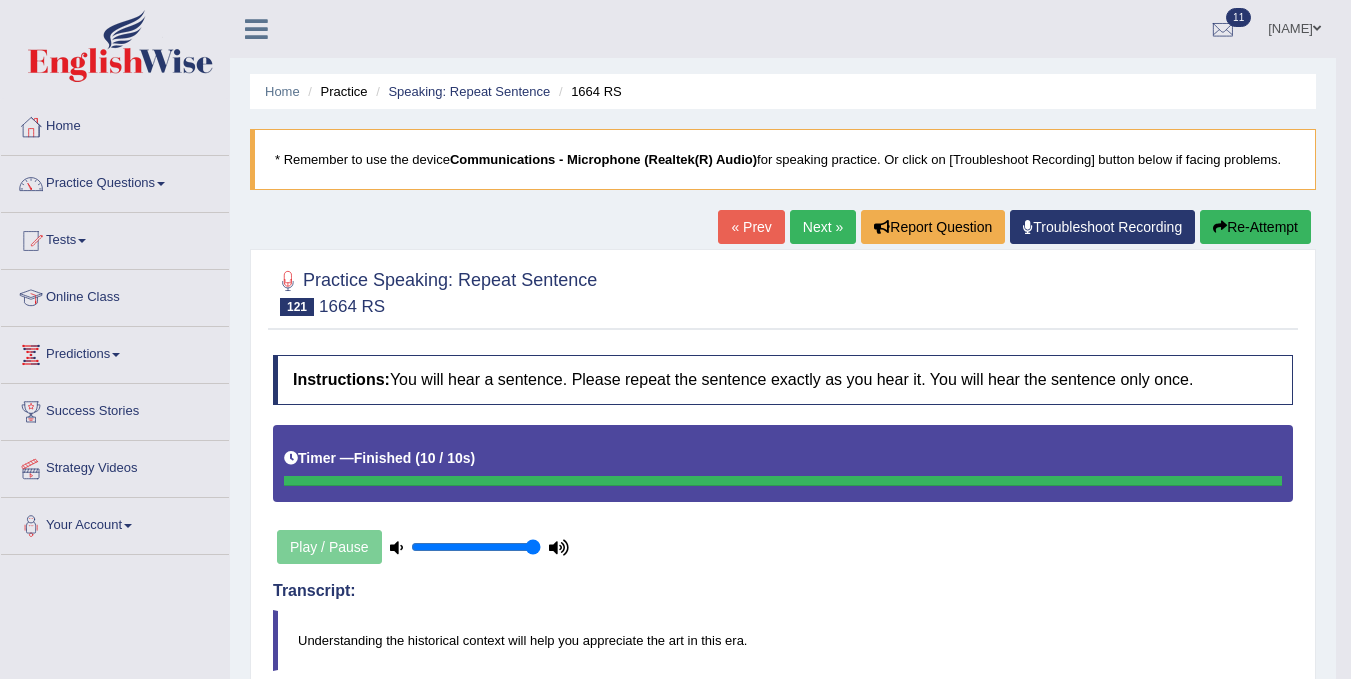 click on "Next »" at bounding box center (823, 227) 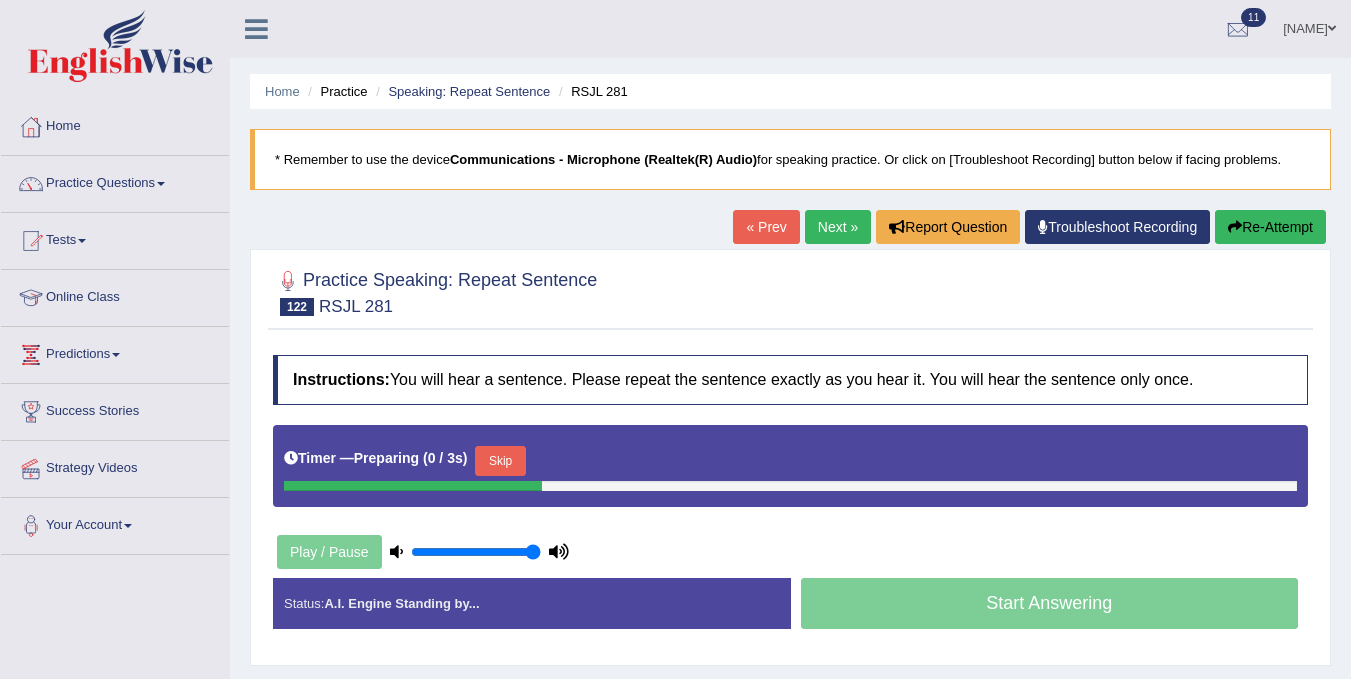 scroll, scrollTop: 0, scrollLeft: 0, axis: both 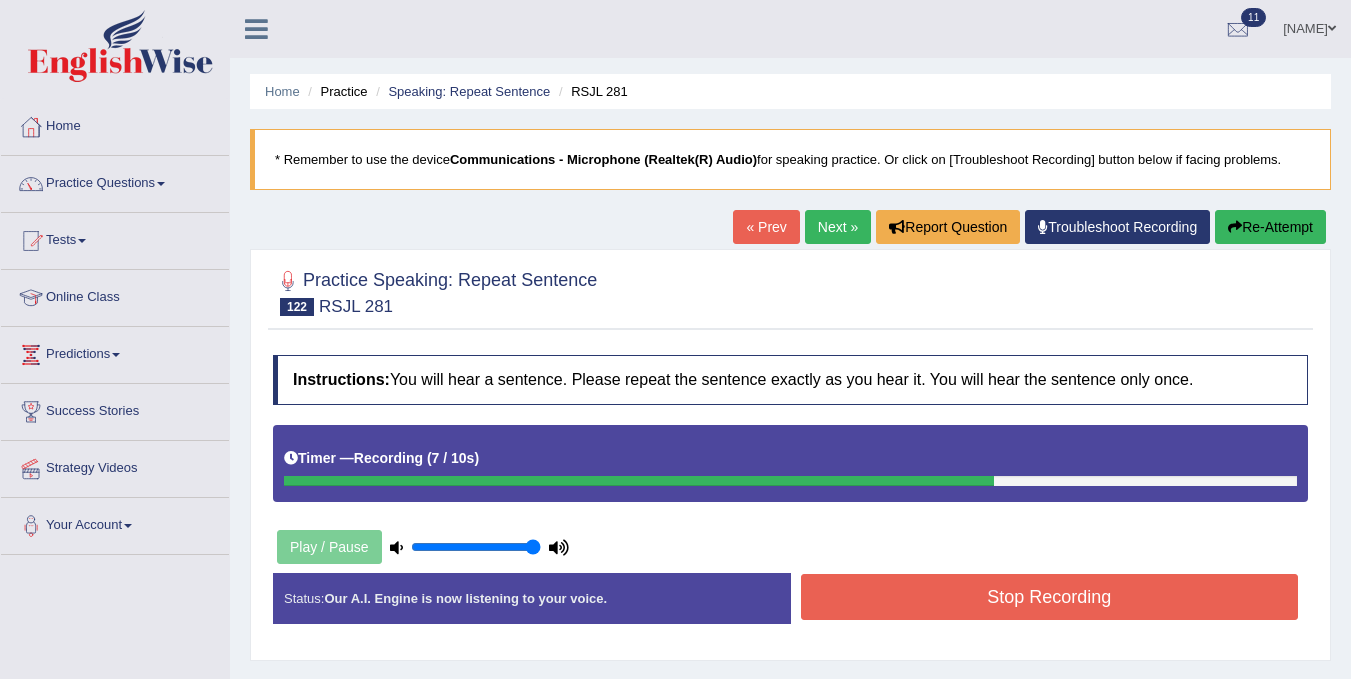 click on "Stop Recording" at bounding box center [1050, 597] 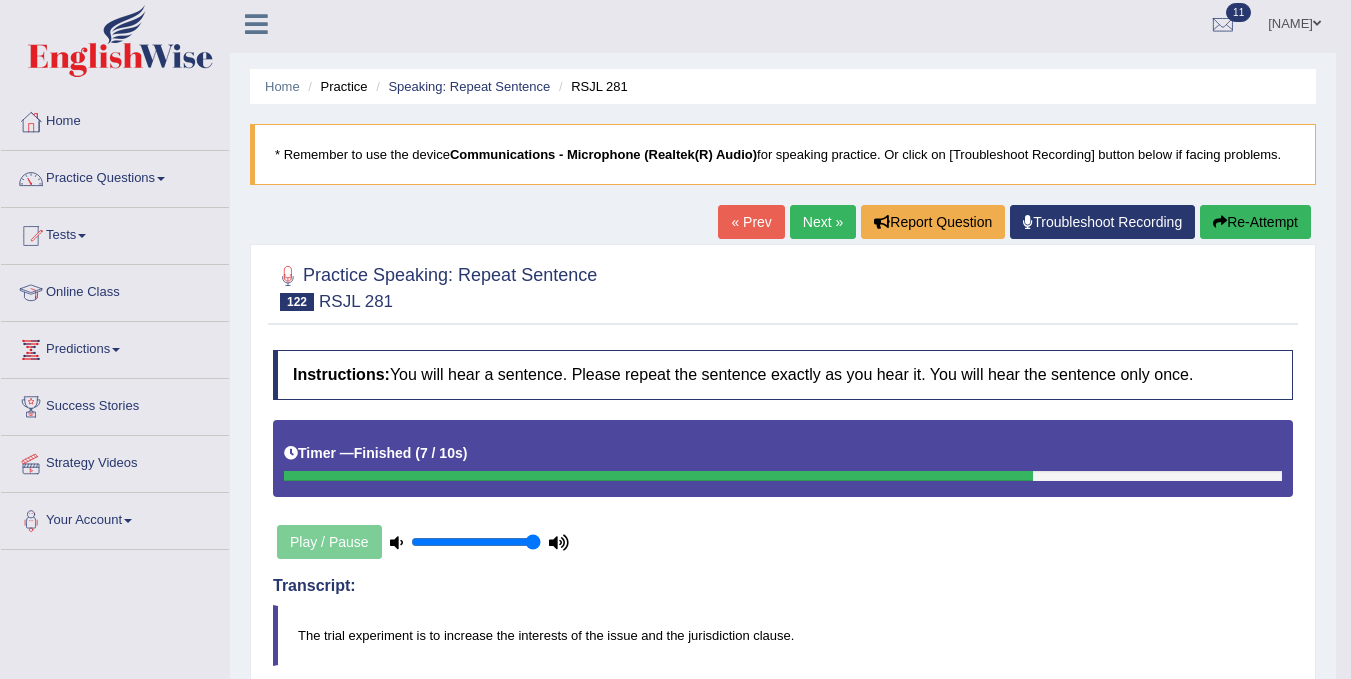 scroll, scrollTop: 0, scrollLeft: 0, axis: both 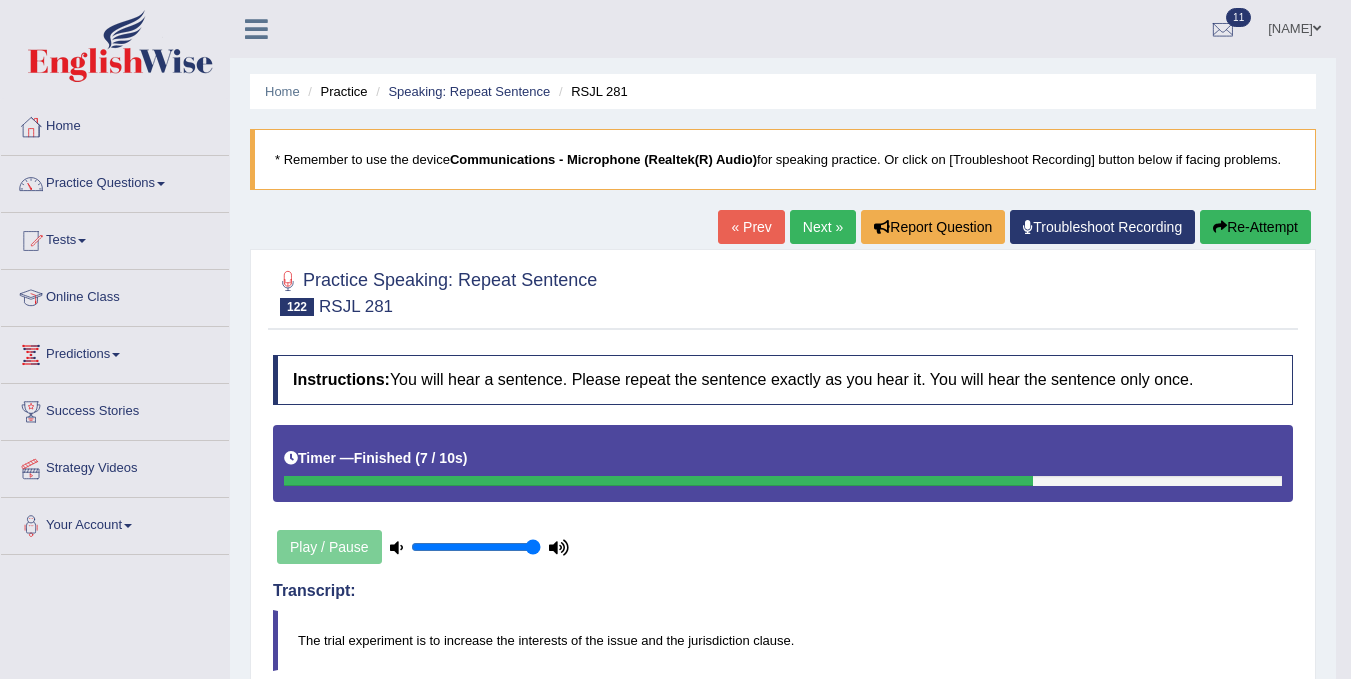 click on "* Remember to use the device  Communications - Microphone (Realtek(R) Audio)  for speaking practice. Or click on [Troubleshoot Recording] button below if facing problems." at bounding box center (783, 159) 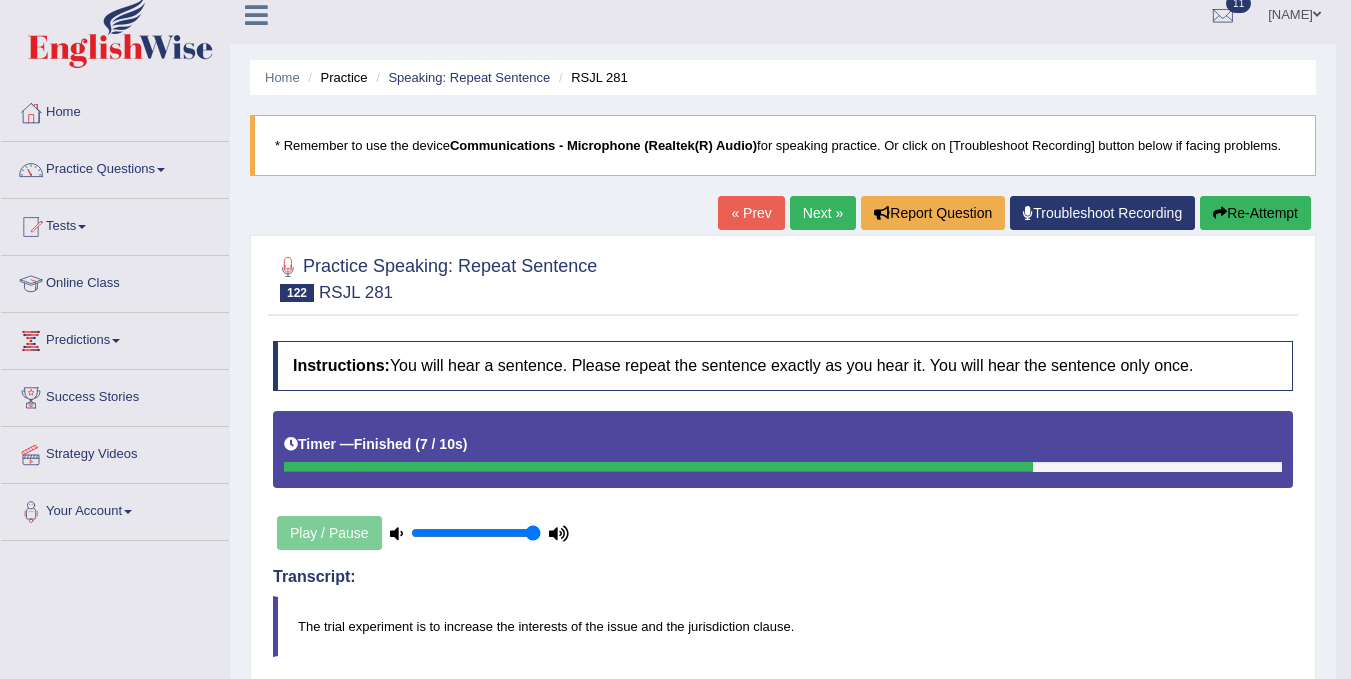 scroll, scrollTop: 0, scrollLeft: 0, axis: both 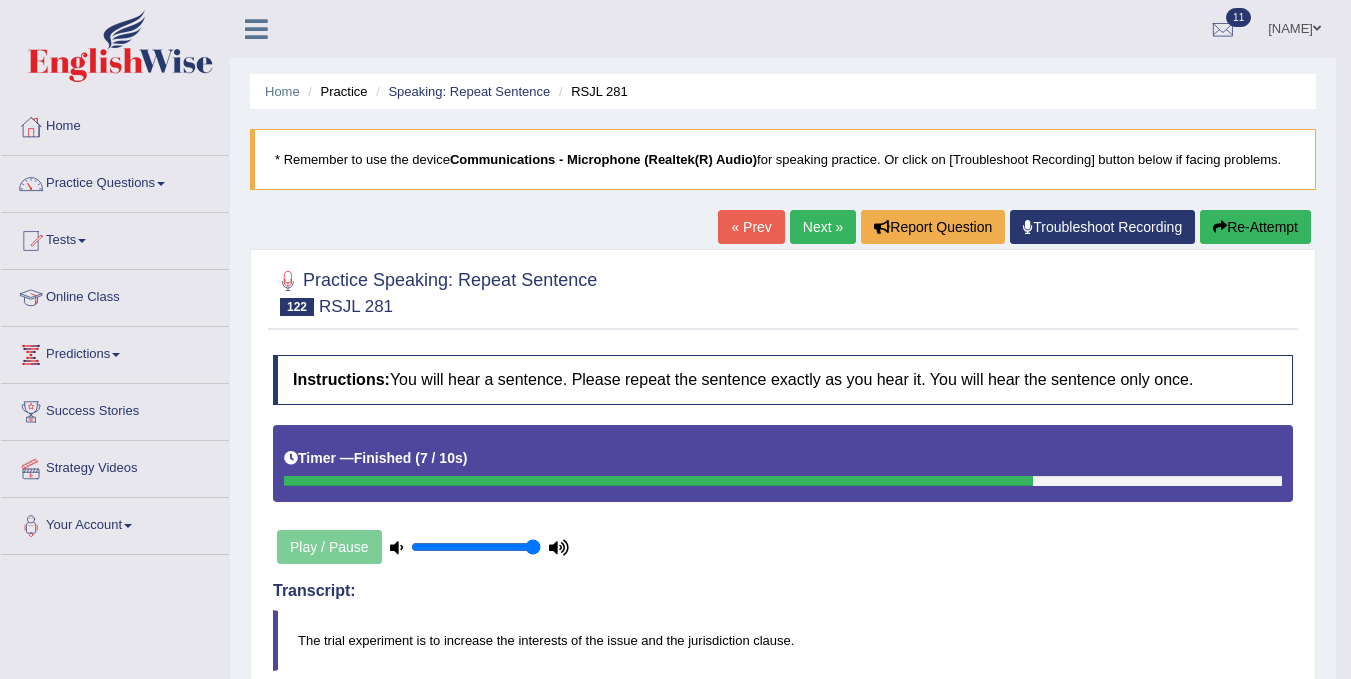 click on "Next »" at bounding box center (823, 227) 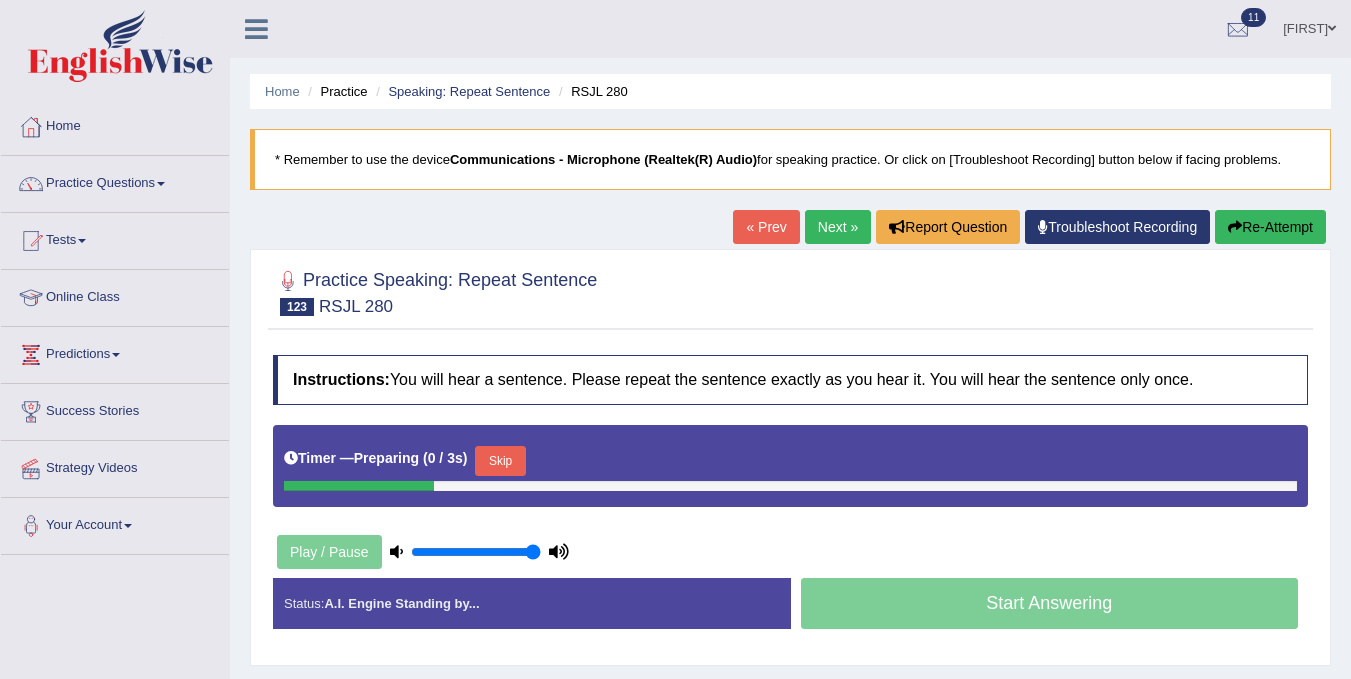 scroll, scrollTop: 0, scrollLeft: 0, axis: both 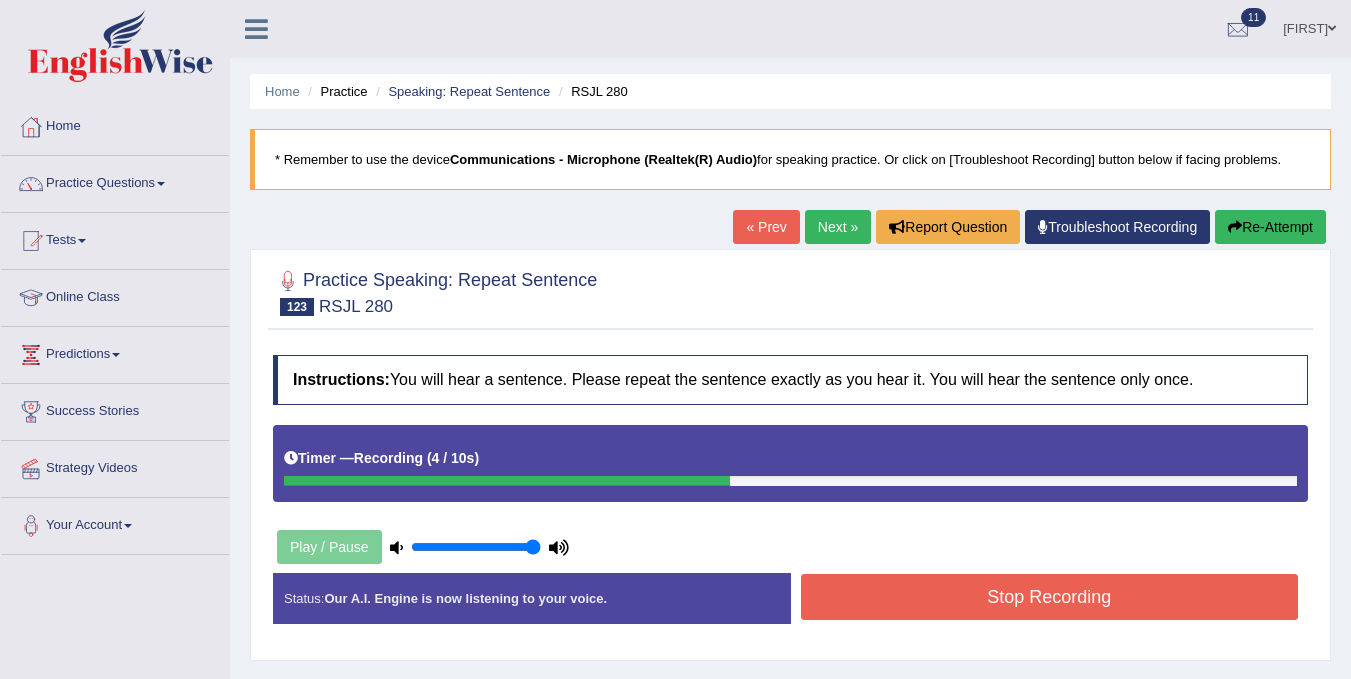 click on "Stop Recording" at bounding box center (1050, 597) 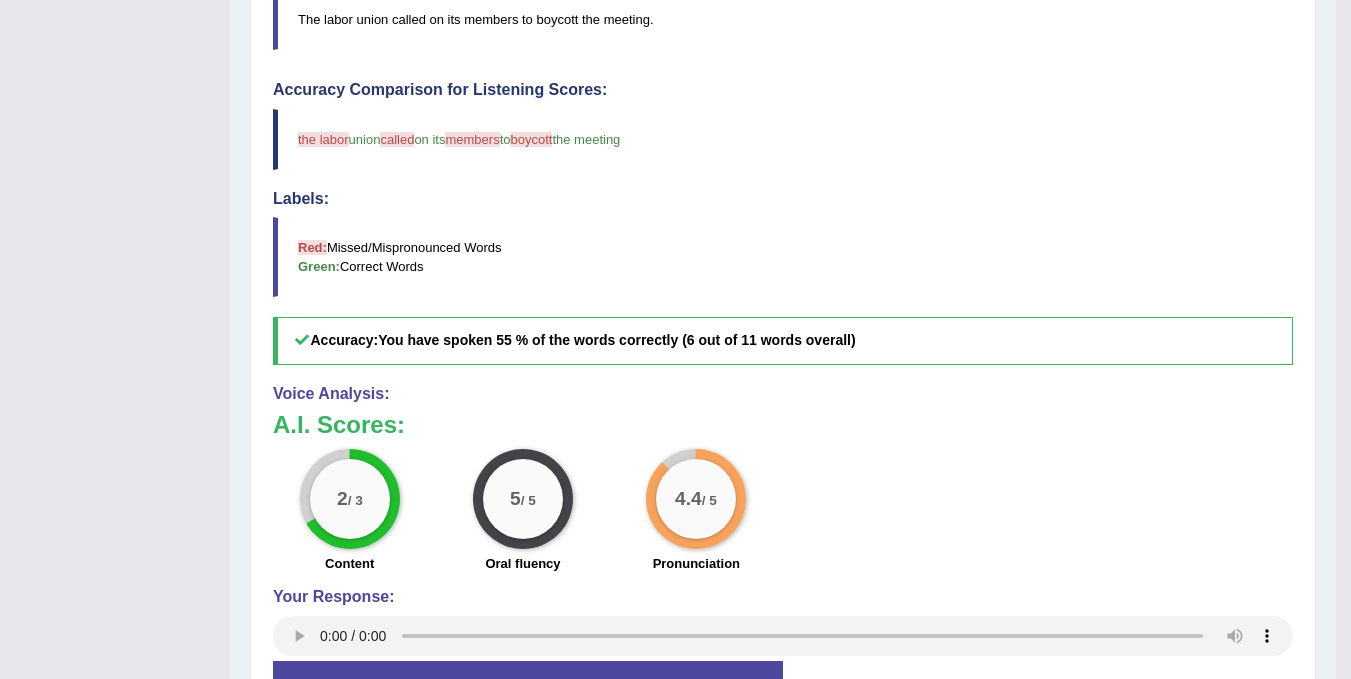 scroll, scrollTop: 680, scrollLeft: 0, axis: vertical 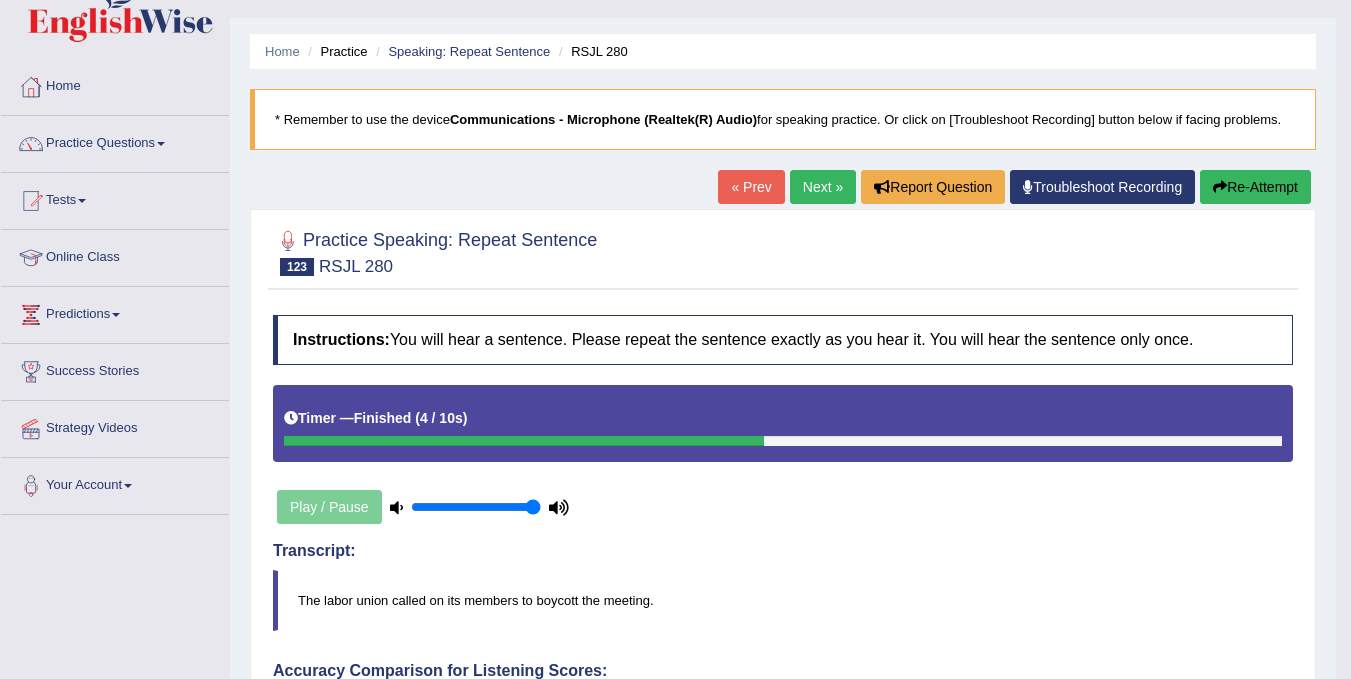 click on "Next »" at bounding box center (823, 187) 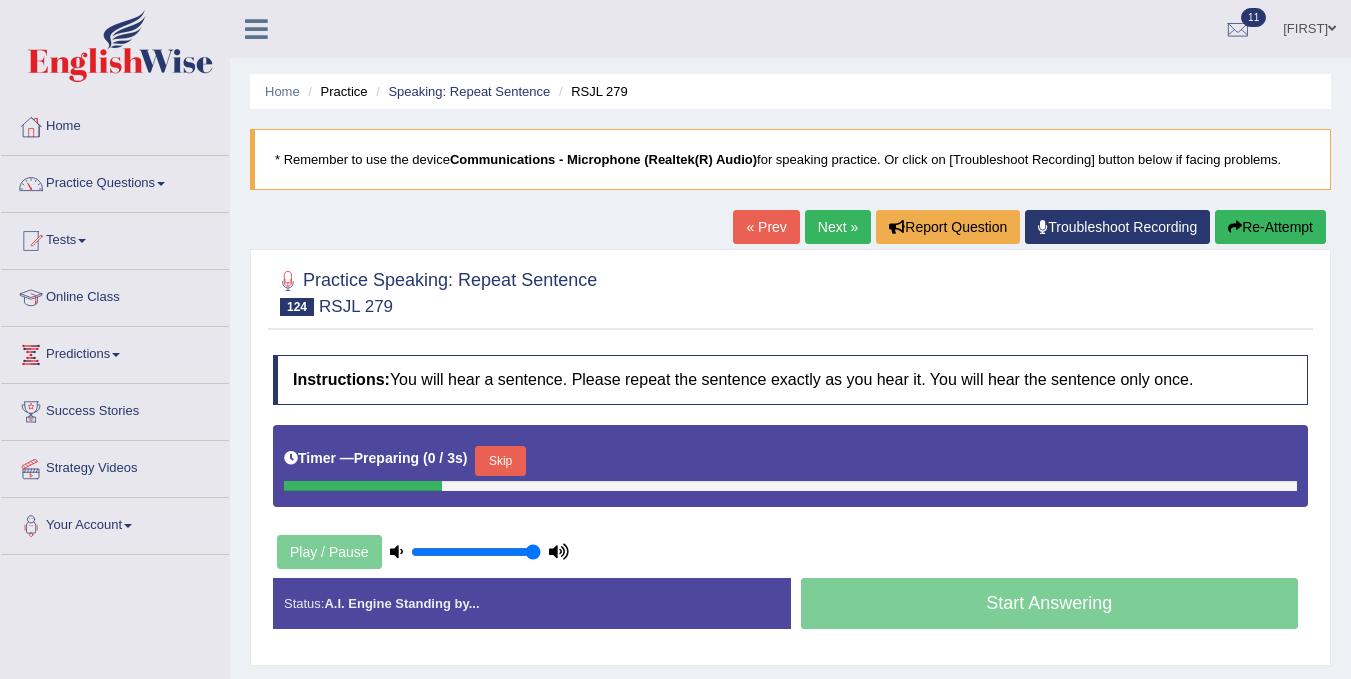 scroll, scrollTop: 0, scrollLeft: 0, axis: both 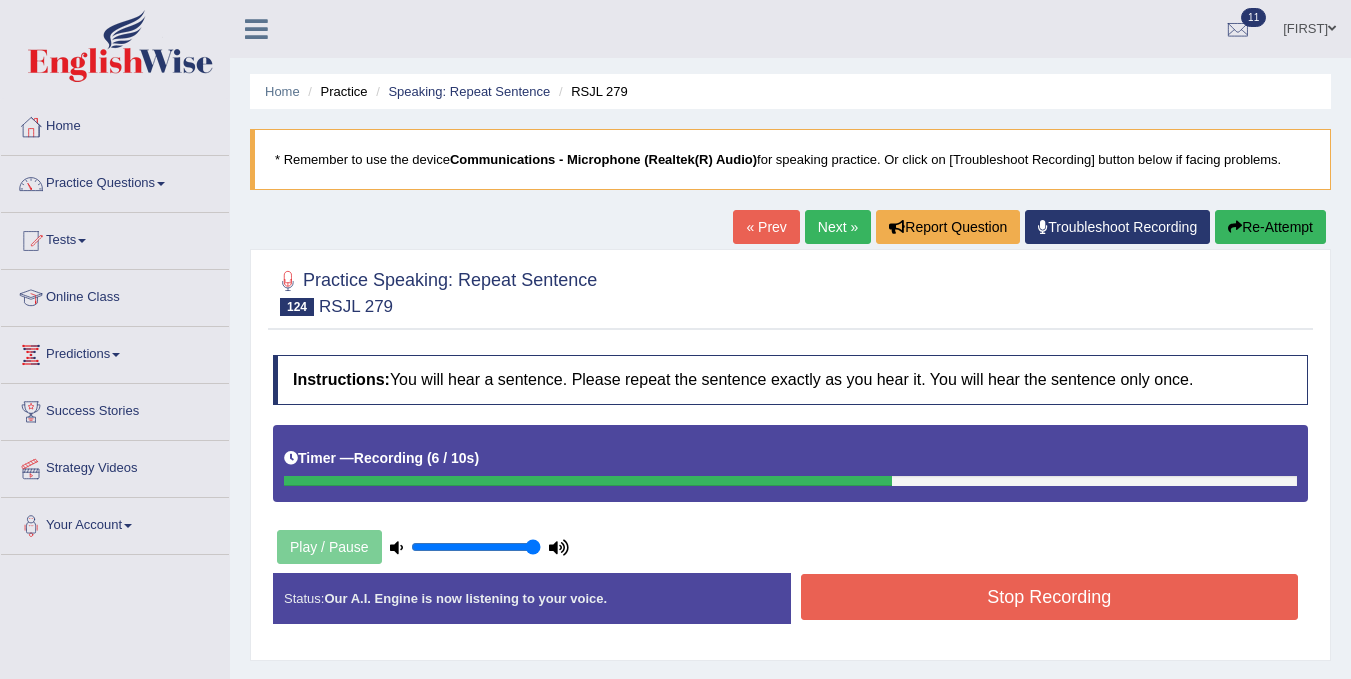 click on "Stop Recording" at bounding box center (1050, 597) 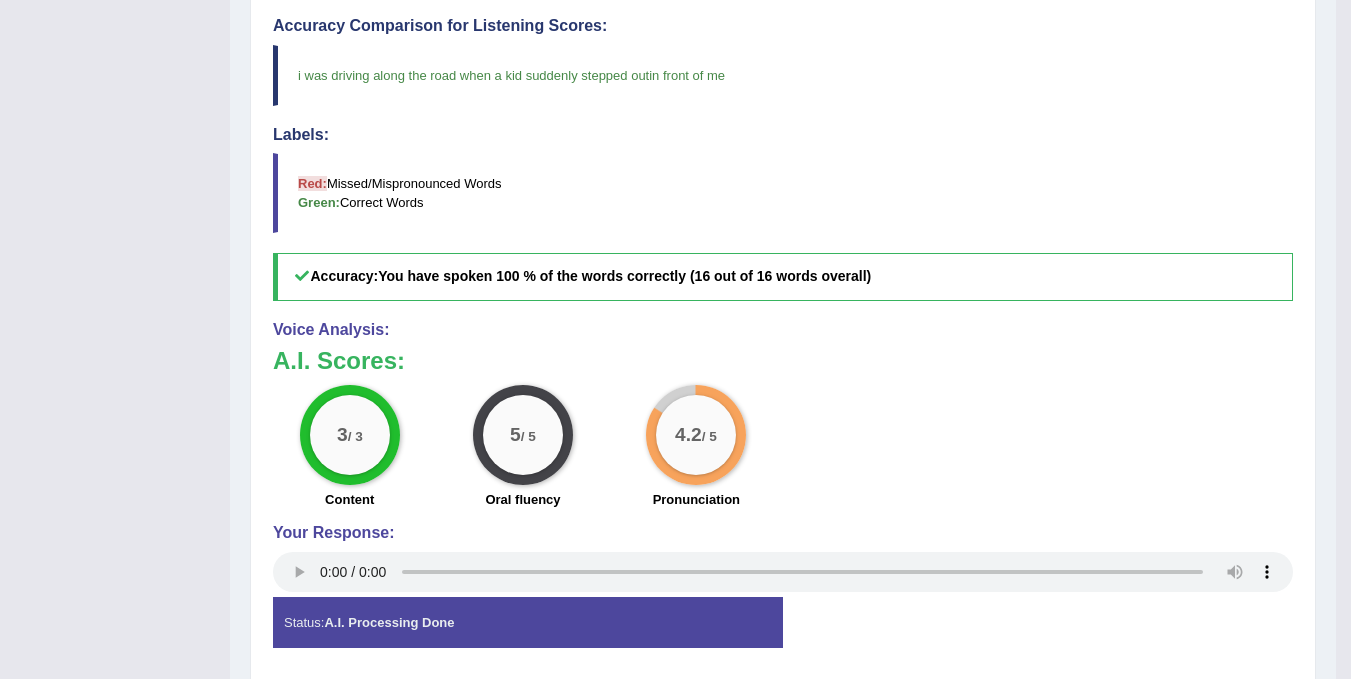 scroll, scrollTop: 756, scrollLeft: 0, axis: vertical 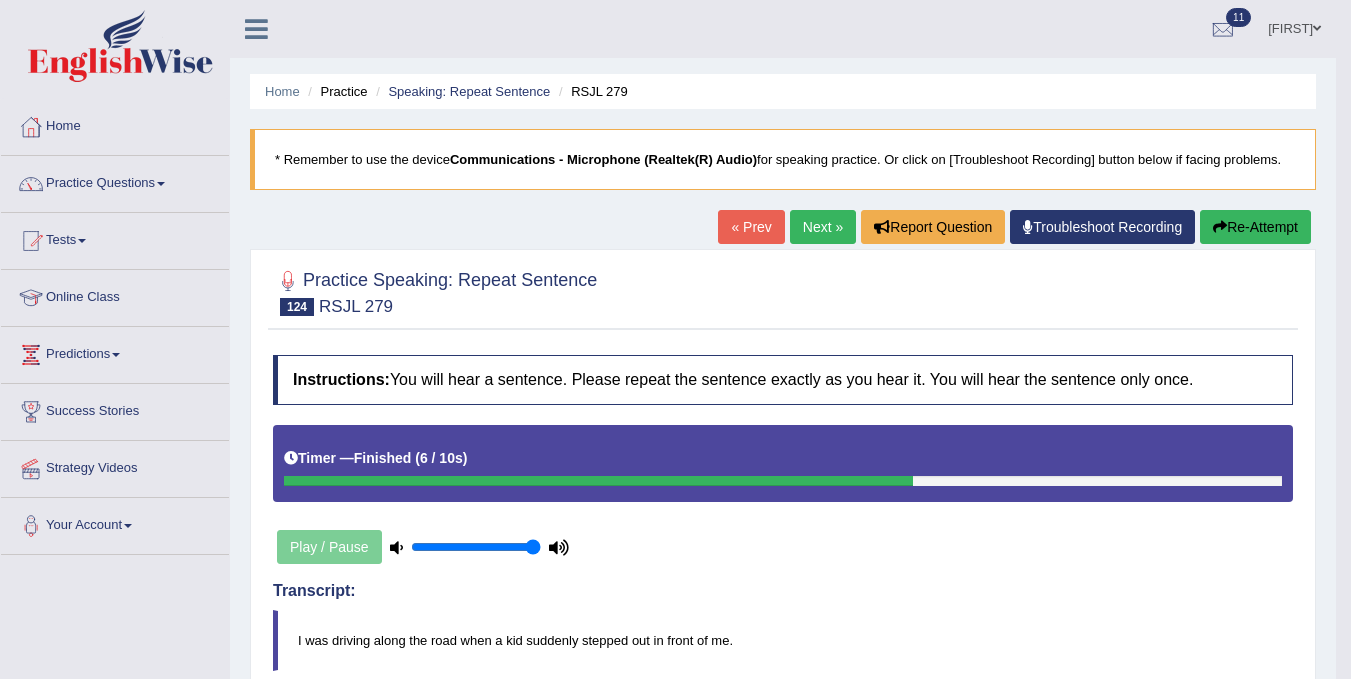 click on "Next »" at bounding box center (823, 227) 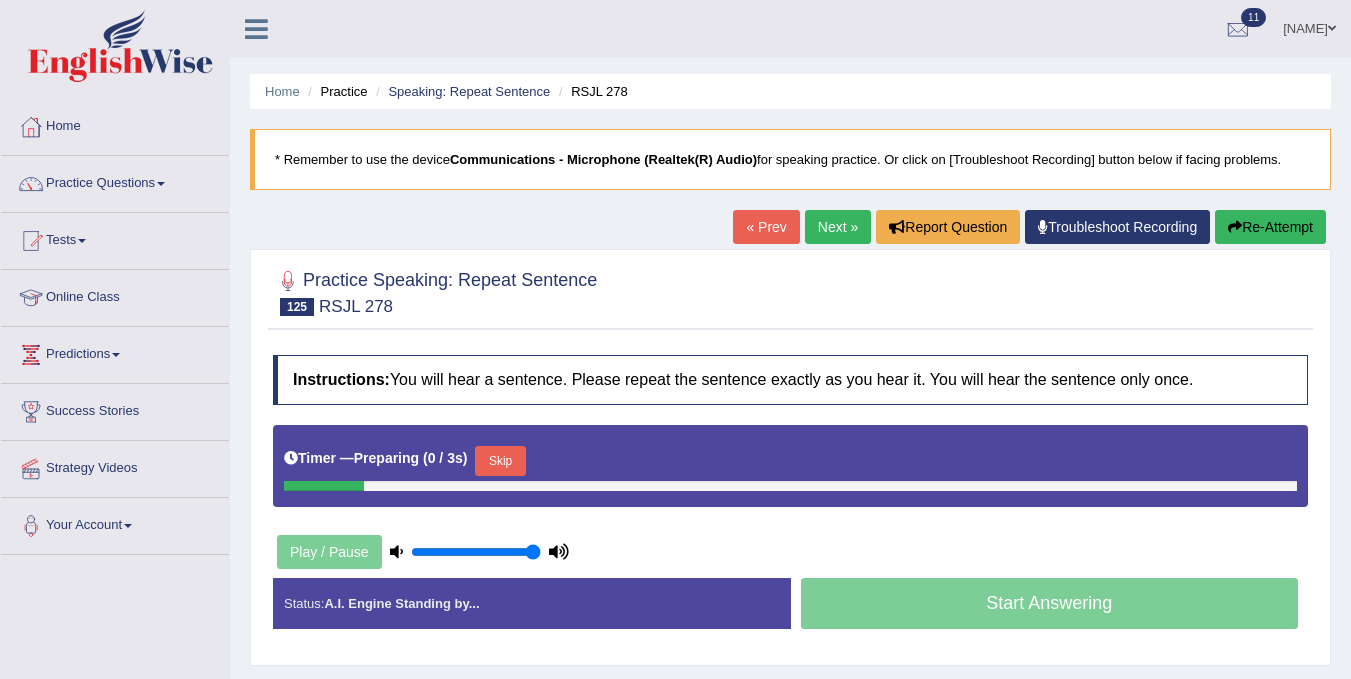 scroll, scrollTop: 0, scrollLeft: 0, axis: both 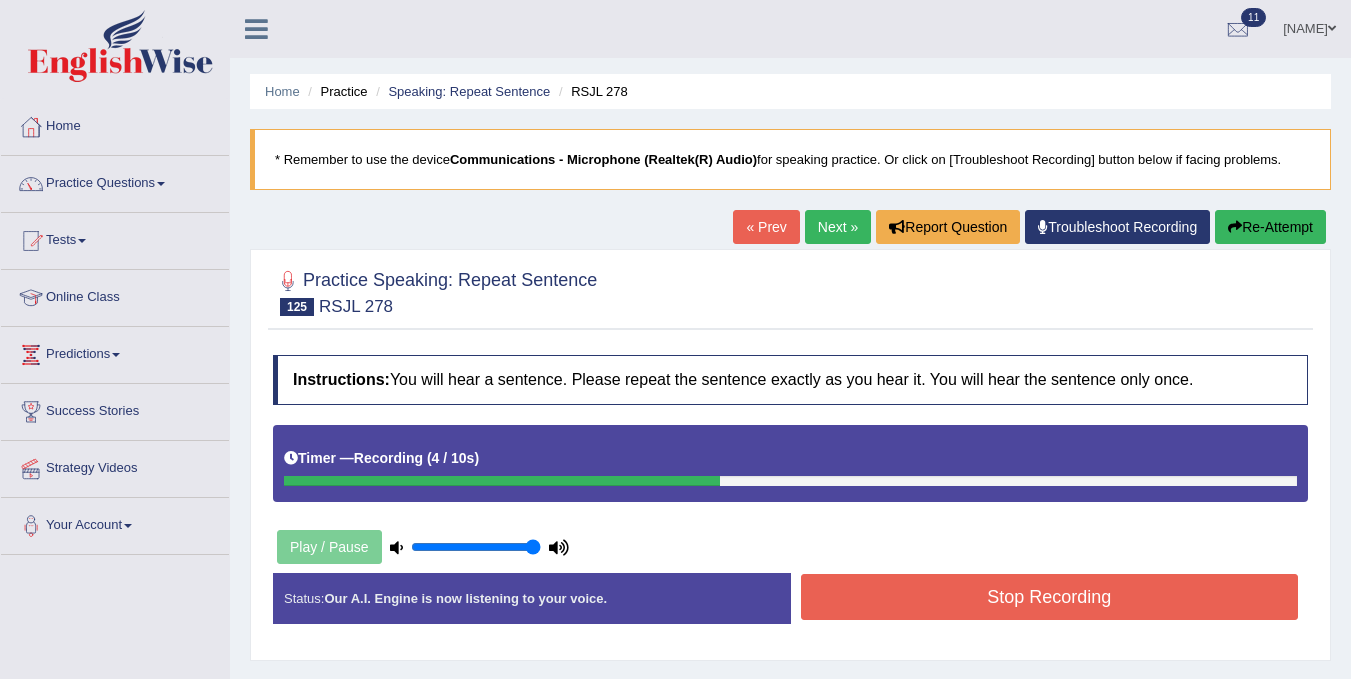 click on "Stop Recording" at bounding box center (1050, 597) 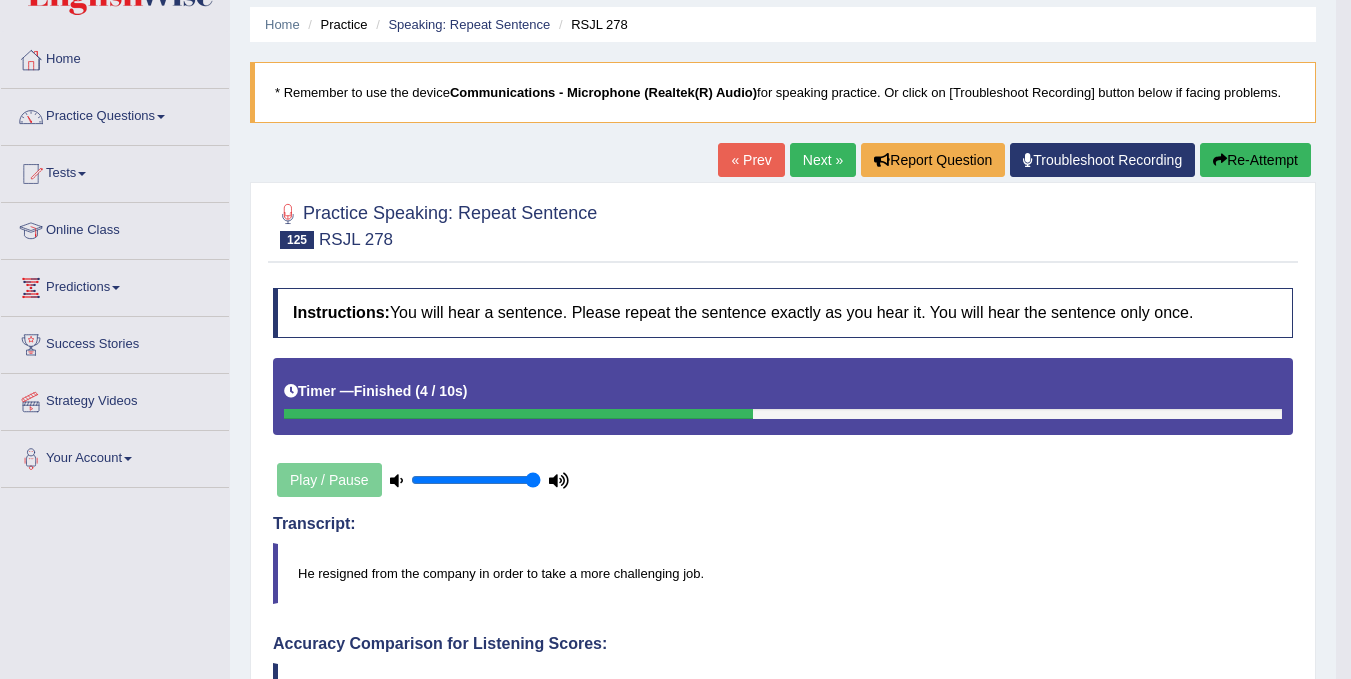 scroll, scrollTop: 0, scrollLeft: 0, axis: both 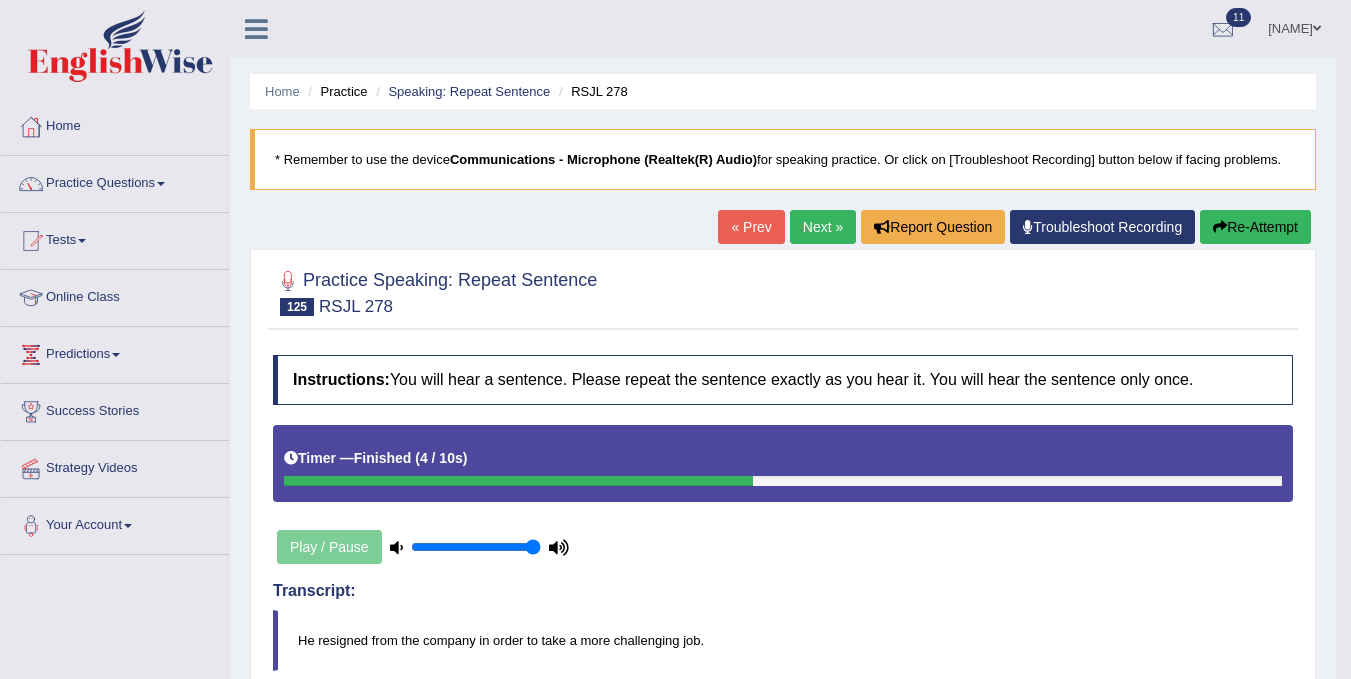 click on "Next »" at bounding box center [823, 227] 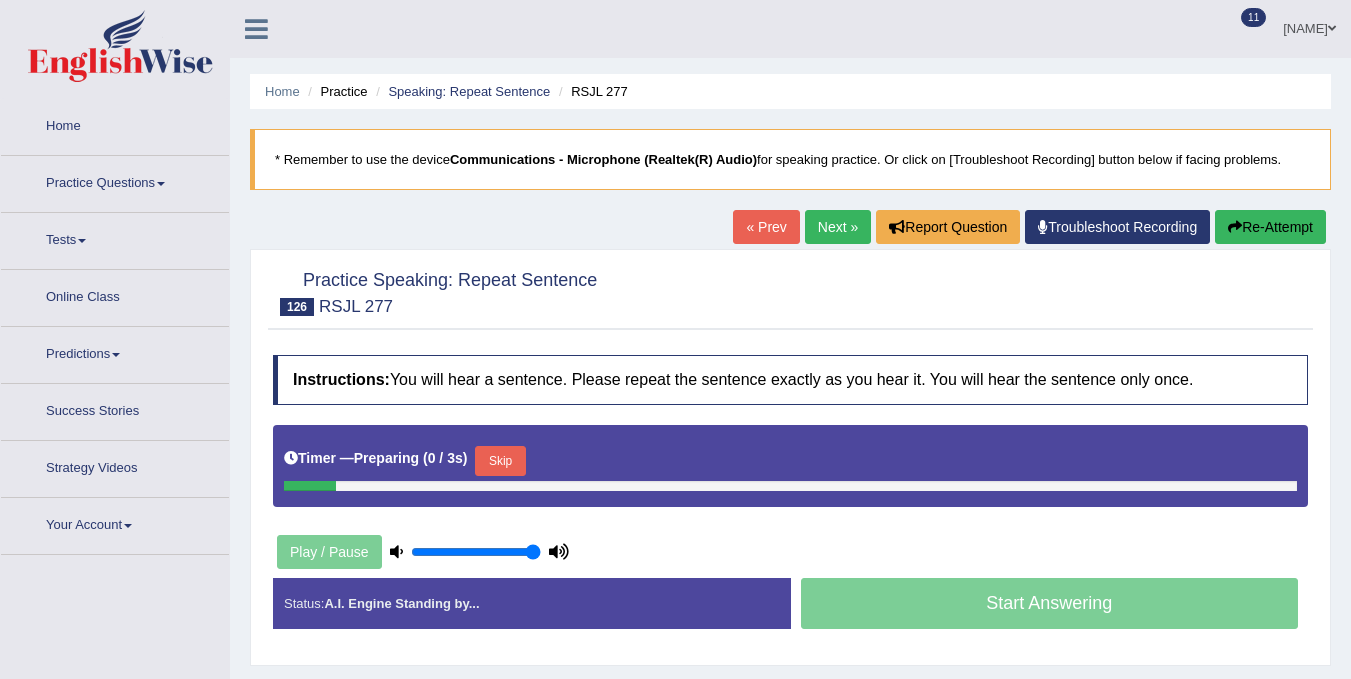 scroll, scrollTop: 0, scrollLeft: 0, axis: both 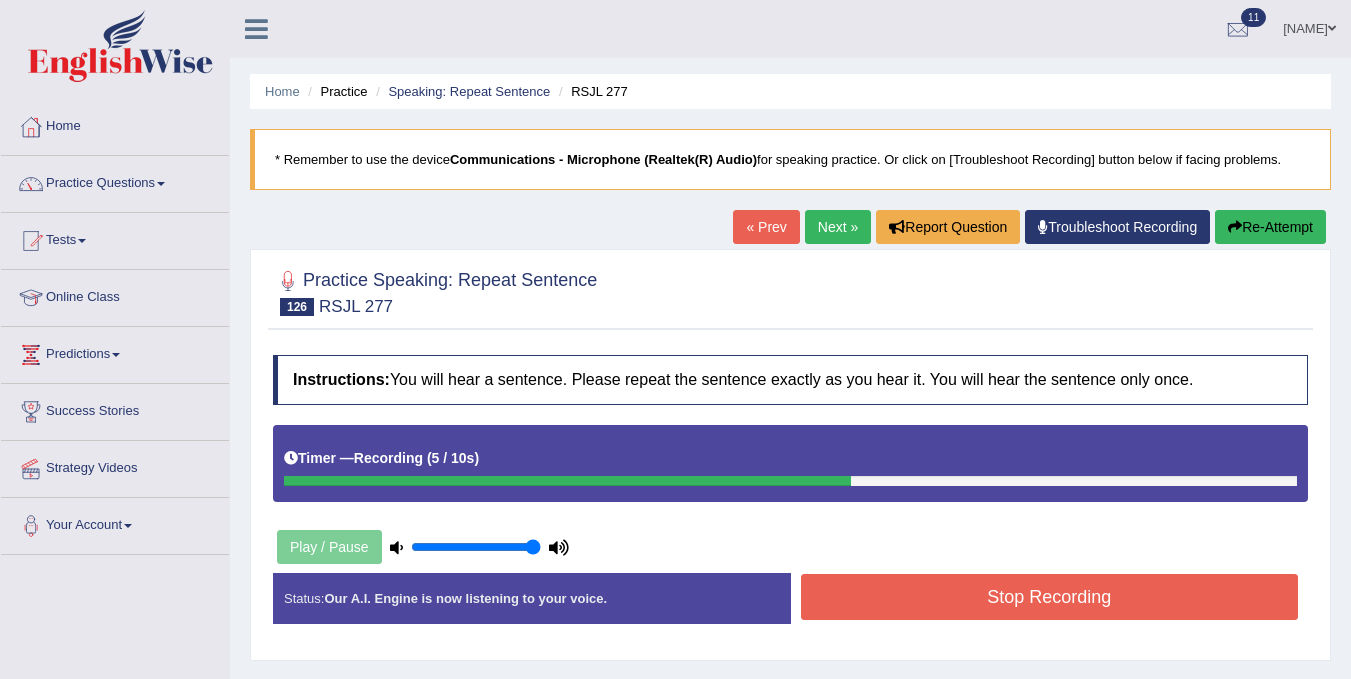drag, startPoint x: 0, startPoint y: 0, endPoint x: 945, endPoint y: 591, distance: 1114.5878 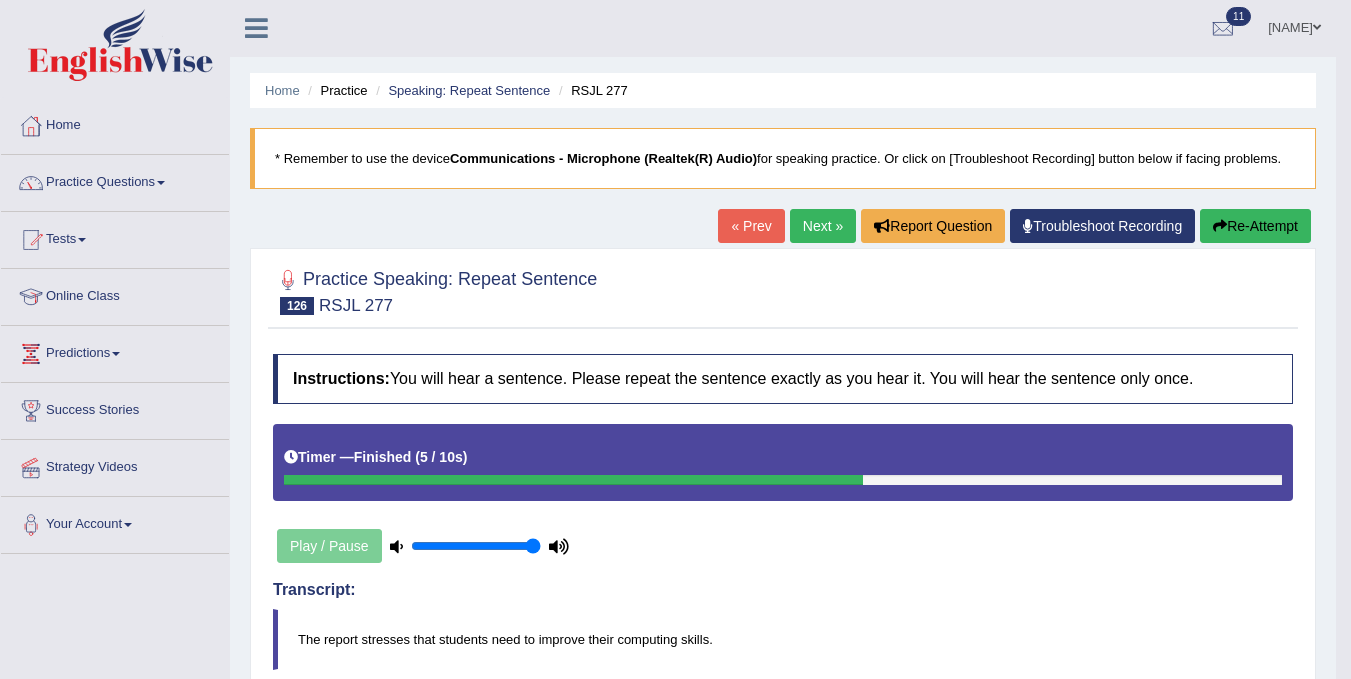 scroll, scrollTop: 0, scrollLeft: 0, axis: both 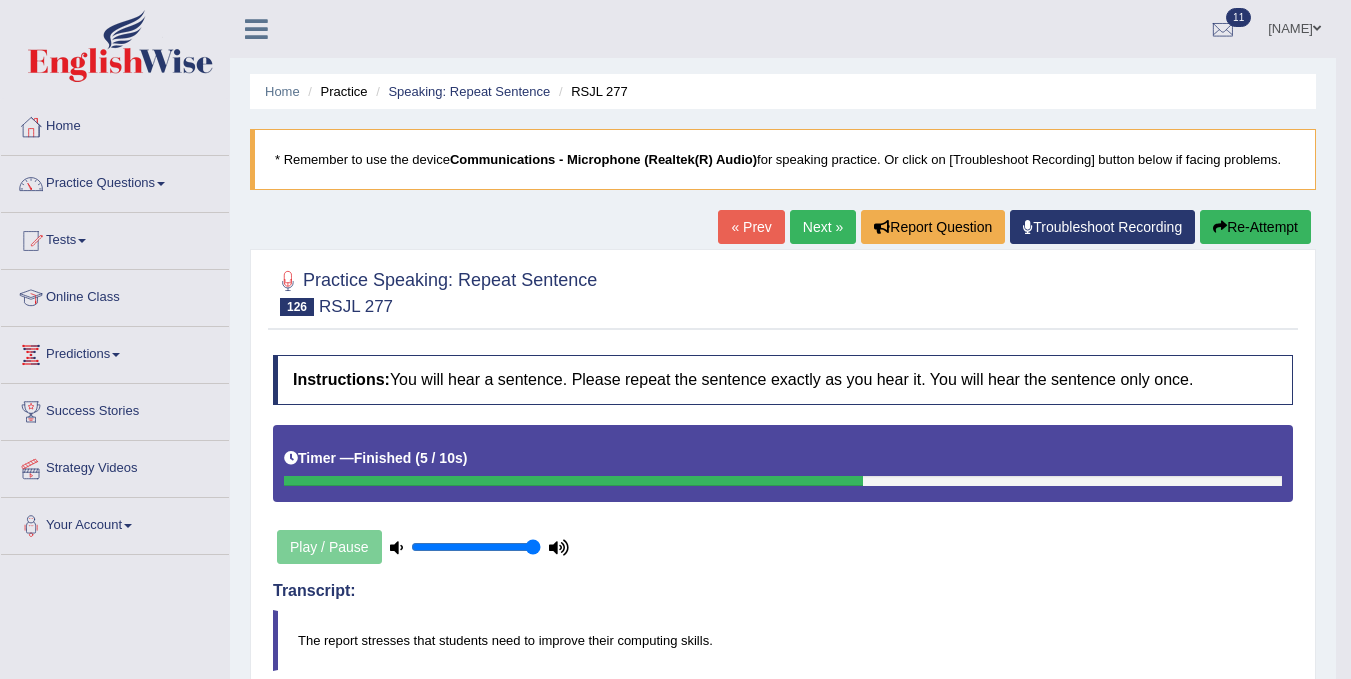 click on "Next »" at bounding box center [823, 227] 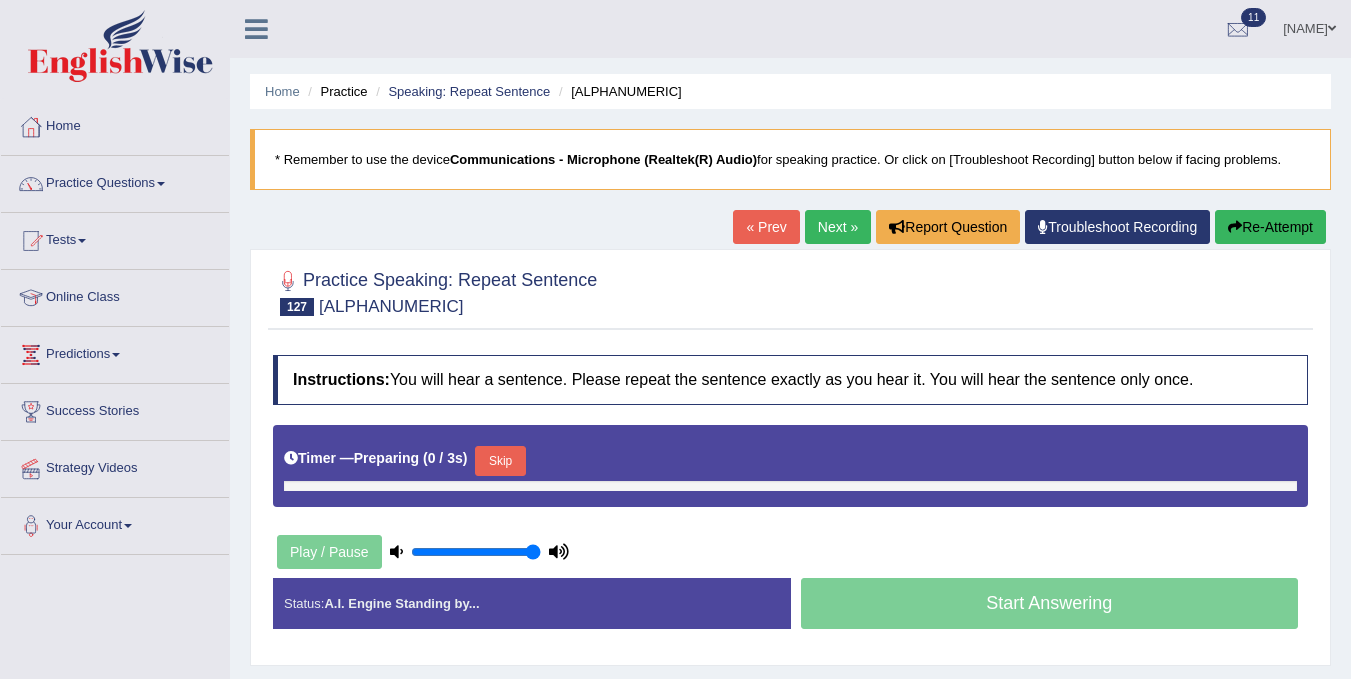 scroll, scrollTop: 0, scrollLeft: 0, axis: both 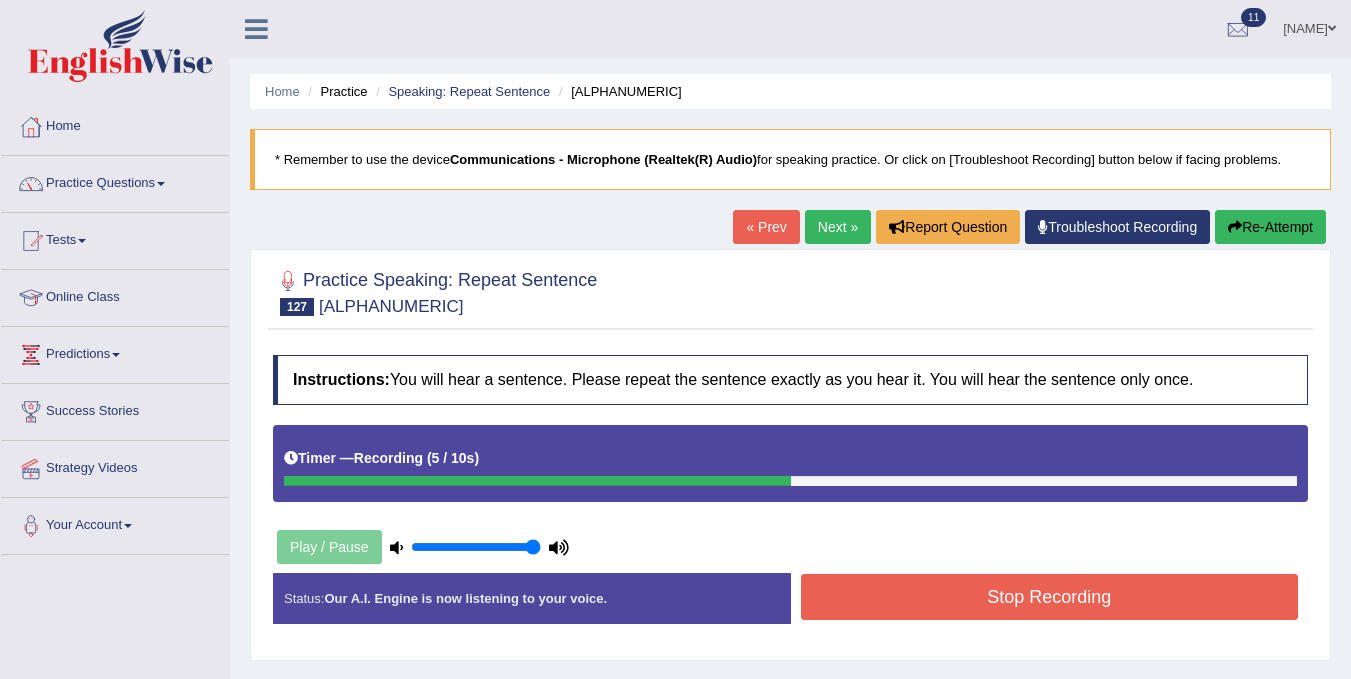 click on "Stop Recording" at bounding box center [1050, 597] 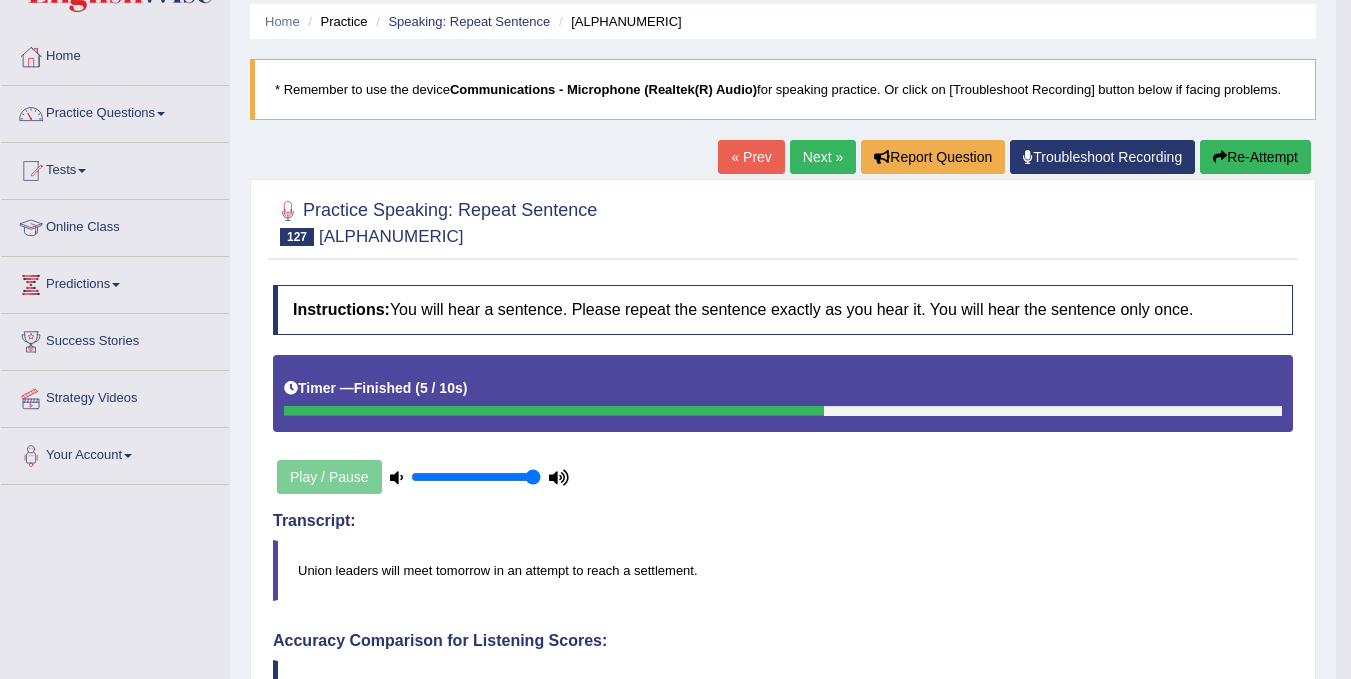scroll, scrollTop: 0, scrollLeft: 0, axis: both 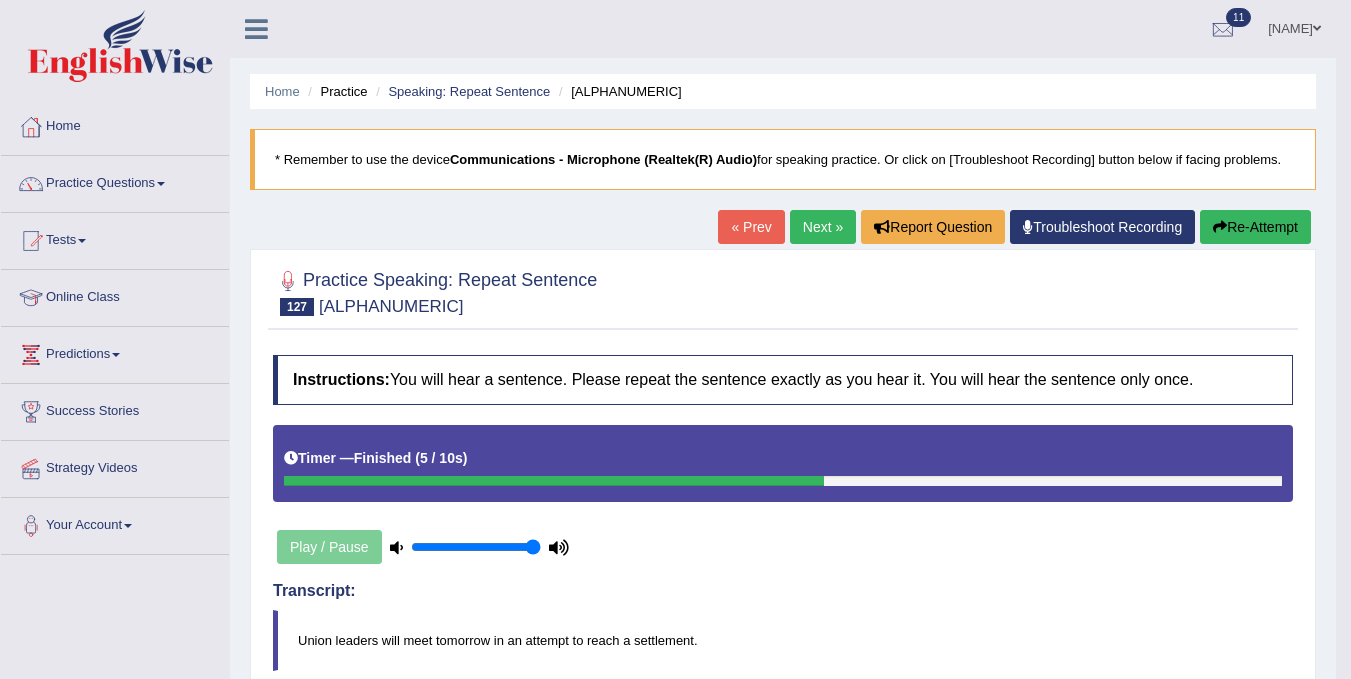 click on "Next »" at bounding box center (823, 227) 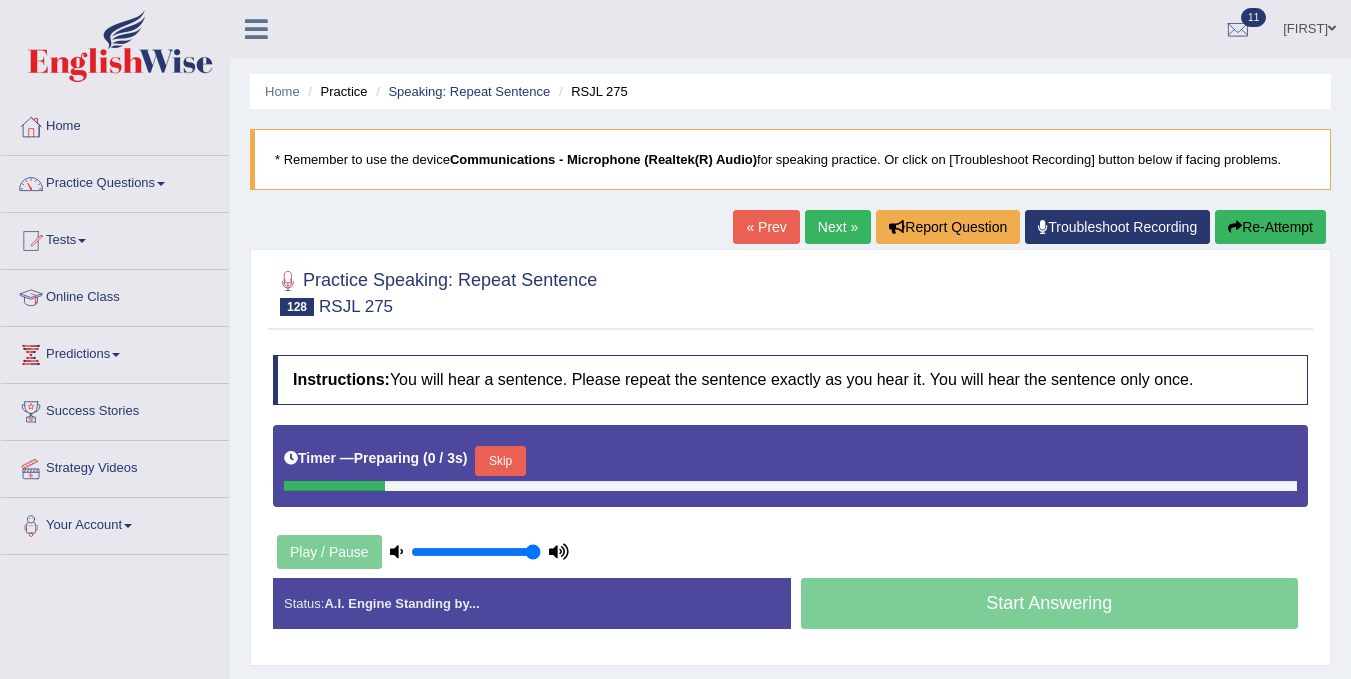 scroll, scrollTop: 0, scrollLeft: 0, axis: both 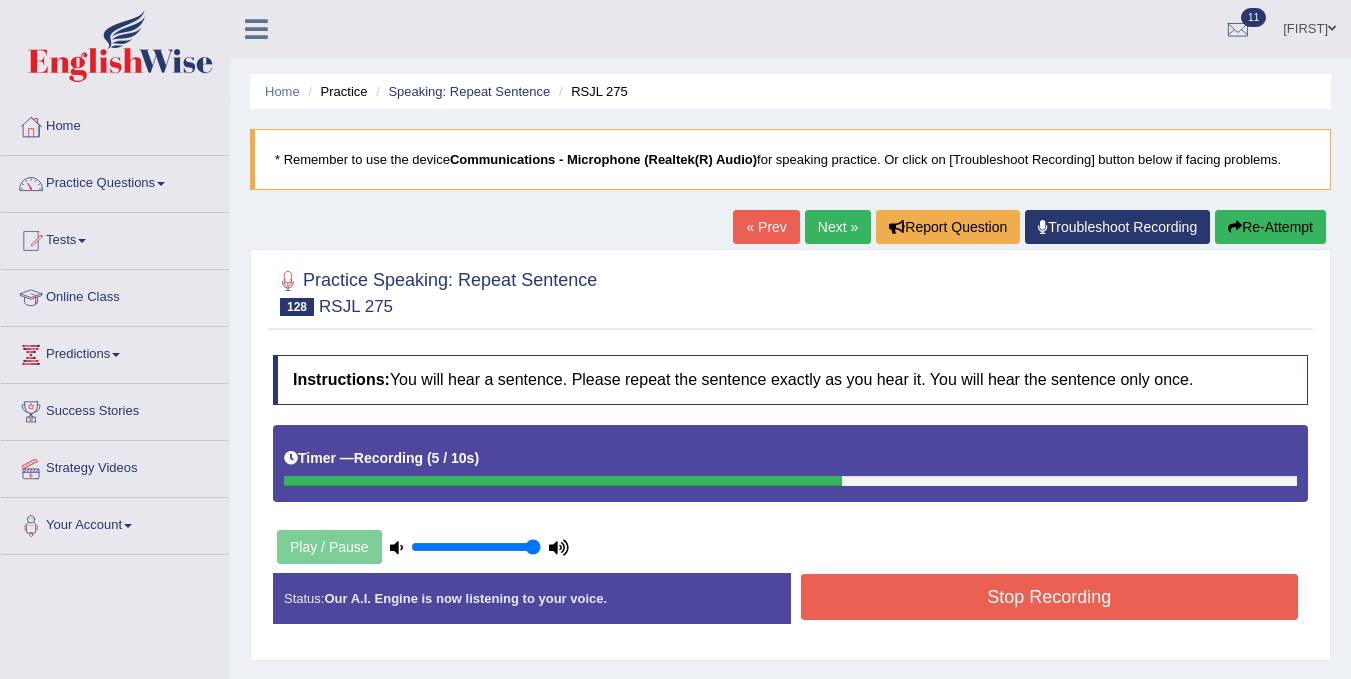 click on "Stop Recording" at bounding box center (1050, 597) 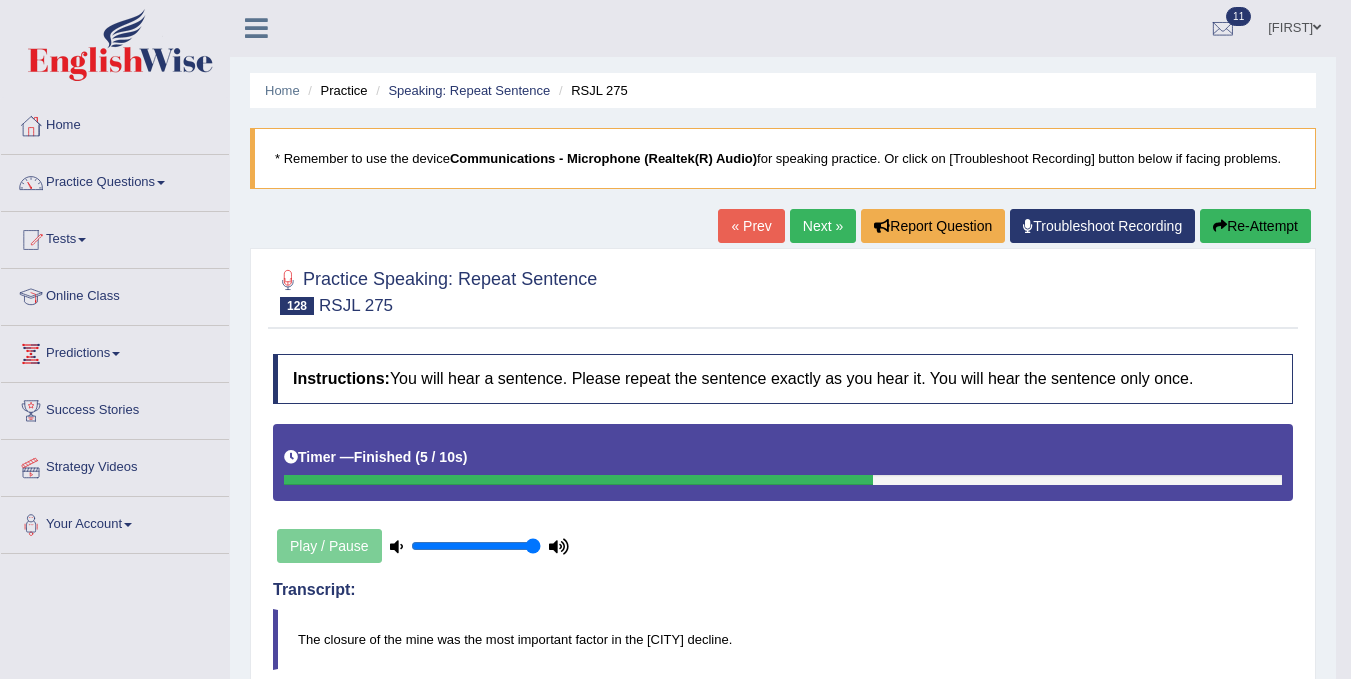scroll, scrollTop: 0, scrollLeft: 0, axis: both 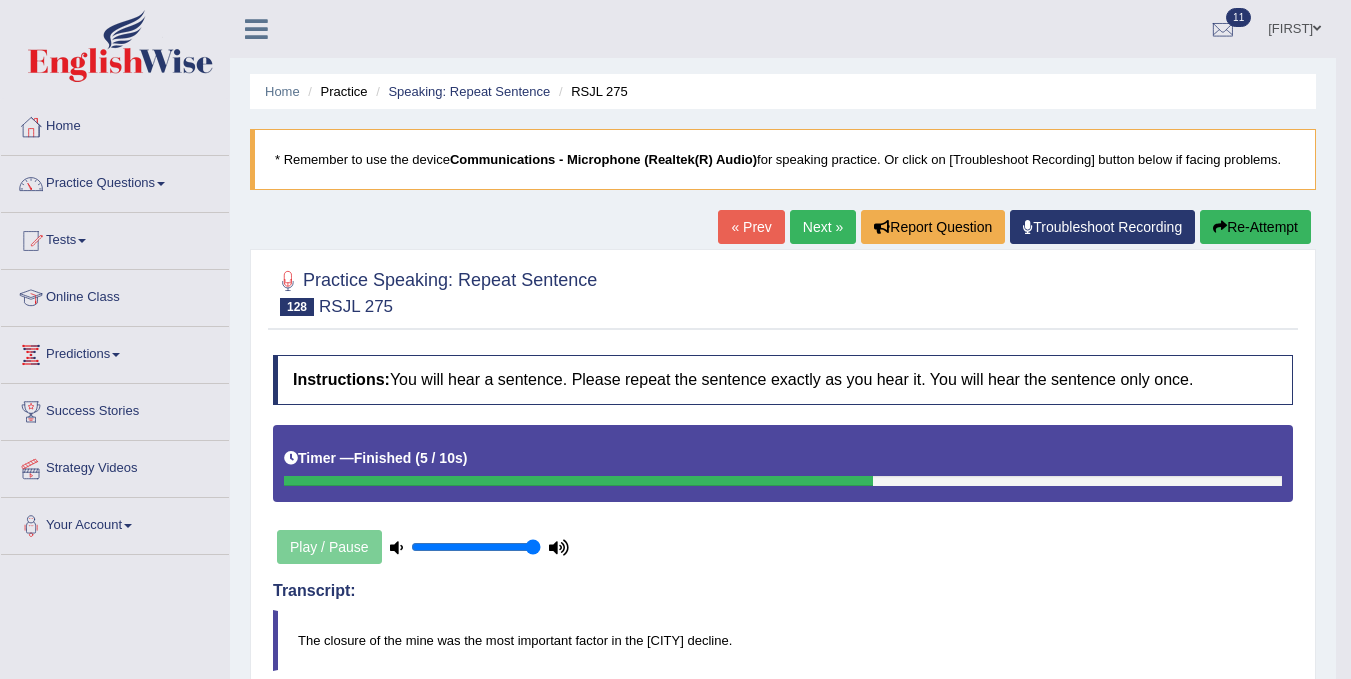 click on "Next »" at bounding box center [823, 227] 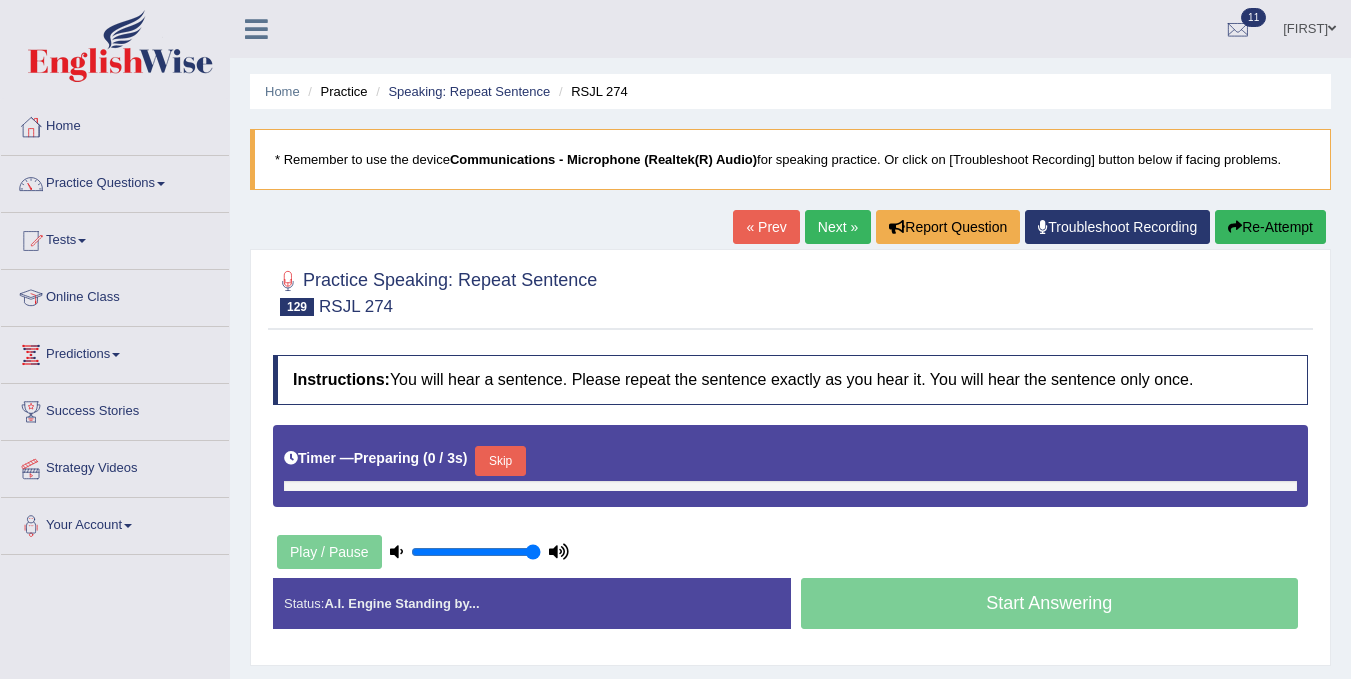 scroll, scrollTop: 0, scrollLeft: 0, axis: both 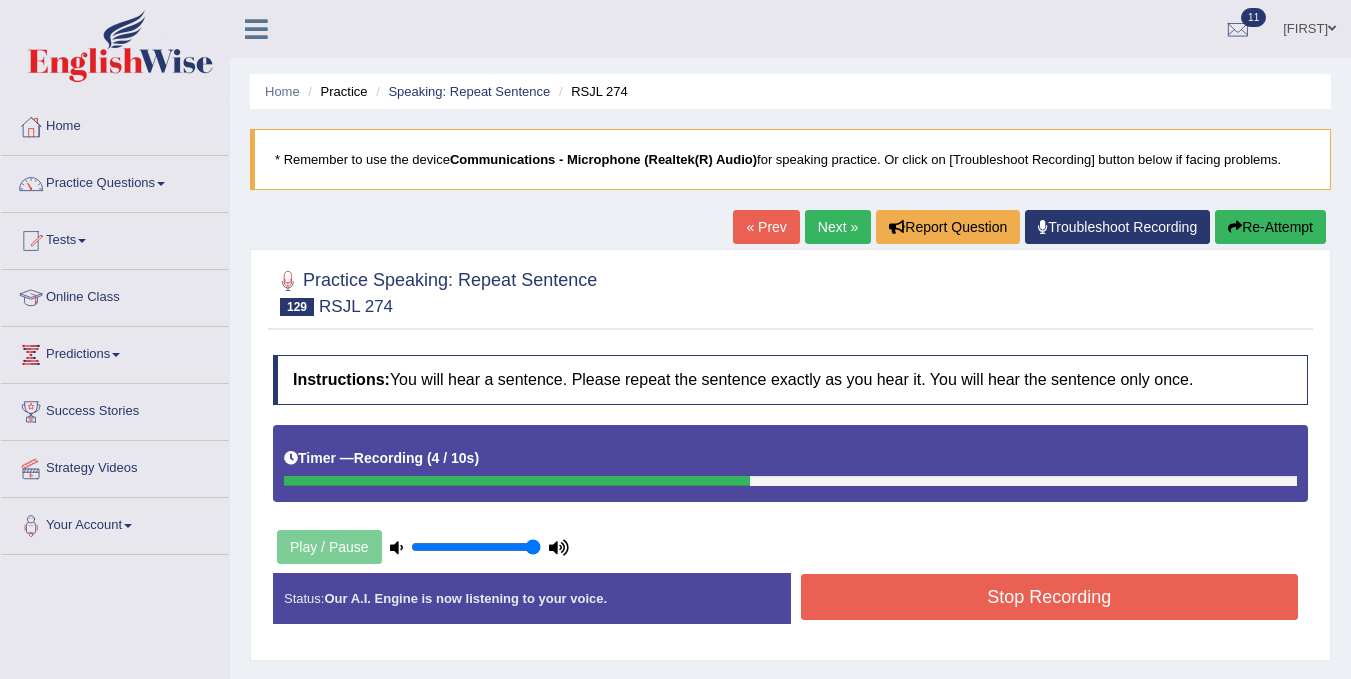 click on "Stop Recording" at bounding box center [1050, 597] 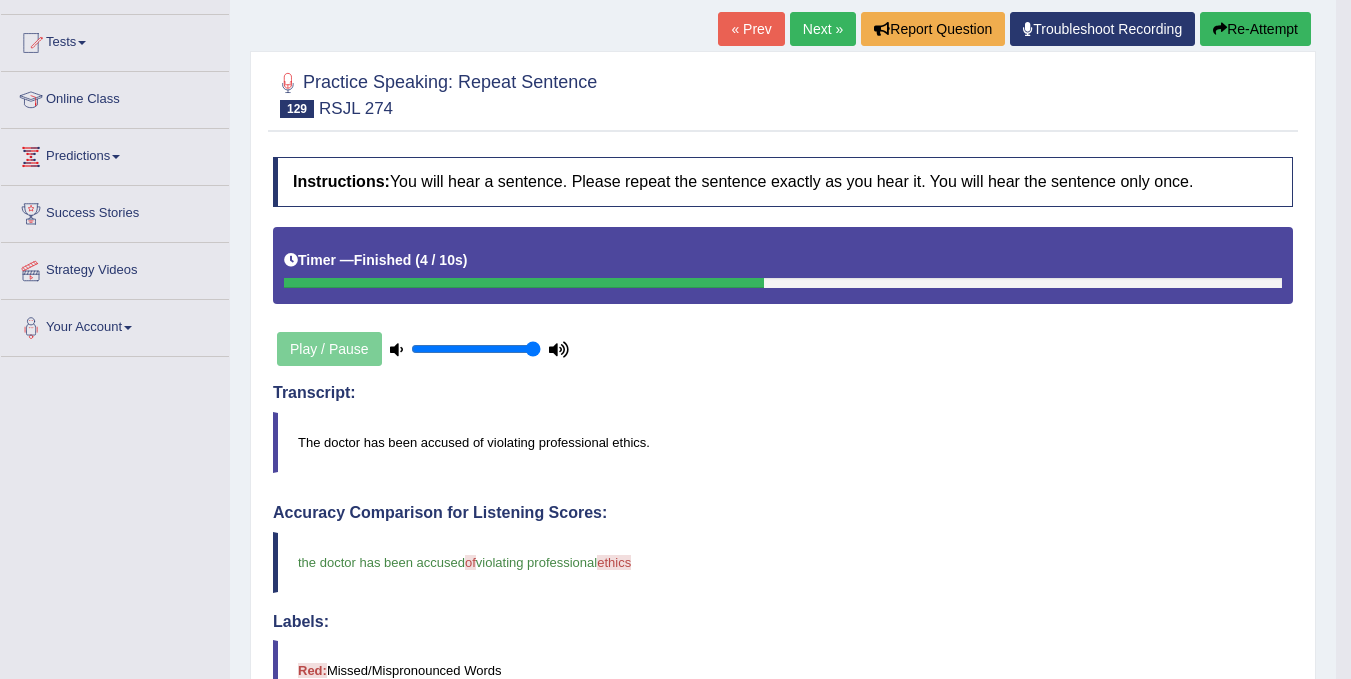 scroll, scrollTop: 160, scrollLeft: 0, axis: vertical 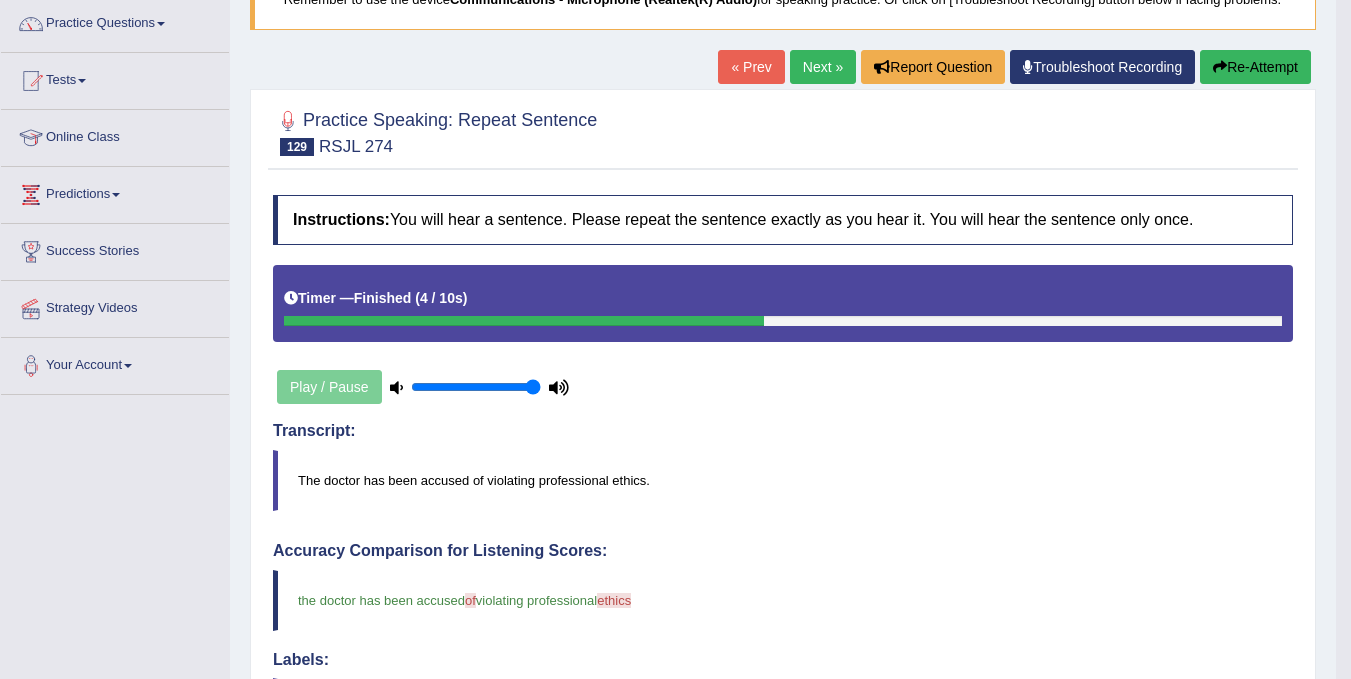 click on "Next »" at bounding box center (823, 67) 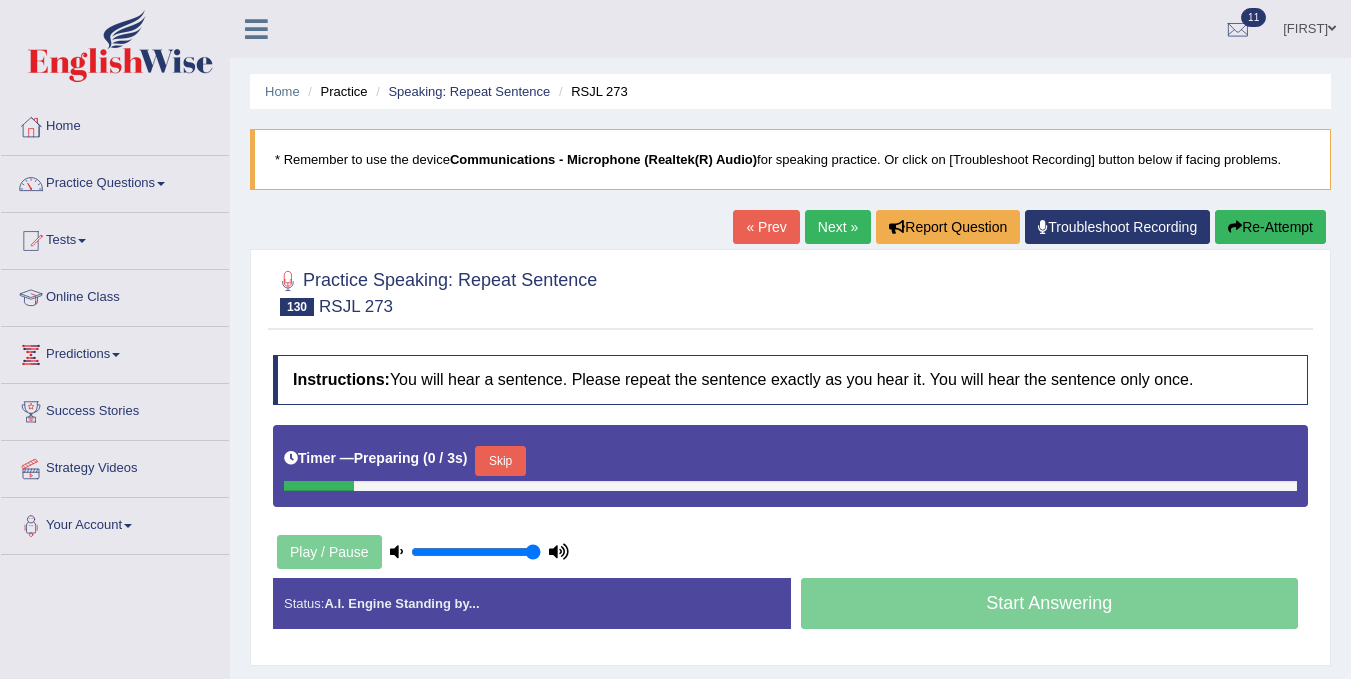 scroll, scrollTop: 0, scrollLeft: 0, axis: both 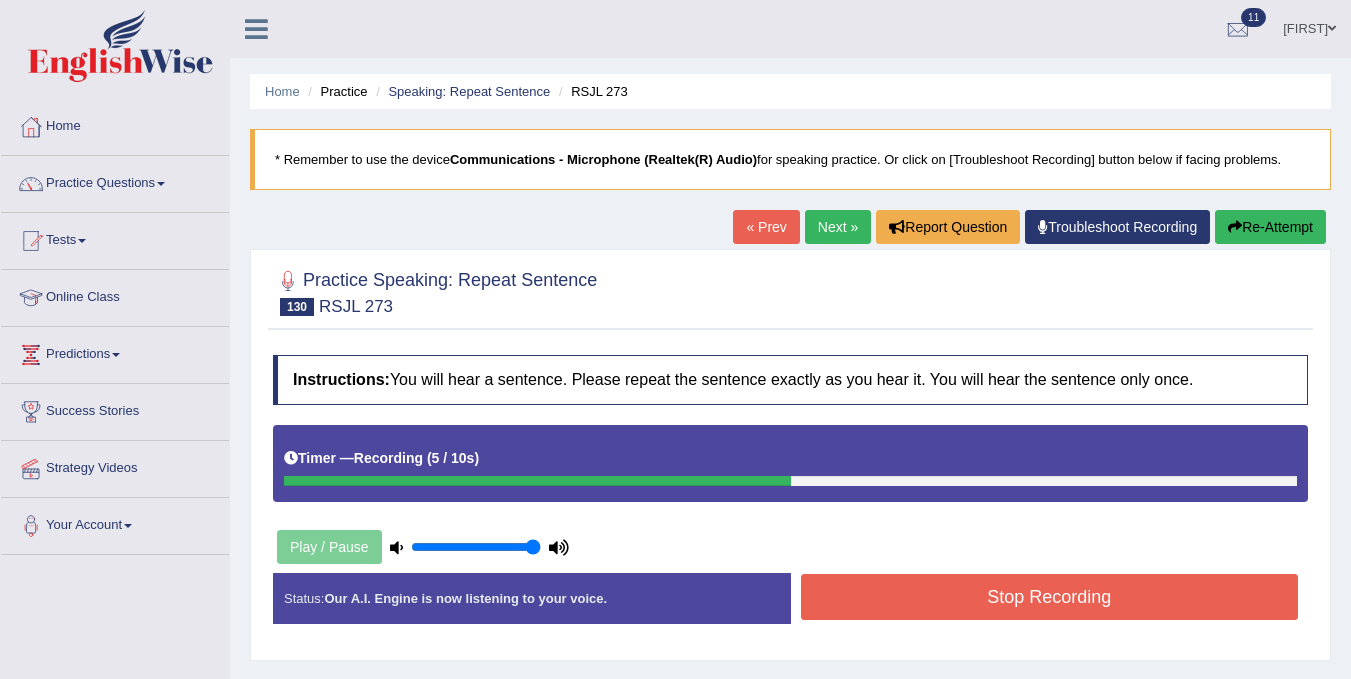 click on "Stop Recording" at bounding box center [1050, 597] 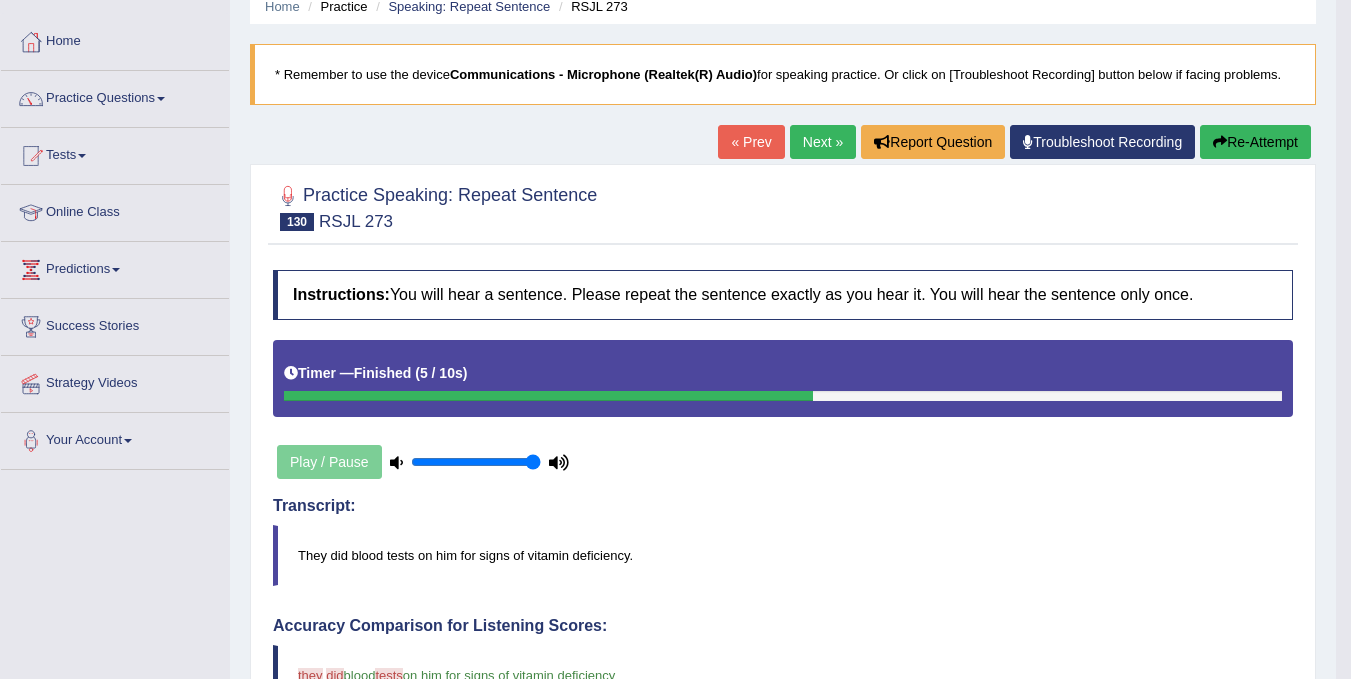 scroll, scrollTop: 0, scrollLeft: 0, axis: both 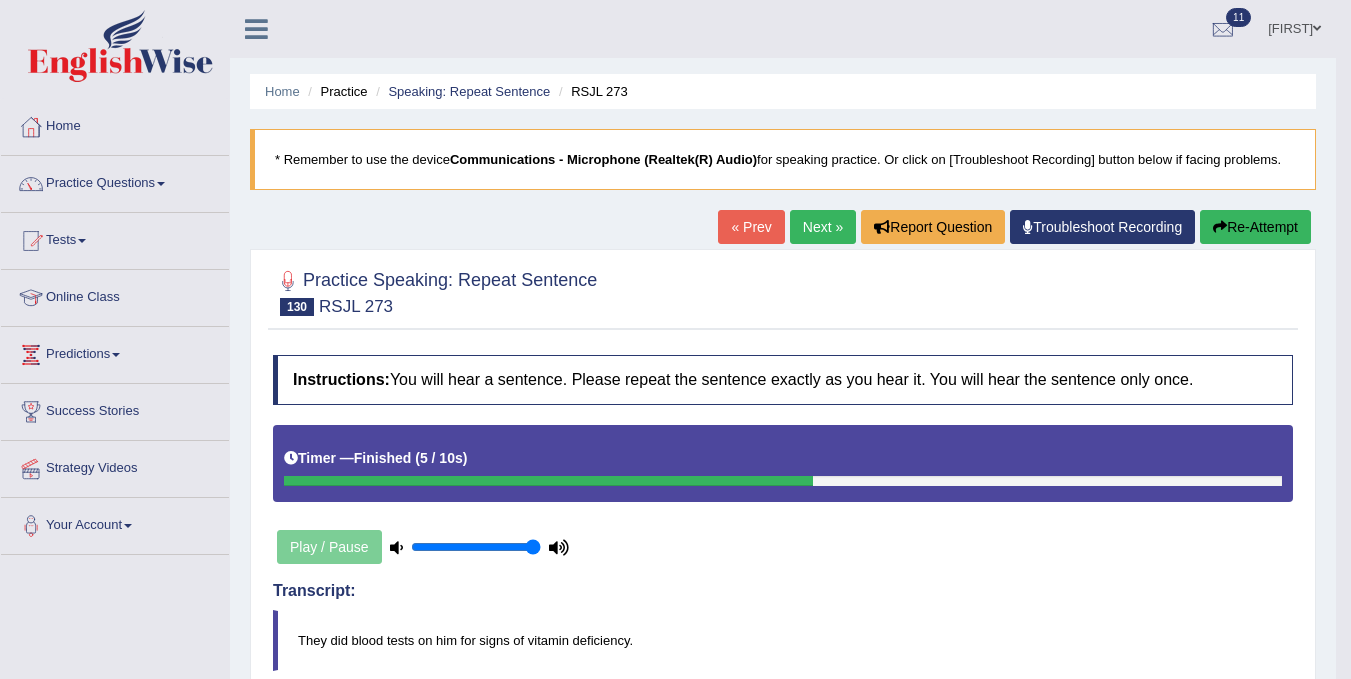 click on "Next »" at bounding box center (823, 227) 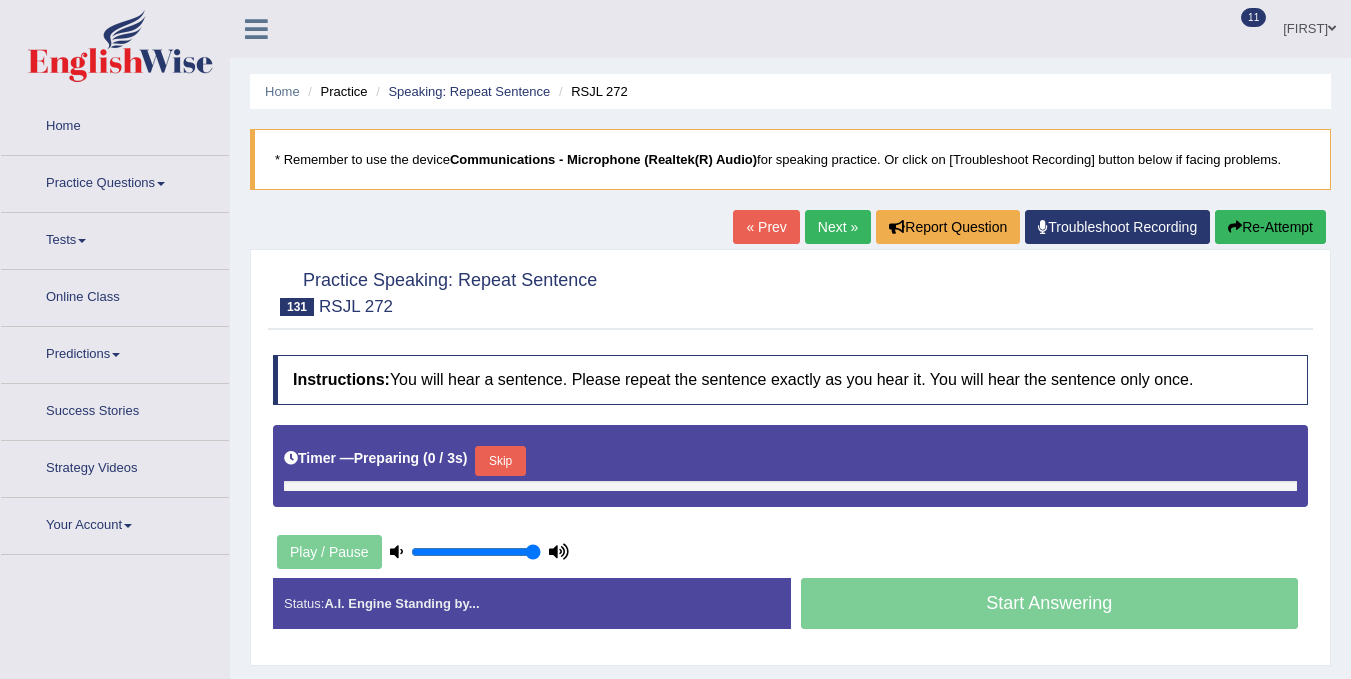 scroll, scrollTop: 0, scrollLeft: 0, axis: both 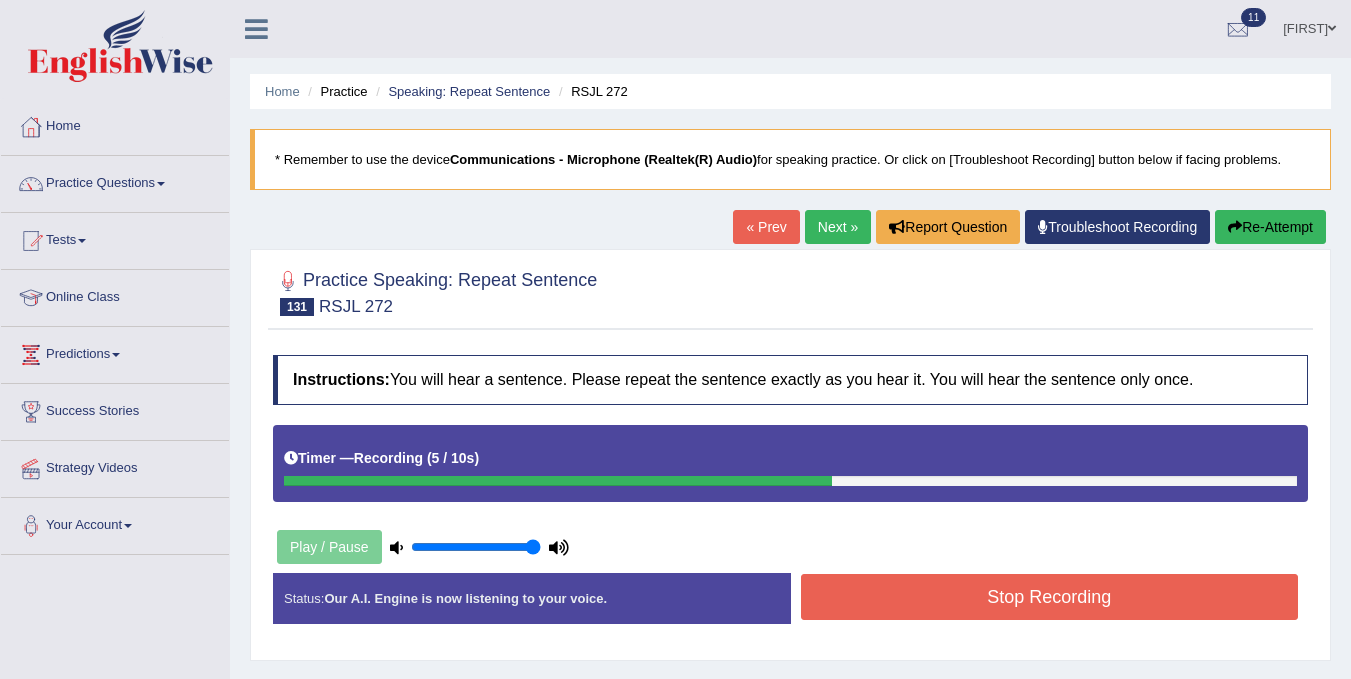 click on "Stop Recording" at bounding box center [1050, 597] 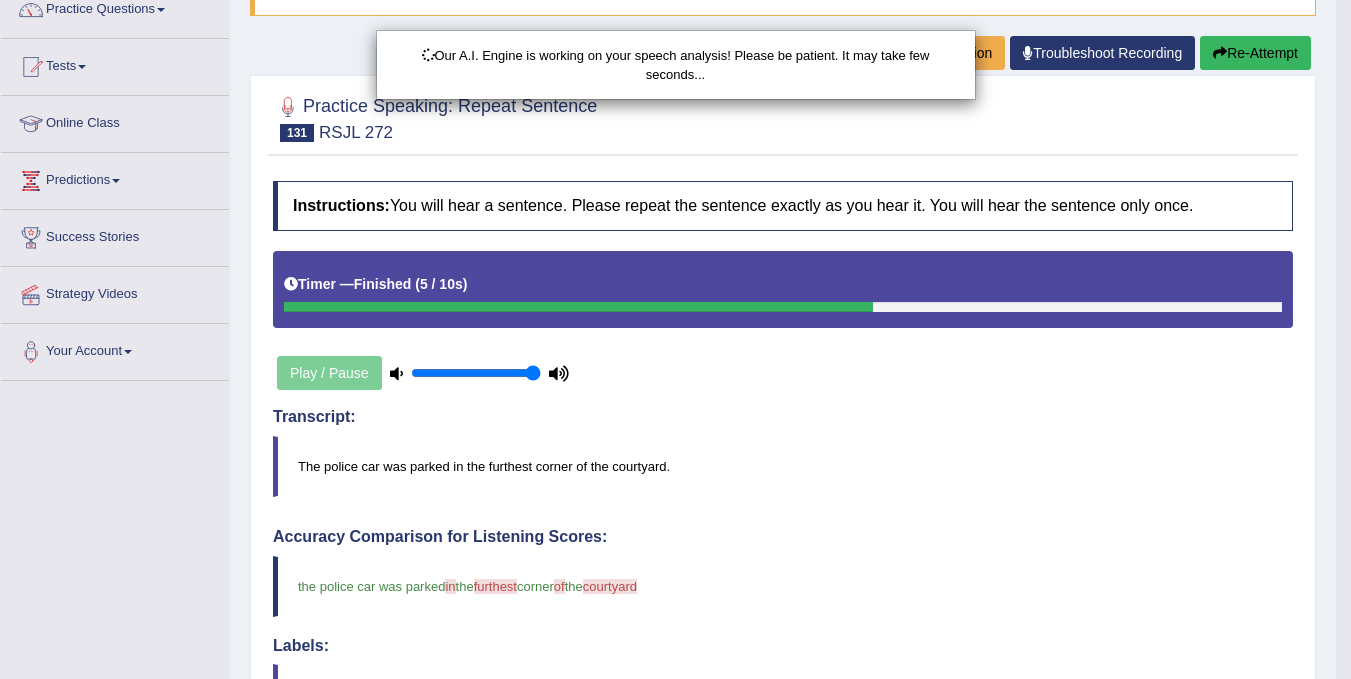 scroll, scrollTop: 400, scrollLeft: 0, axis: vertical 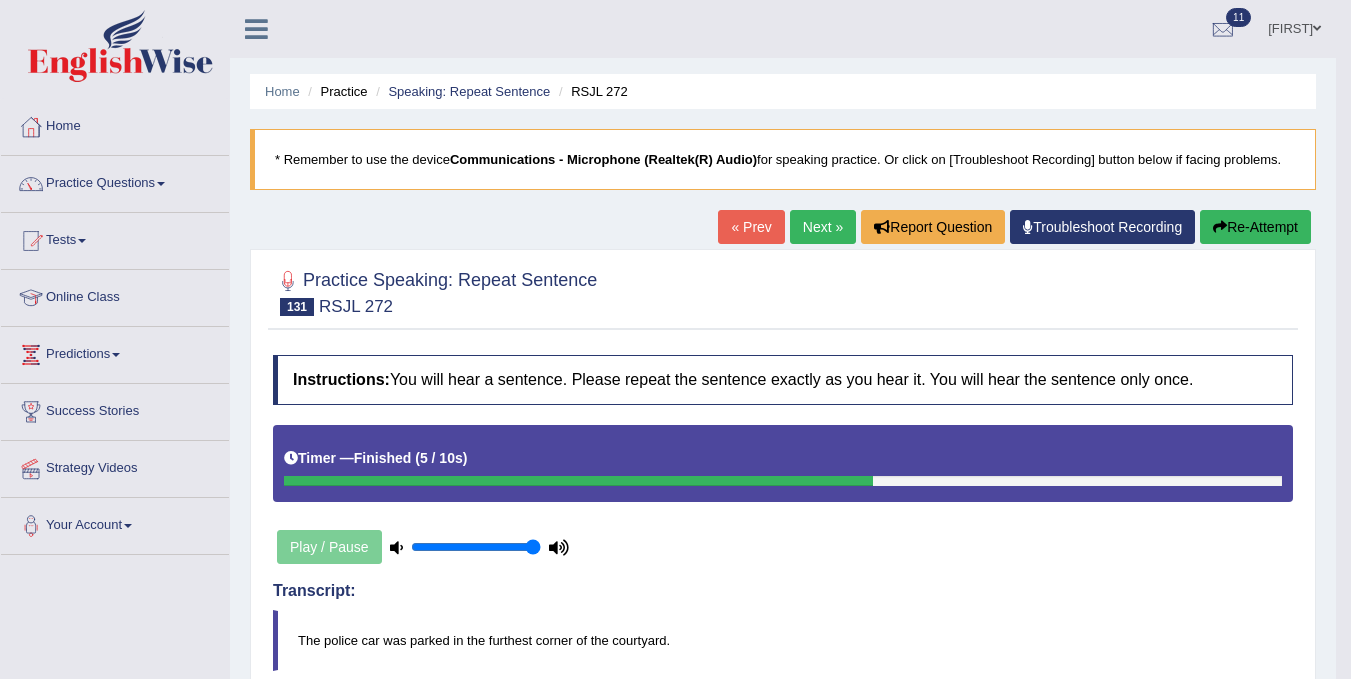 click on "Next »" at bounding box center (823, 227) 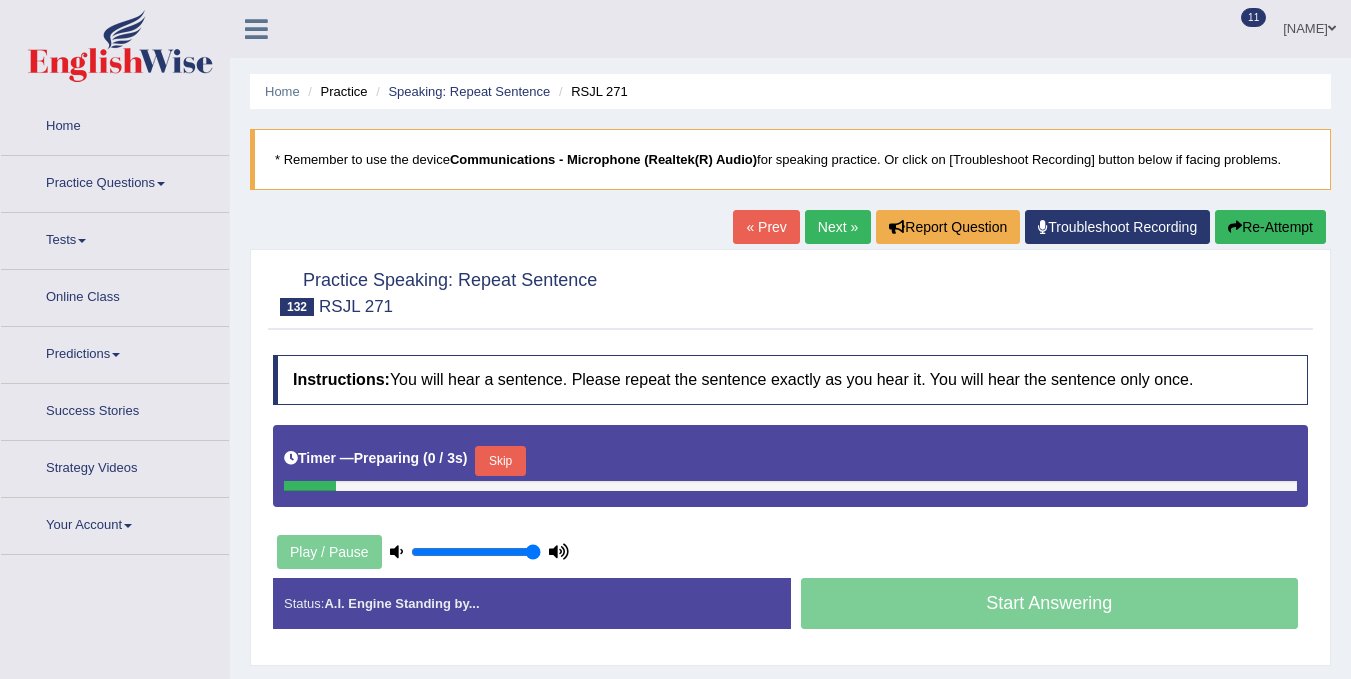 scroll, scrollTop: 0, scrollLeft: 0, axis: both 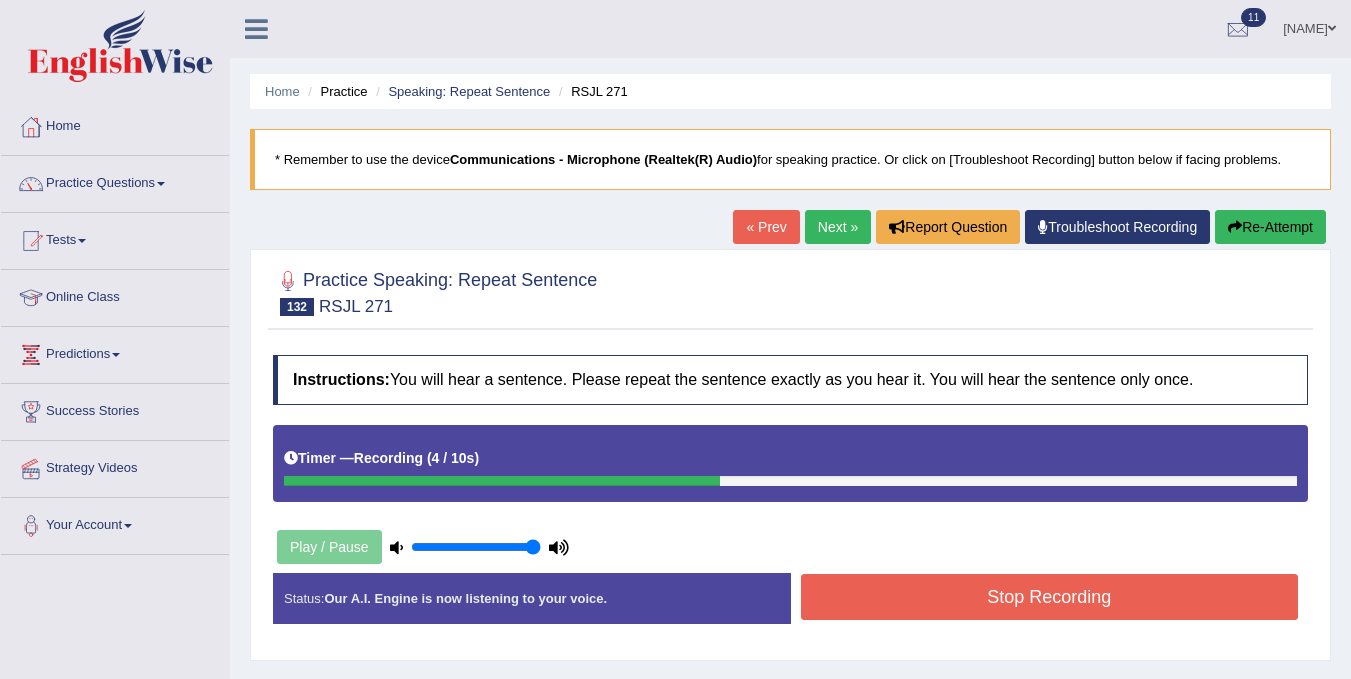 click on "Stop Recording" at bounding box center [1050, 597] 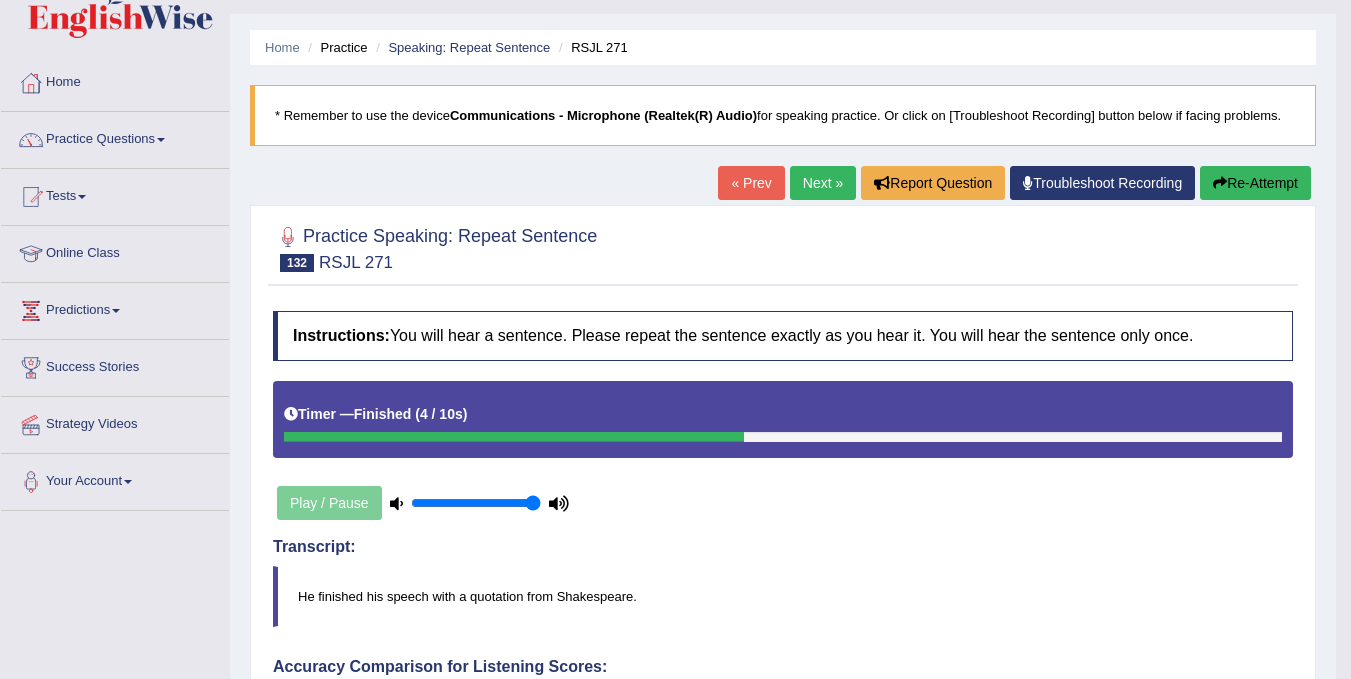 scroll, scrollTop: 40, scrollLeft: 0, axis: vertical 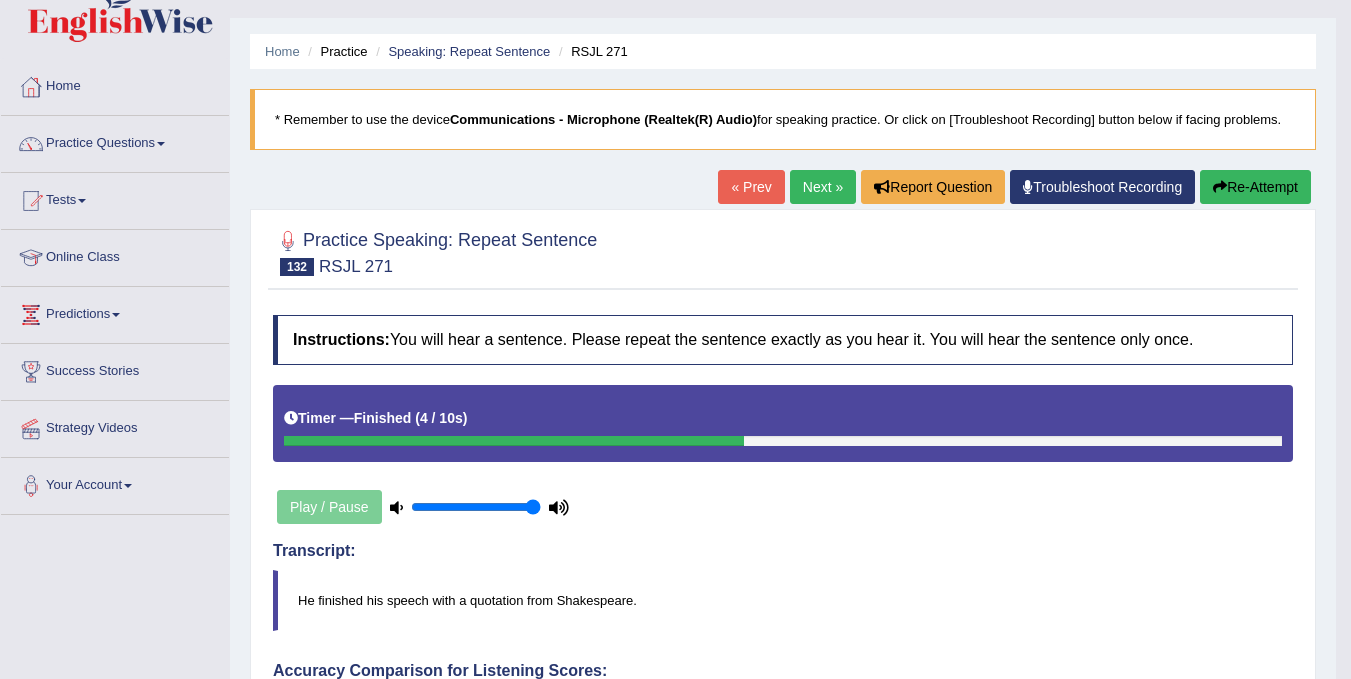 click on "Home
Practice
Speaking: Repeat Sentence
RSJL 271
* Remember to use the device  Communications - Microphone (Realtek(R) Audio)  for speaking practice. Or click on [Troubleshoot Recording] button below if facing problems.
« Prev Next »  Report Question  Troubleshoot Recording  Re-Attempt
Practice Speaking: Repeat Sentence
132
RSJL 271
Instructions:  You will hear a sentence. Please repeat the sentence exactly as you hear it. You will hear the sentence only once.
Timer —  Finished   ( 4 / 10s ) Play / Pause Transcript: He finished his speech with a quotation from Shakespeare. Created with Highcharts 7.1.2 Too low Too high Time Pitch meter: 0 2 4 6 8 10 Created with Highcharts 7.1.2 Great Too slow Too fast Time Speech pace meter: 0 10 20 30 40 Accuracy Comparison for Listening Scores: he finished his  speech space" at bounding box center (783, 652) 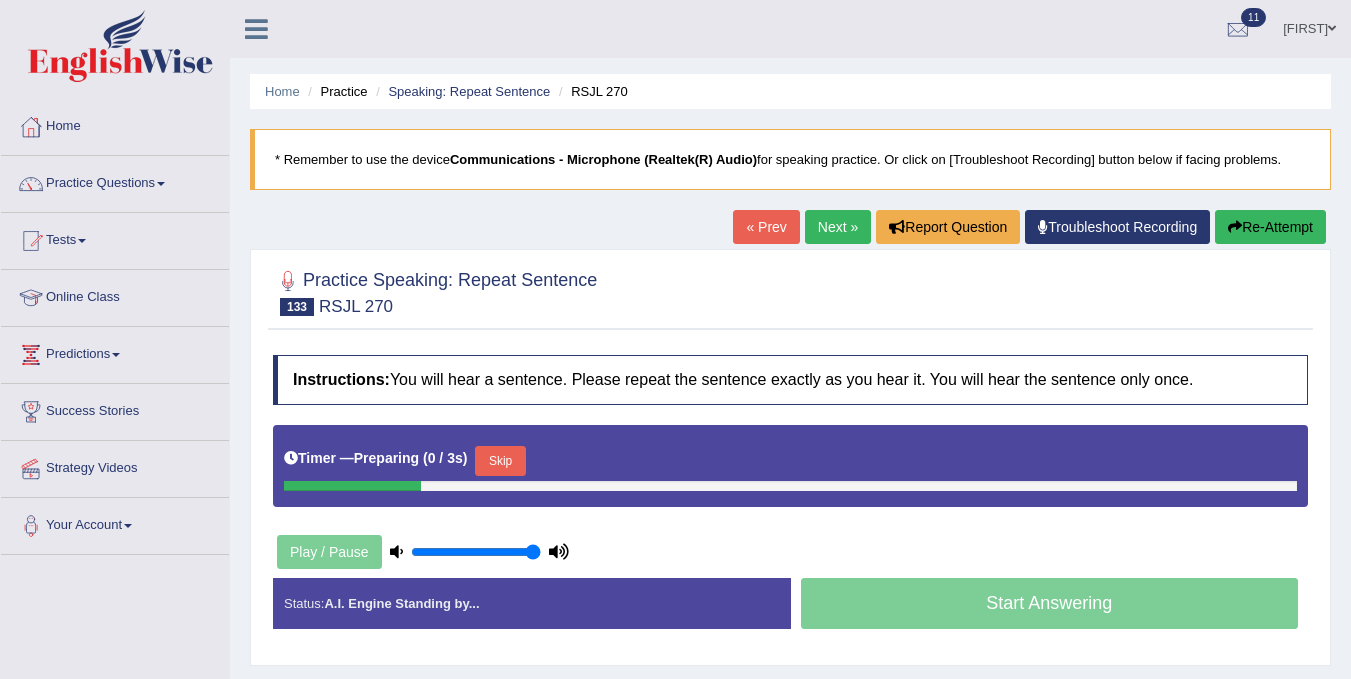 scroll, scrollTop: 0, scrollLeft: 0, axis: both 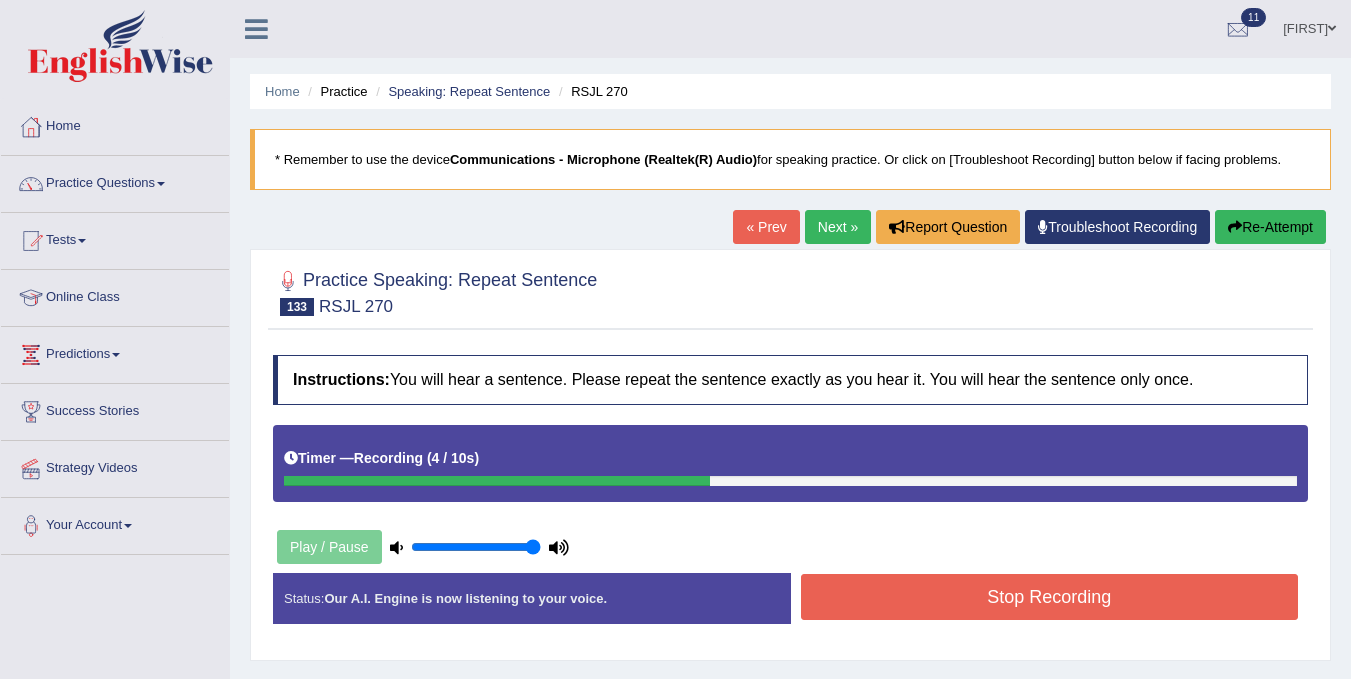 click on "Stop Recording" at bounding box center (1050, 597) 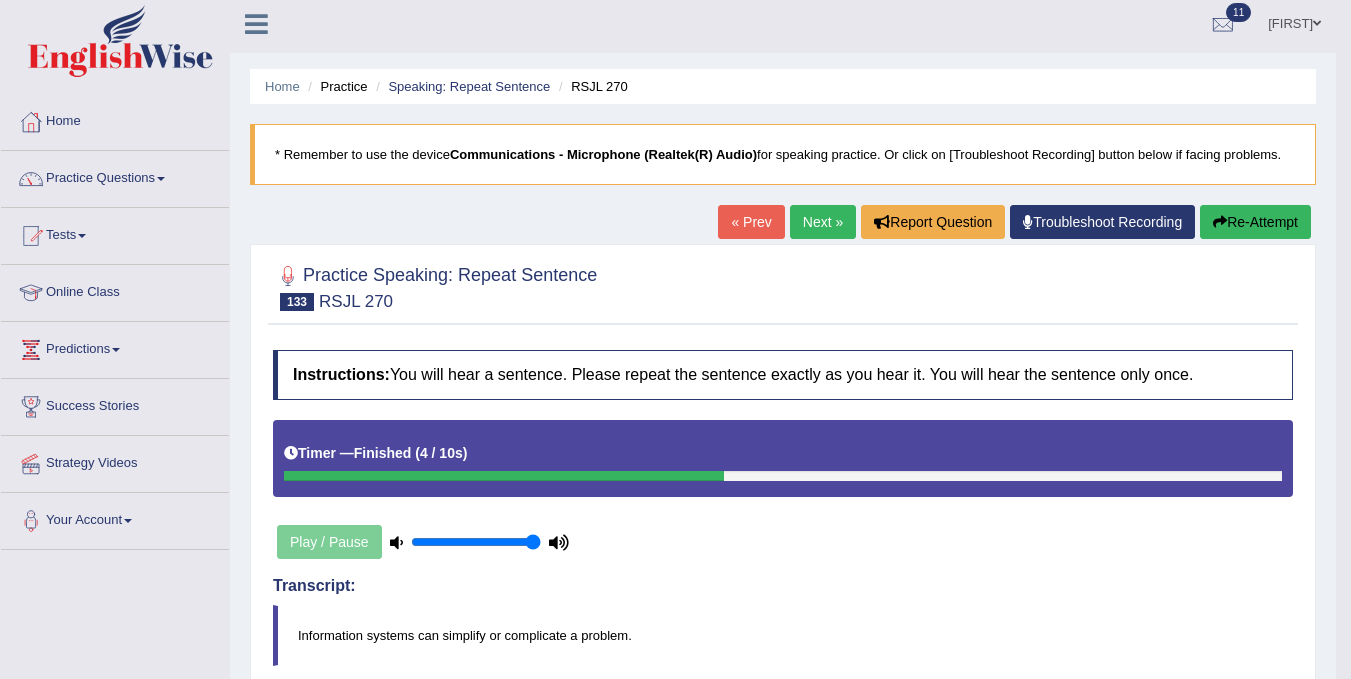 scroll, scrollTop: 0, scrollLeft: 0, axis: both 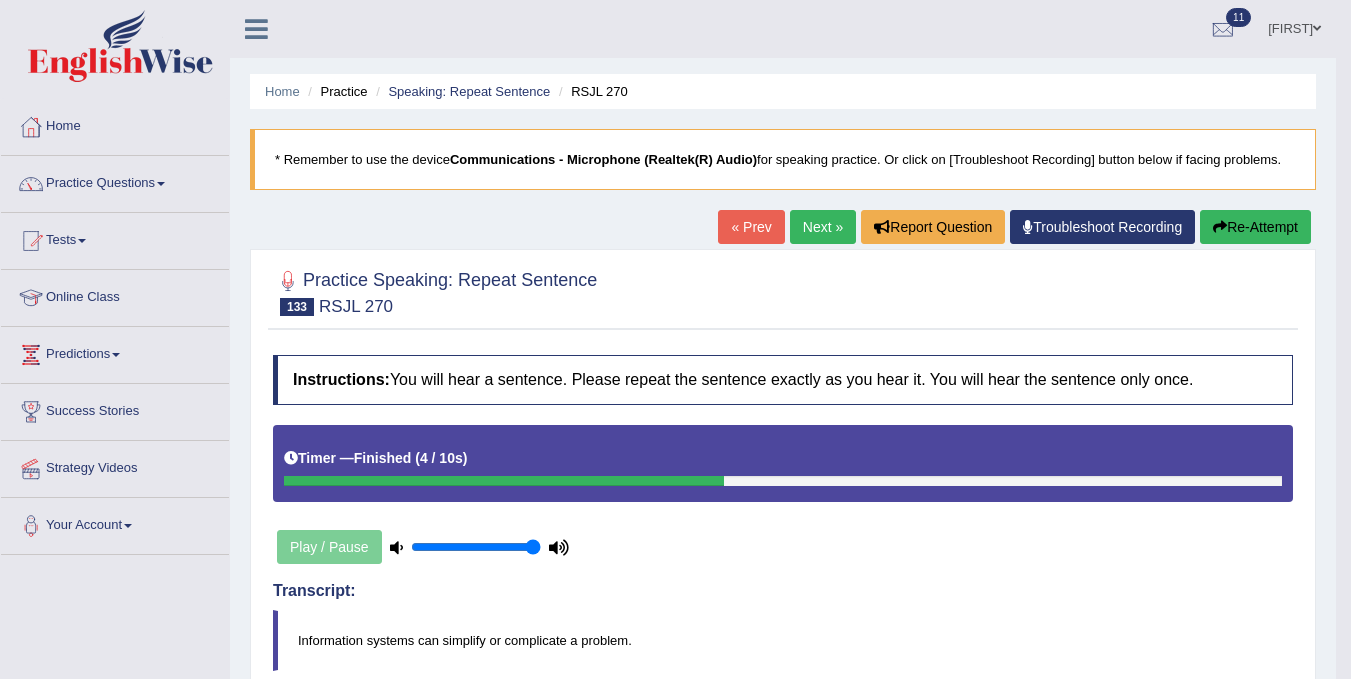click on "Next »" at bounding box center [823, 227] 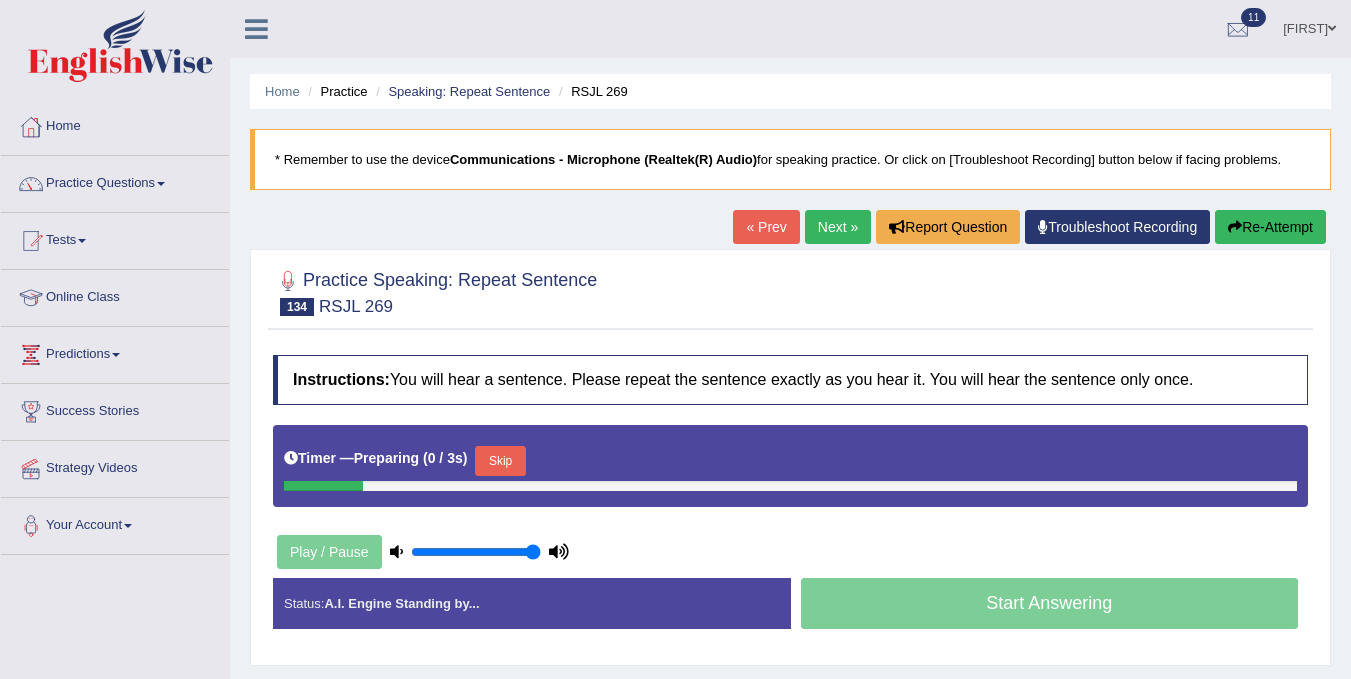 scroll, scrollTop: 0, scrollLeft: 0, axis: both 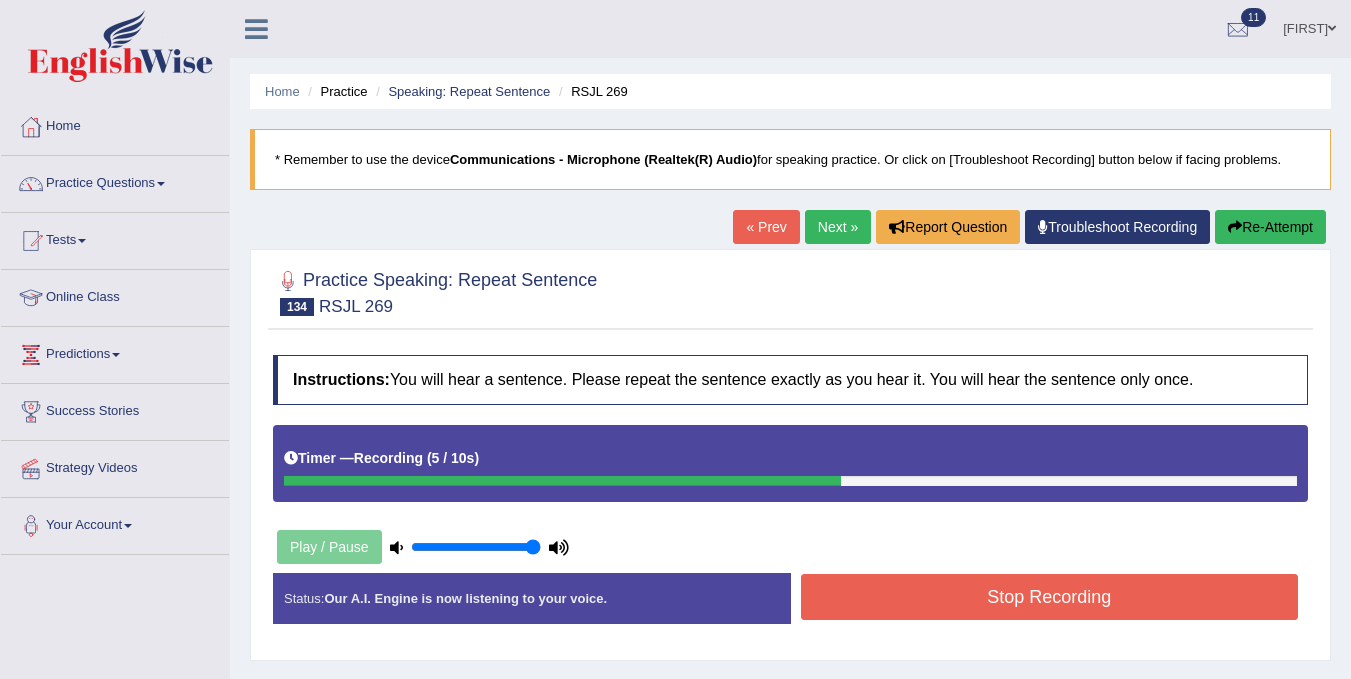 click on "Stop Recording" at bounding box center (1050, 597) 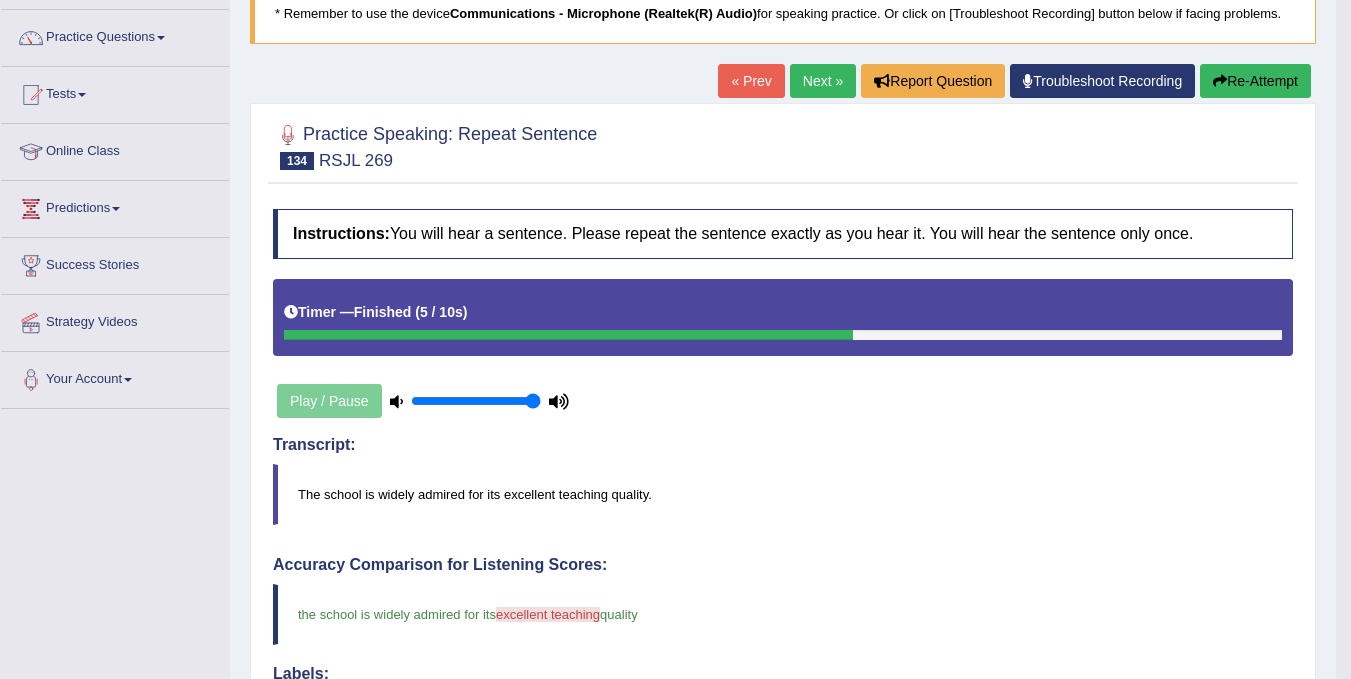 scroll, scrollTop: 0, scrollLeft: 0, axis: both 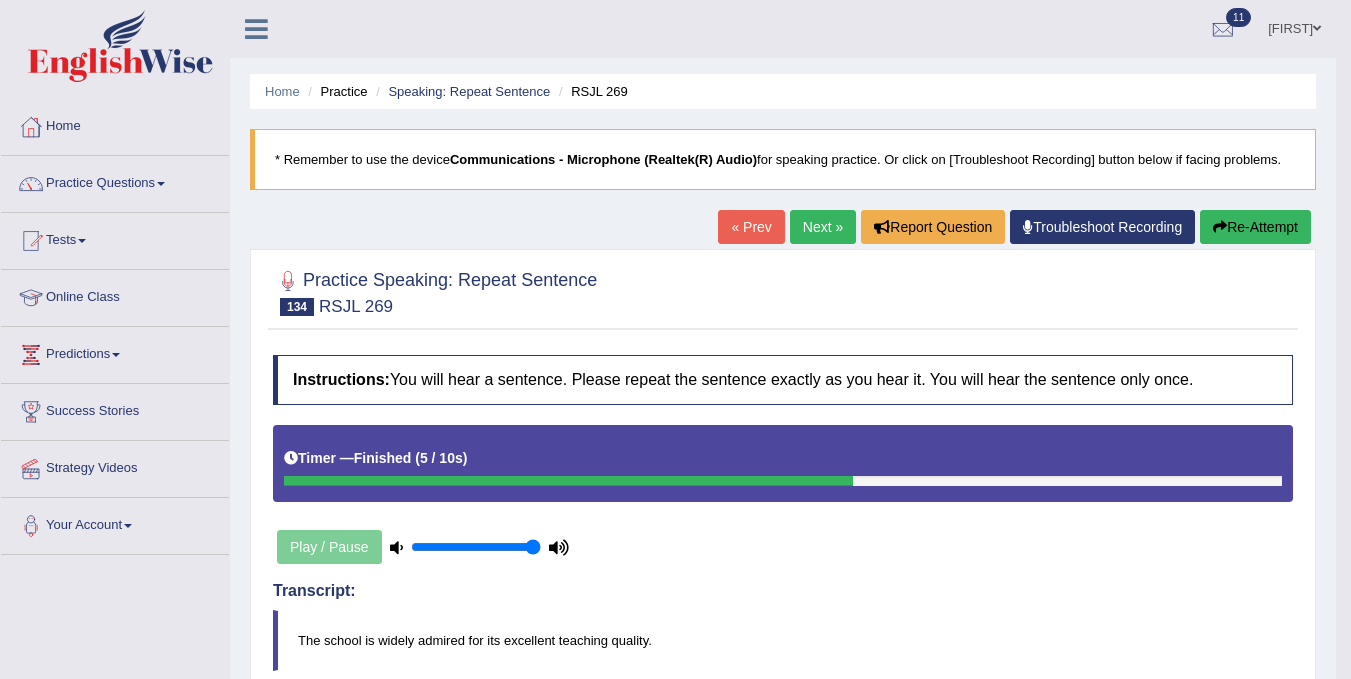 click on "Next »" at bounding box center [823, 227] 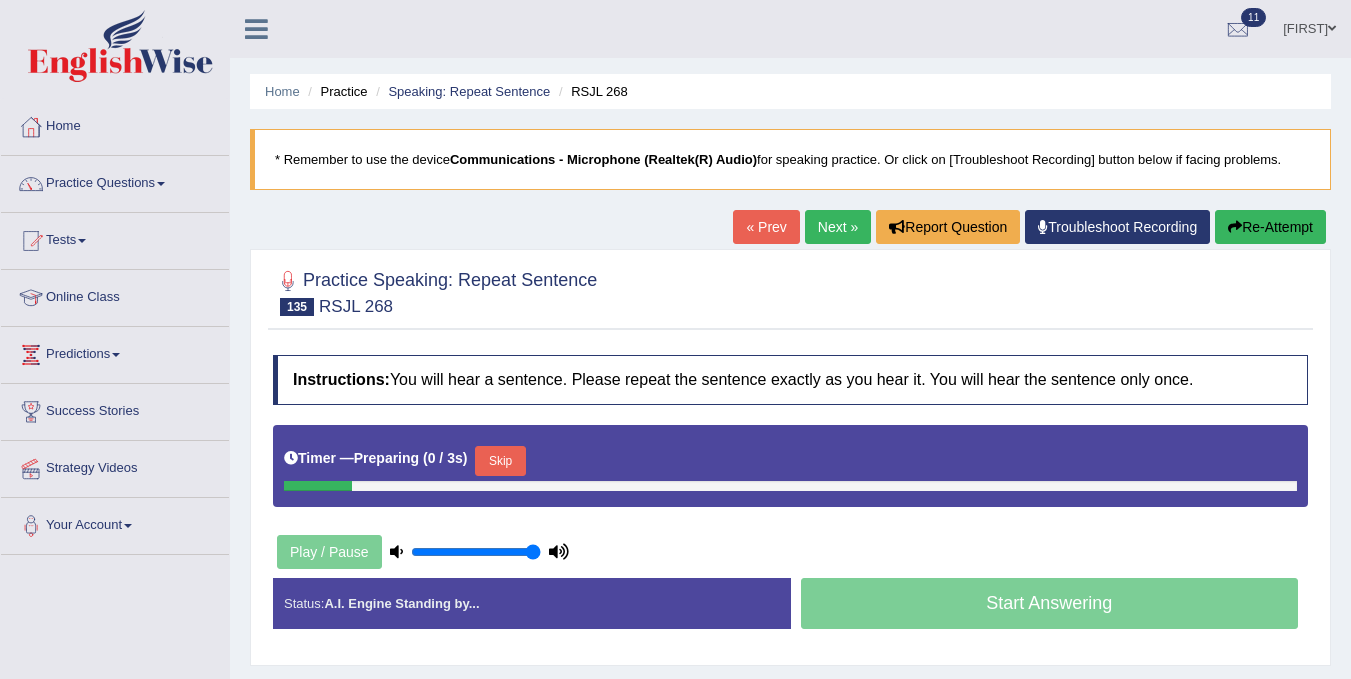 scroll, scrollTop: 0, scrollLeft: 0, axis: both 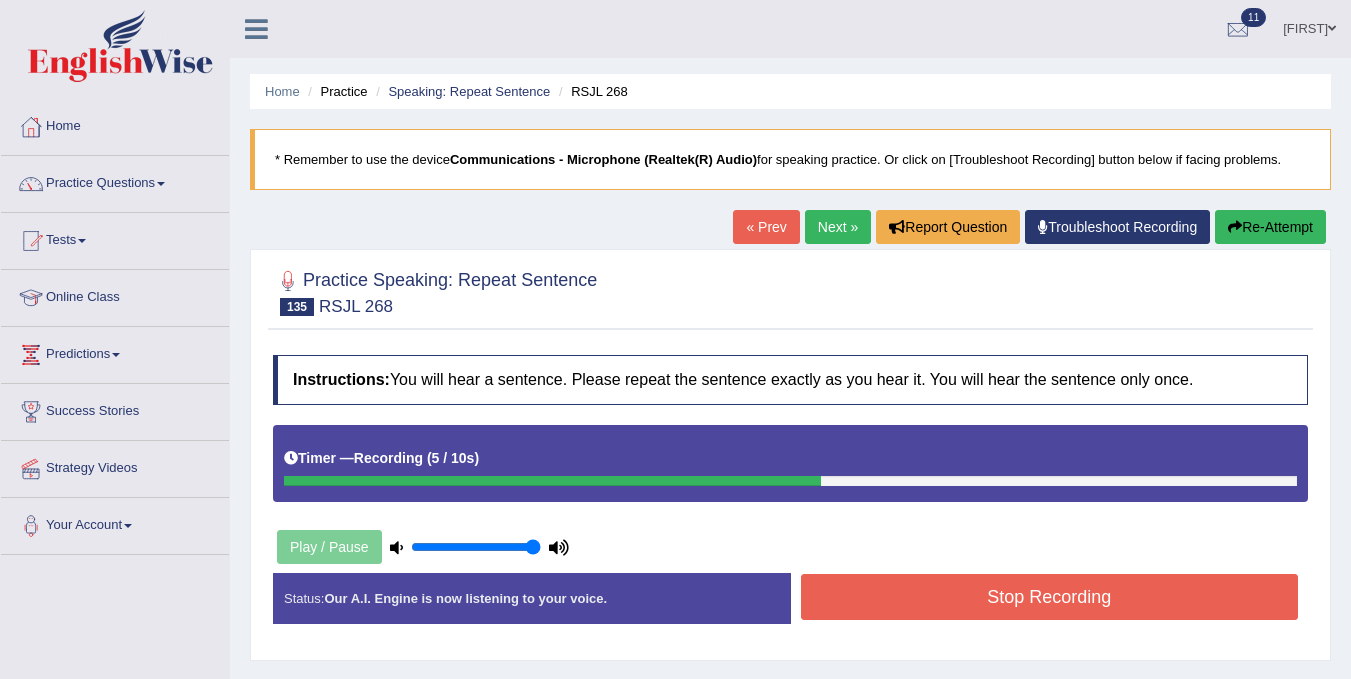 click on "Stop Recording" at bounding box center [1050, 597] 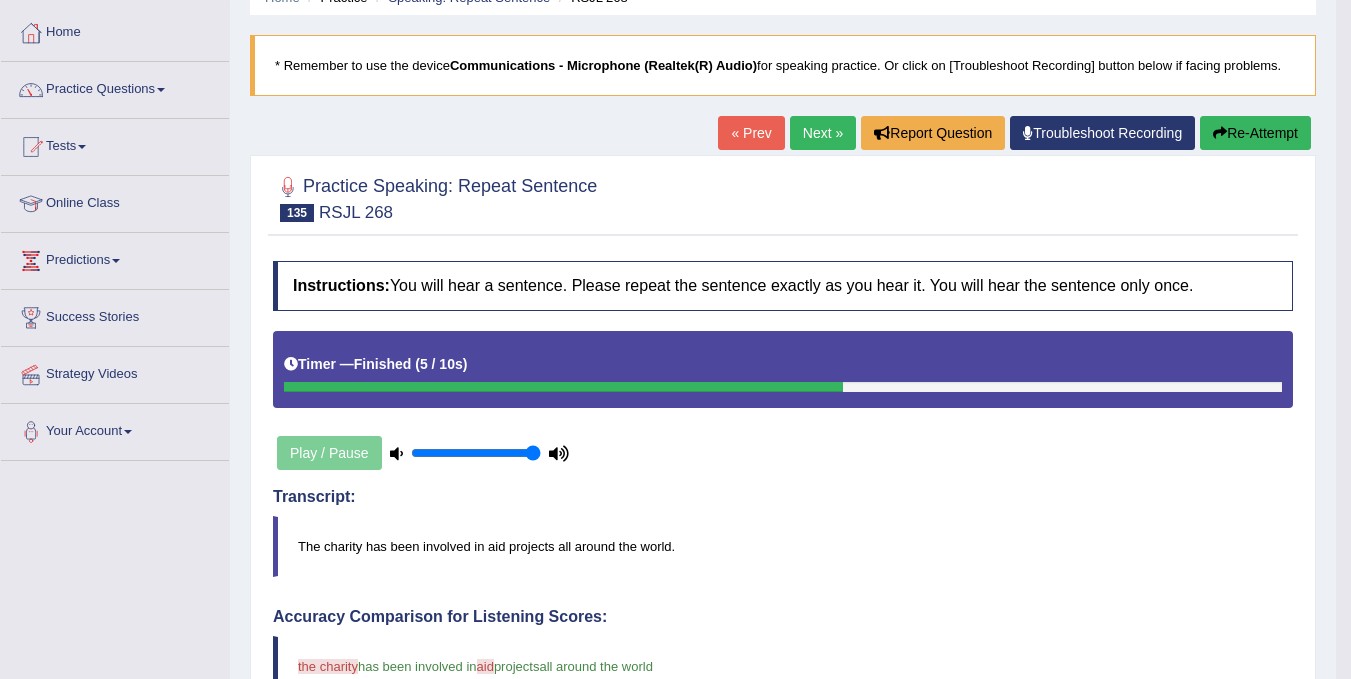 scroll, scrollTop: 80, scrollLeft: 0, axis: vertical 